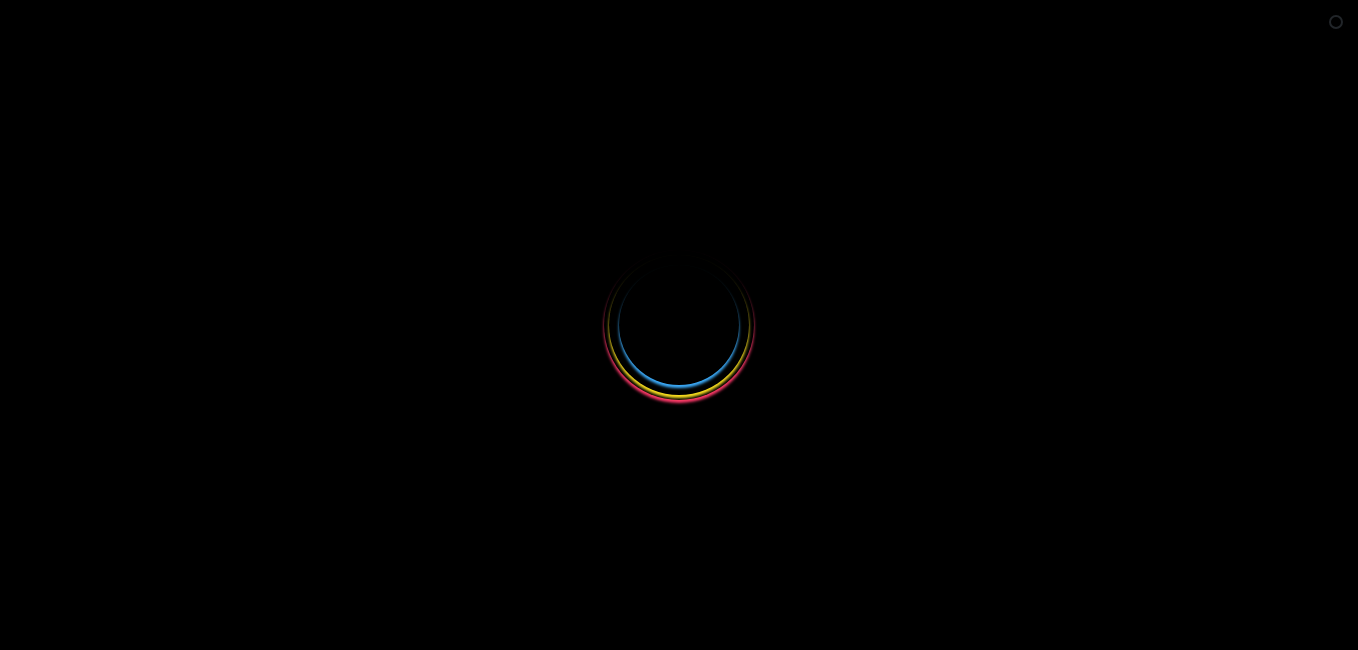 scroll, scrollTop: 0, scrollLeft: 0, axis: both 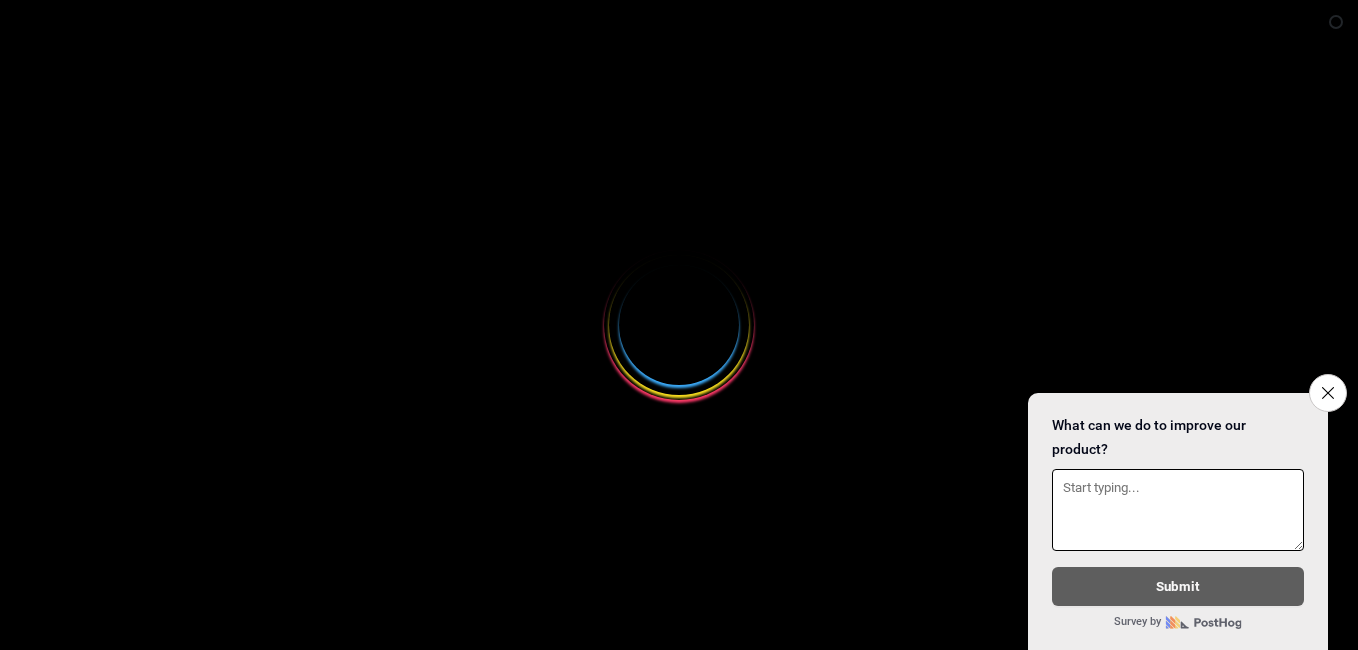 select 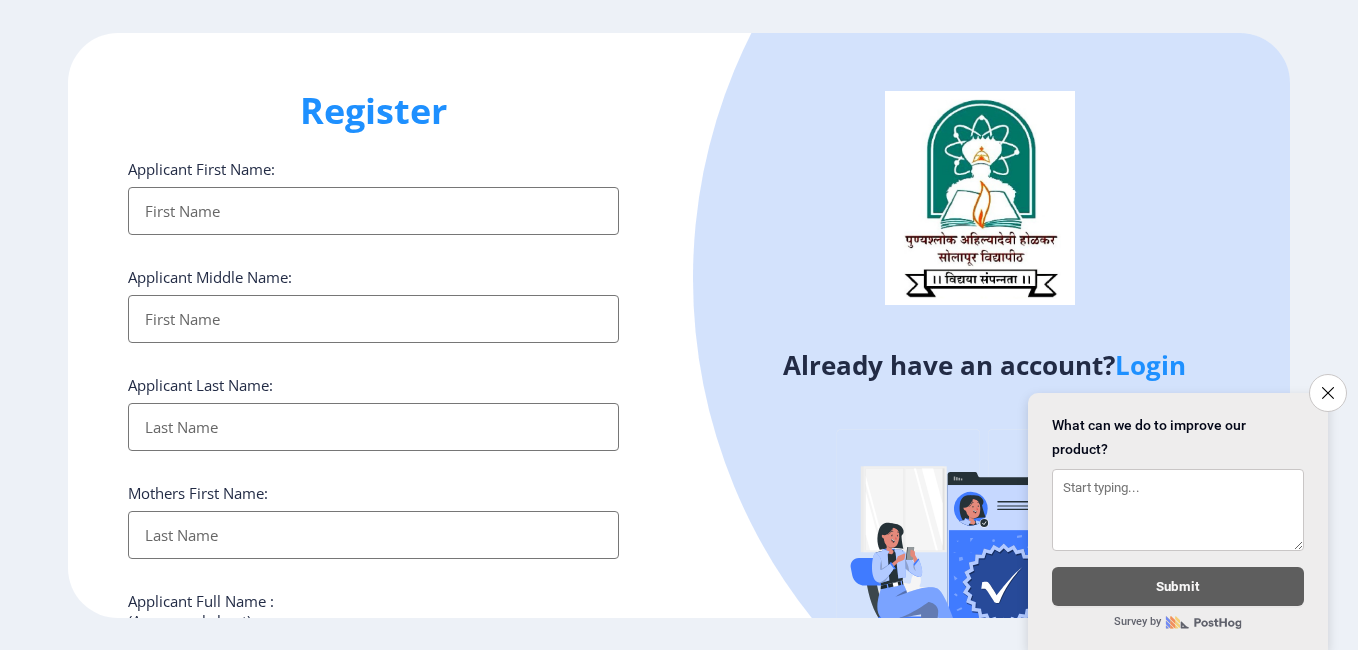 click on "Login" 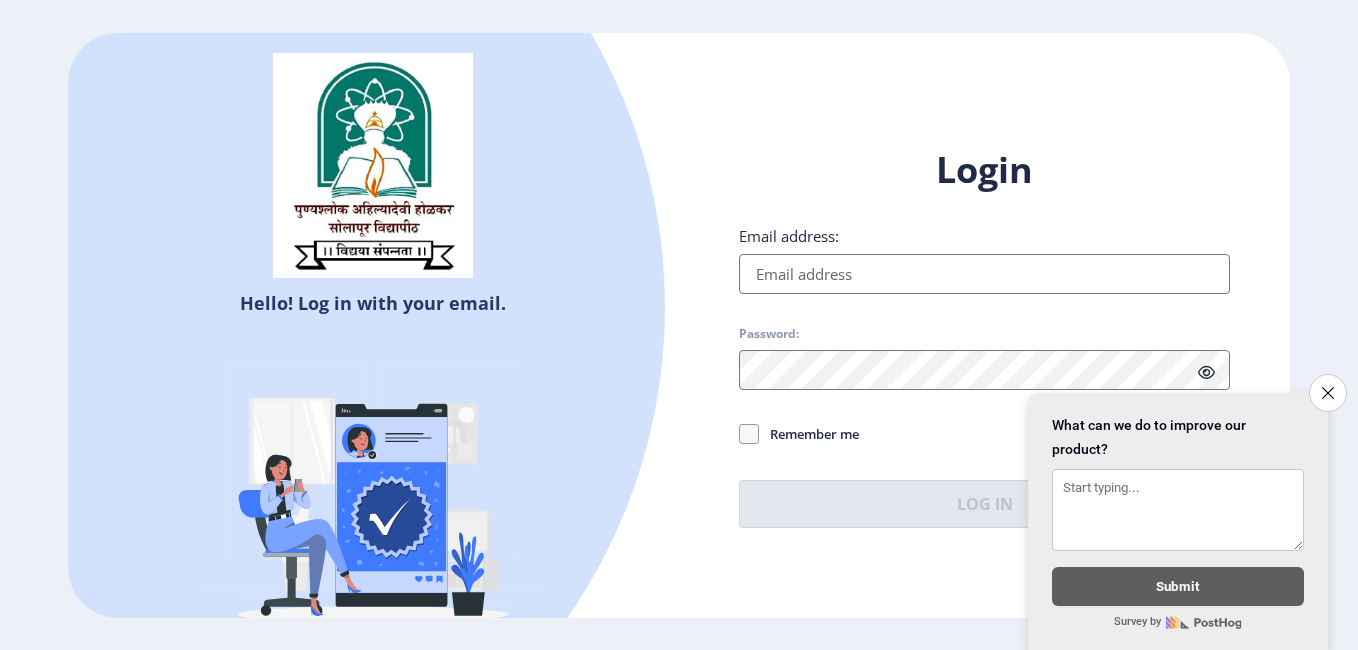 click on "Email address:" at bounding box center [984, 274] 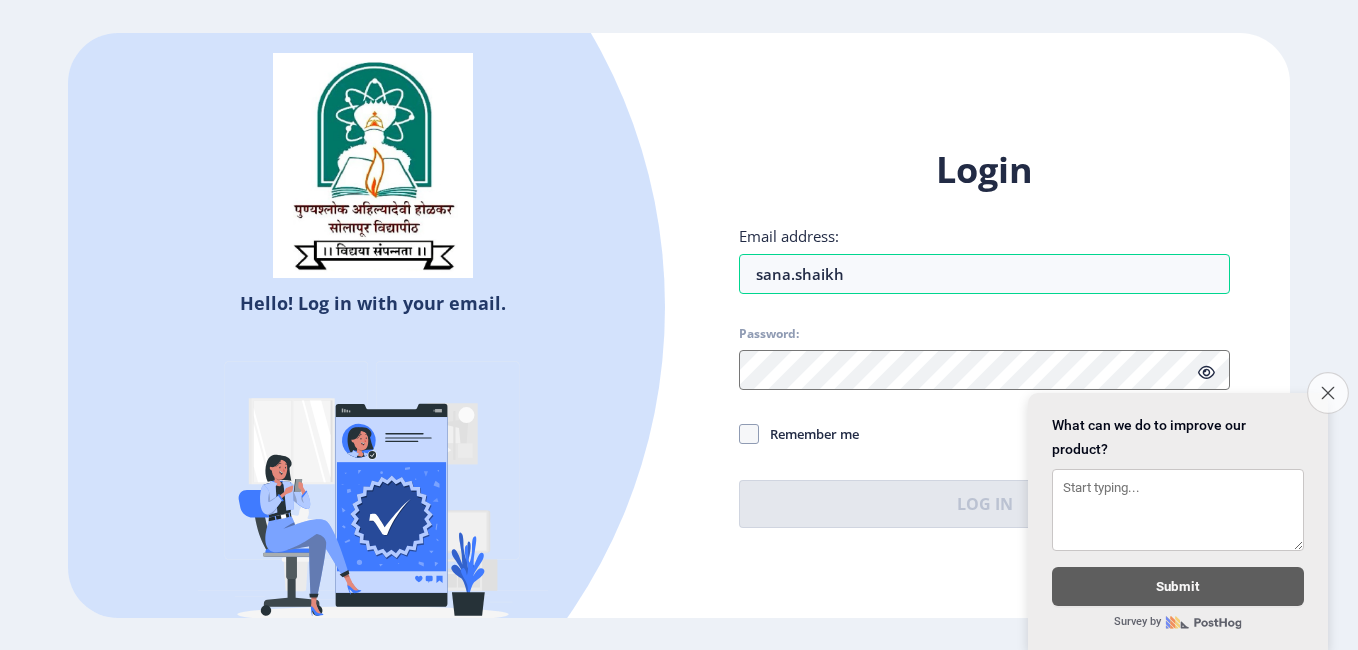 click on "Close survey" 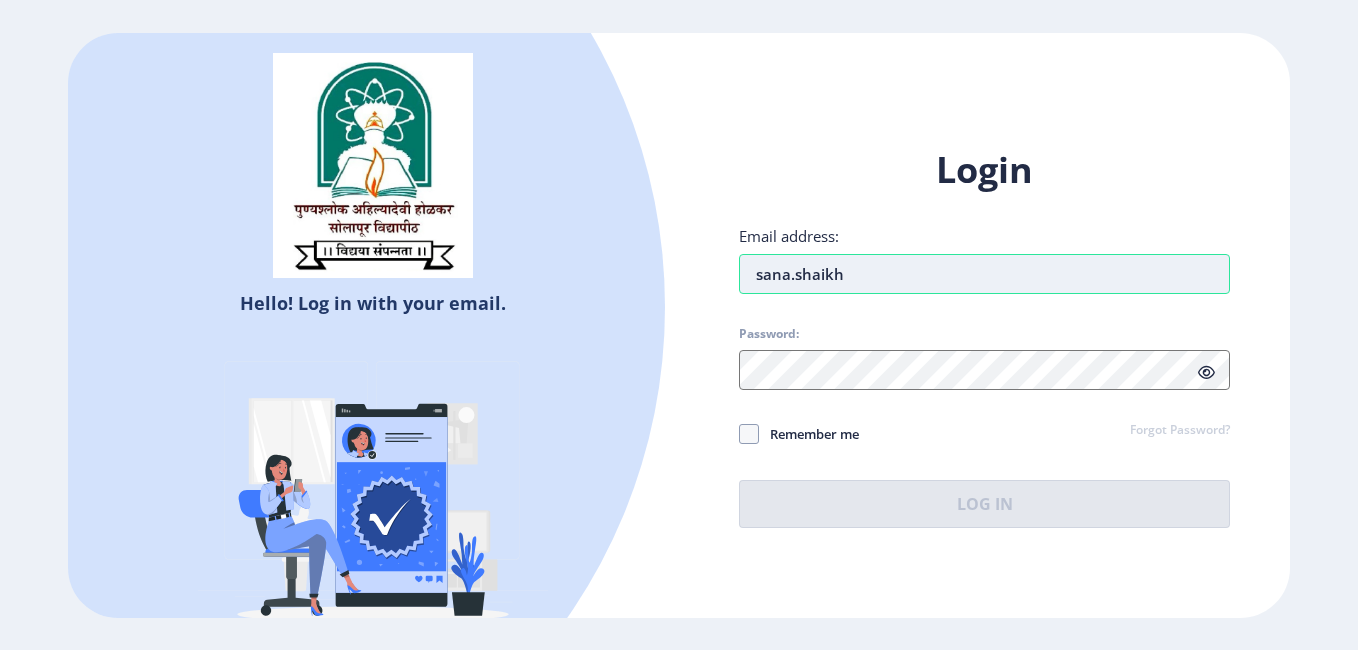 click on "sana.shaikh" at bounding box center (984, 274) 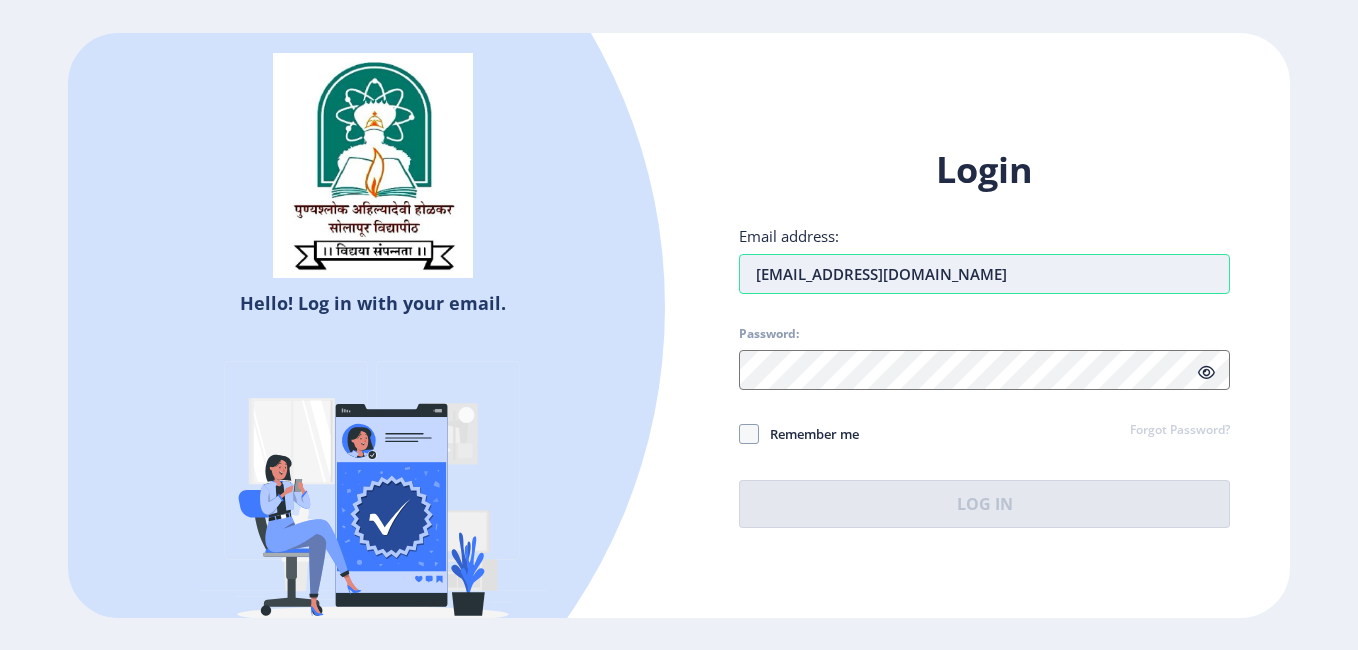type on "[EMAIL_ADDRESS][DOMAIN_NAME]" 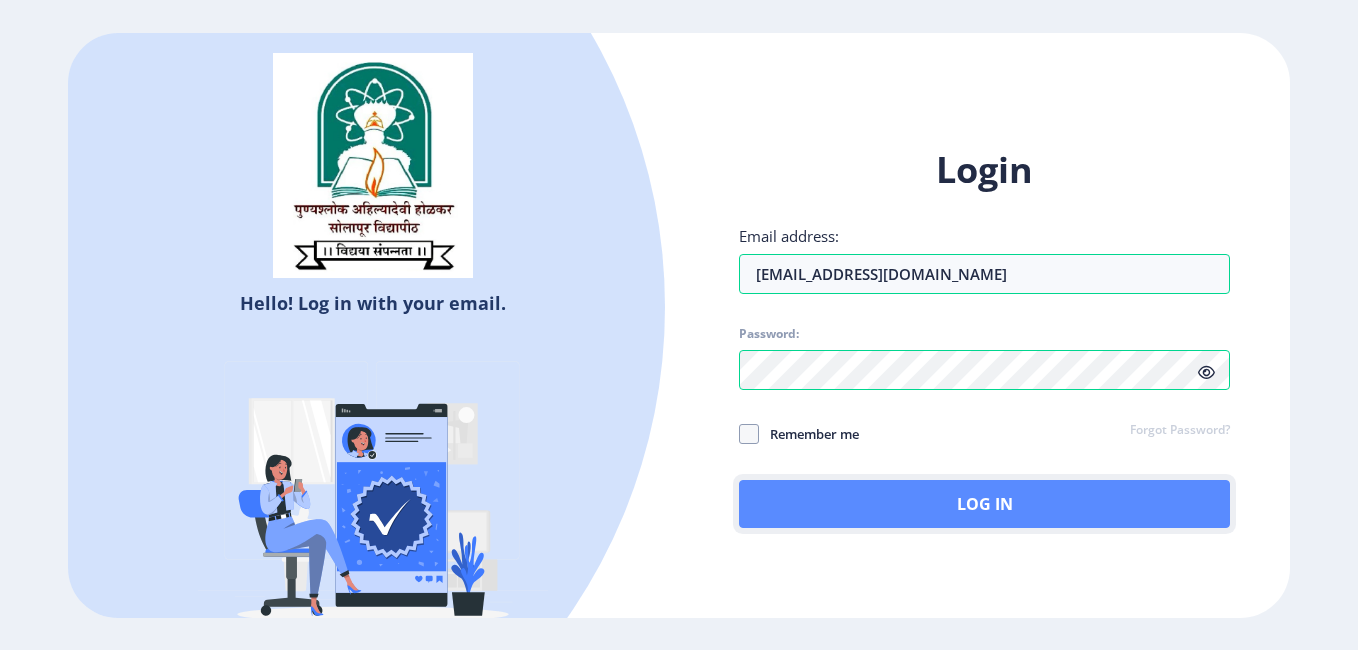 click on "Log In" 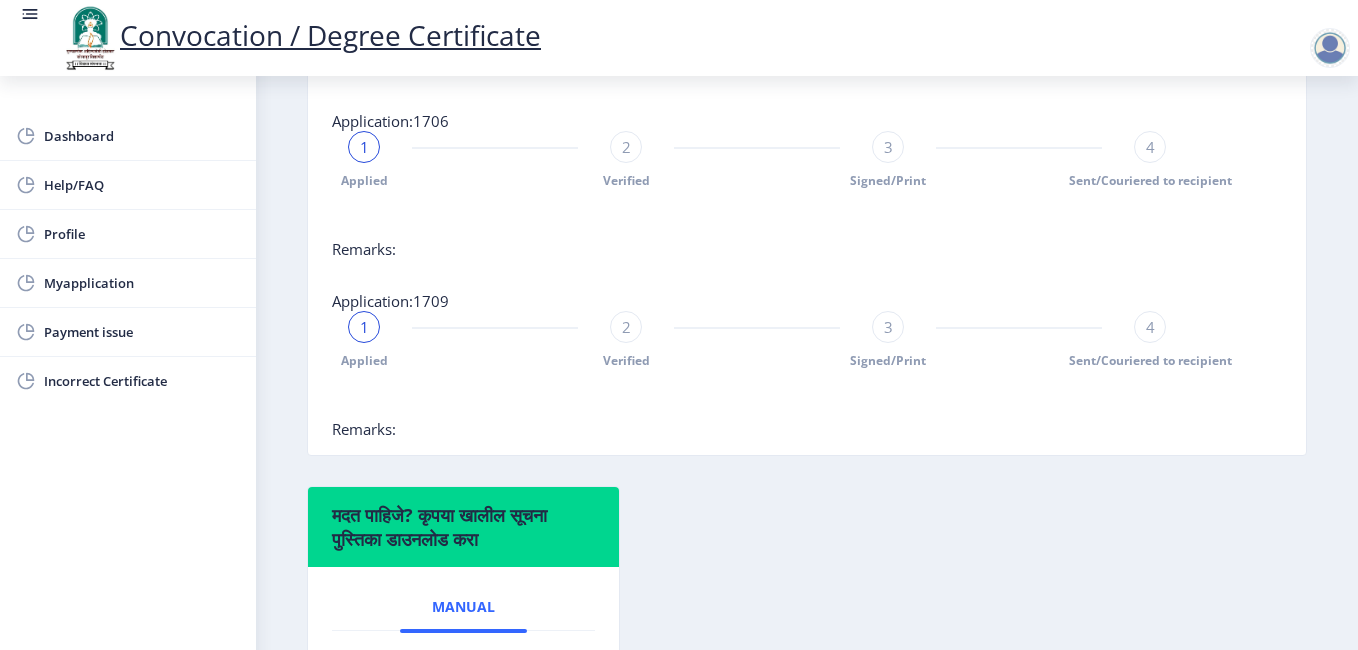 scroll, scrollTop: 800, scrollLeft: 0, axis: vertical 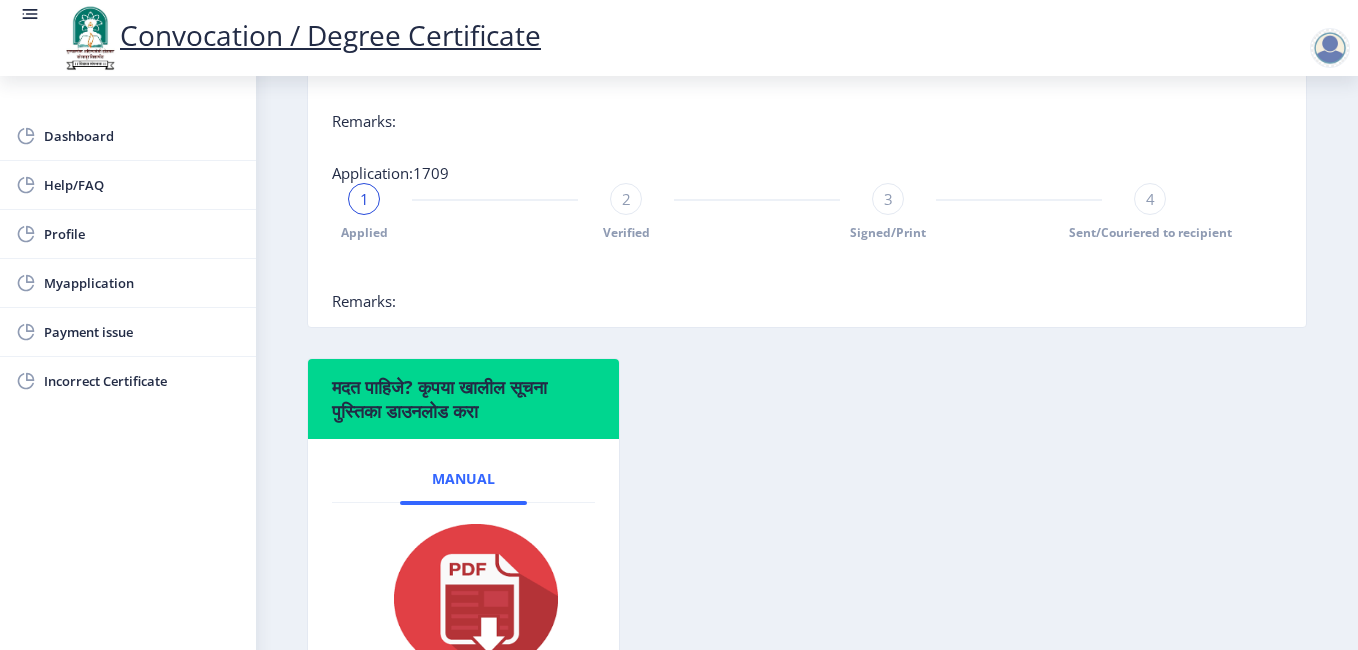 click on "1" 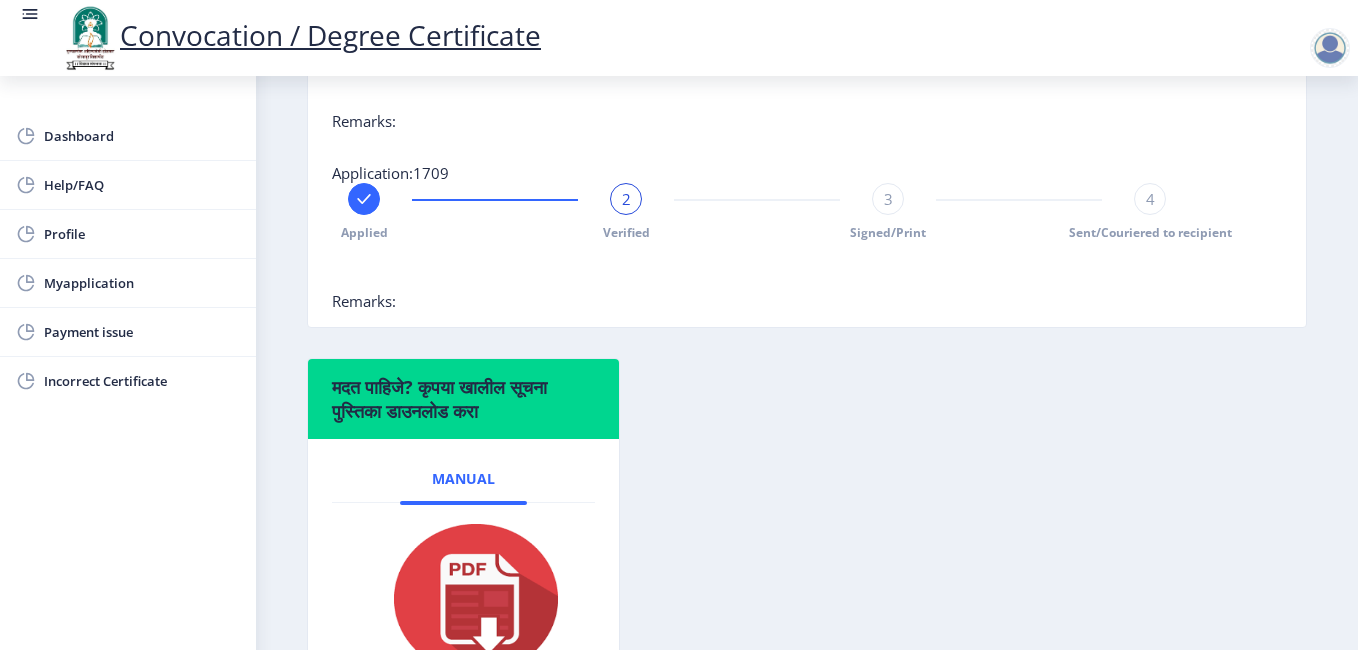 click on "3" 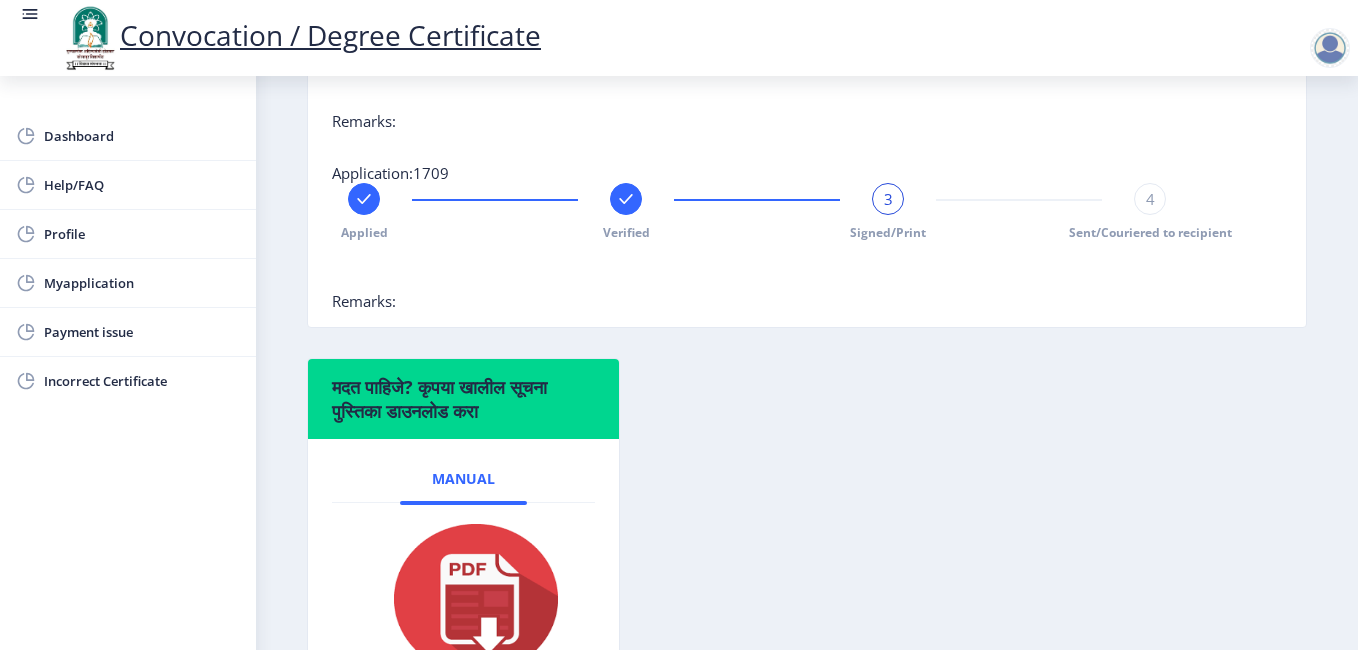 click on "4" 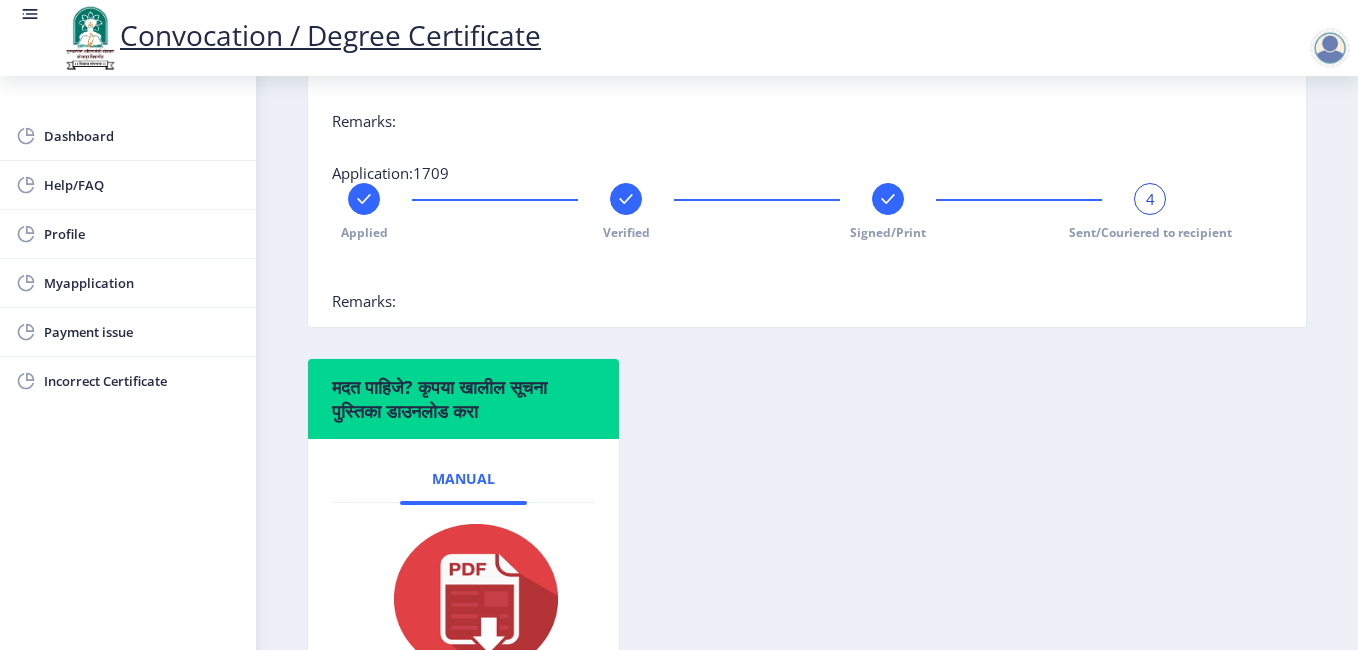 click on "Applied Verified Signed/Print 4 Sent/Couriered to recipient" 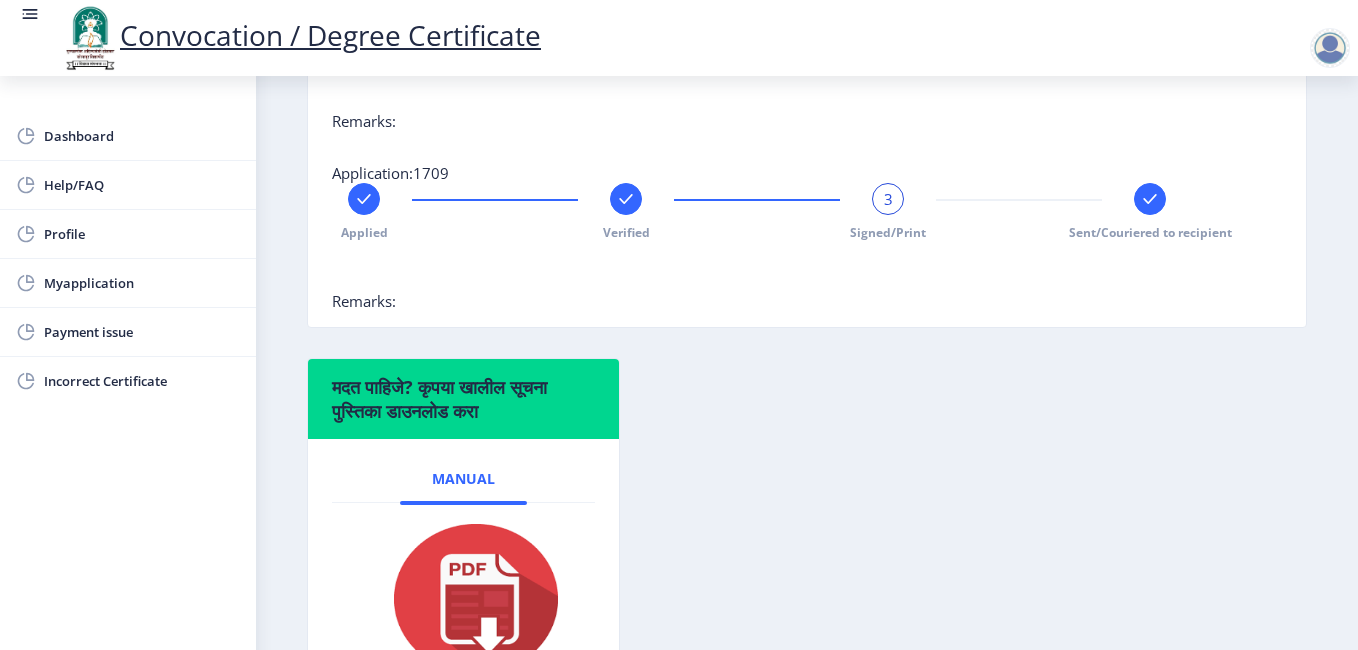 click on "3" 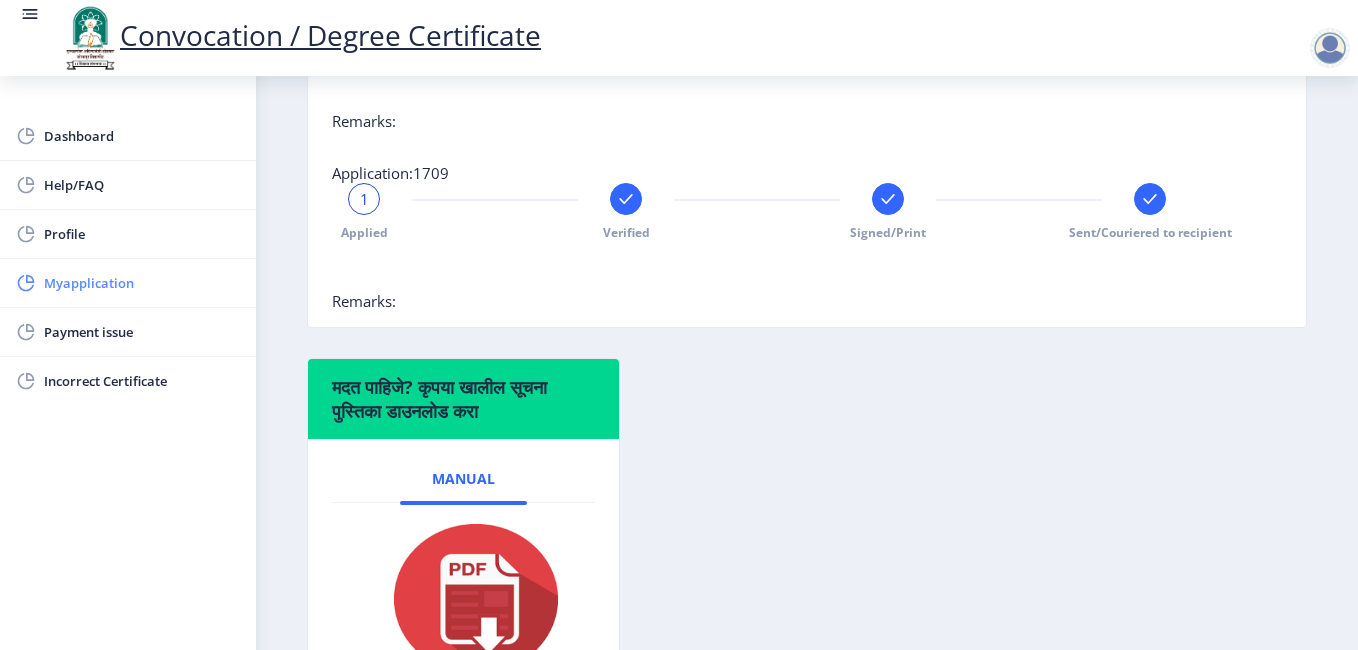 click on "Myapplication" 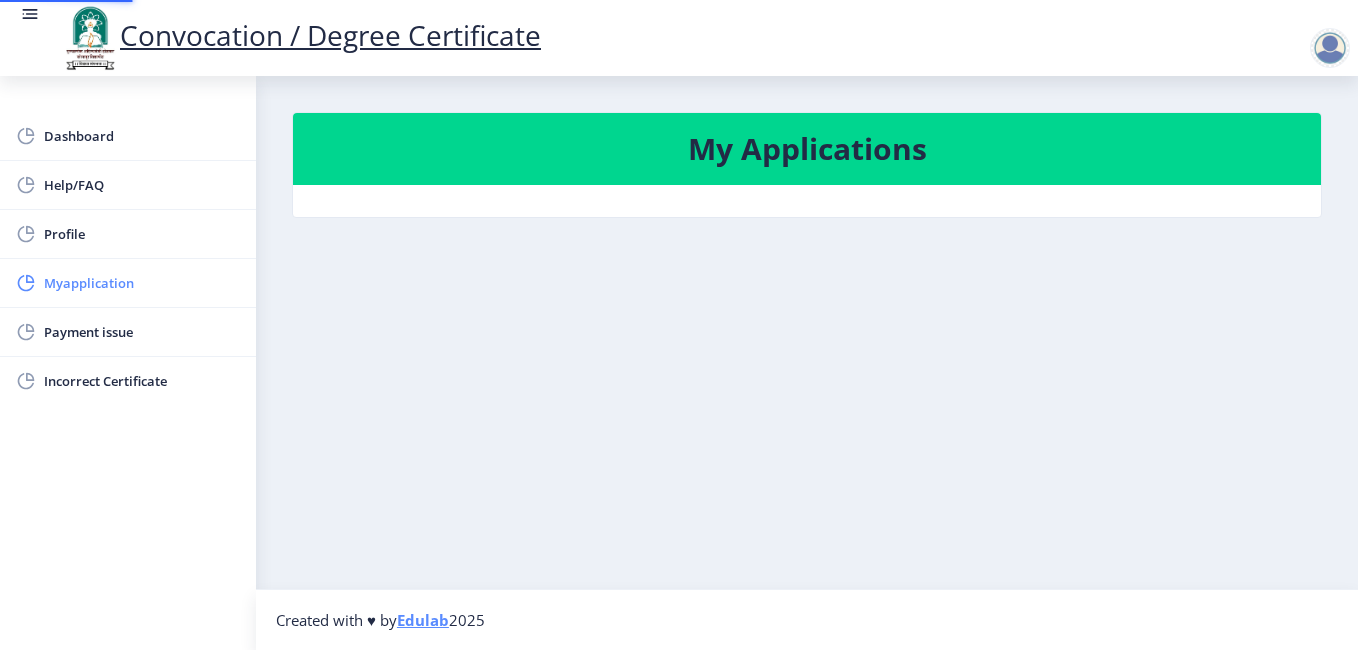 scroll, scrollTop: 0, scrollLeft: 0, axis: both 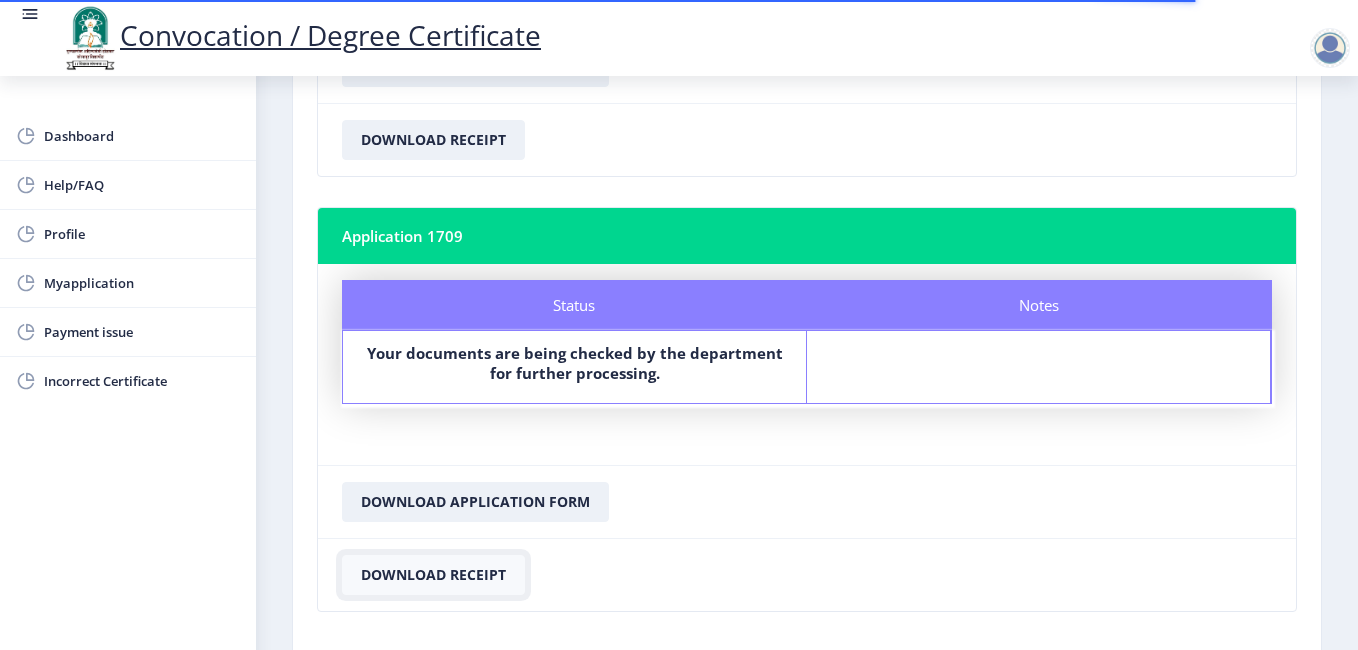 click on "Download Receipt" 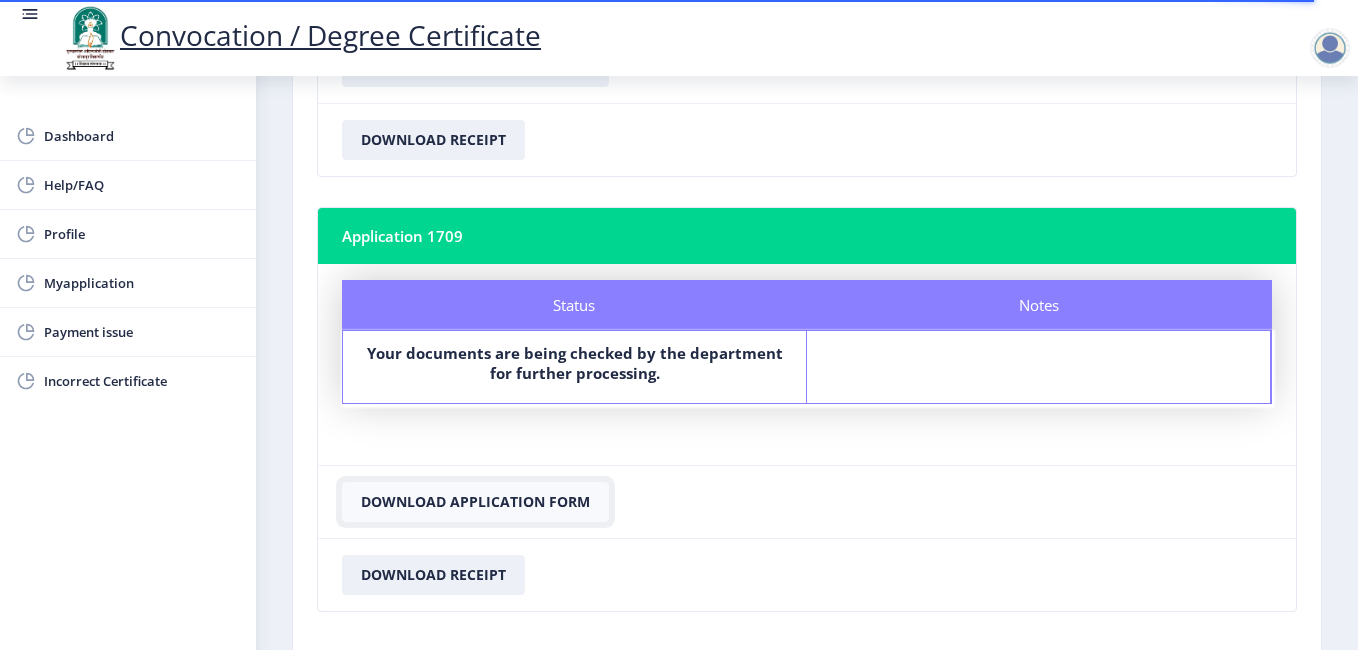 click on "Download Application Form" 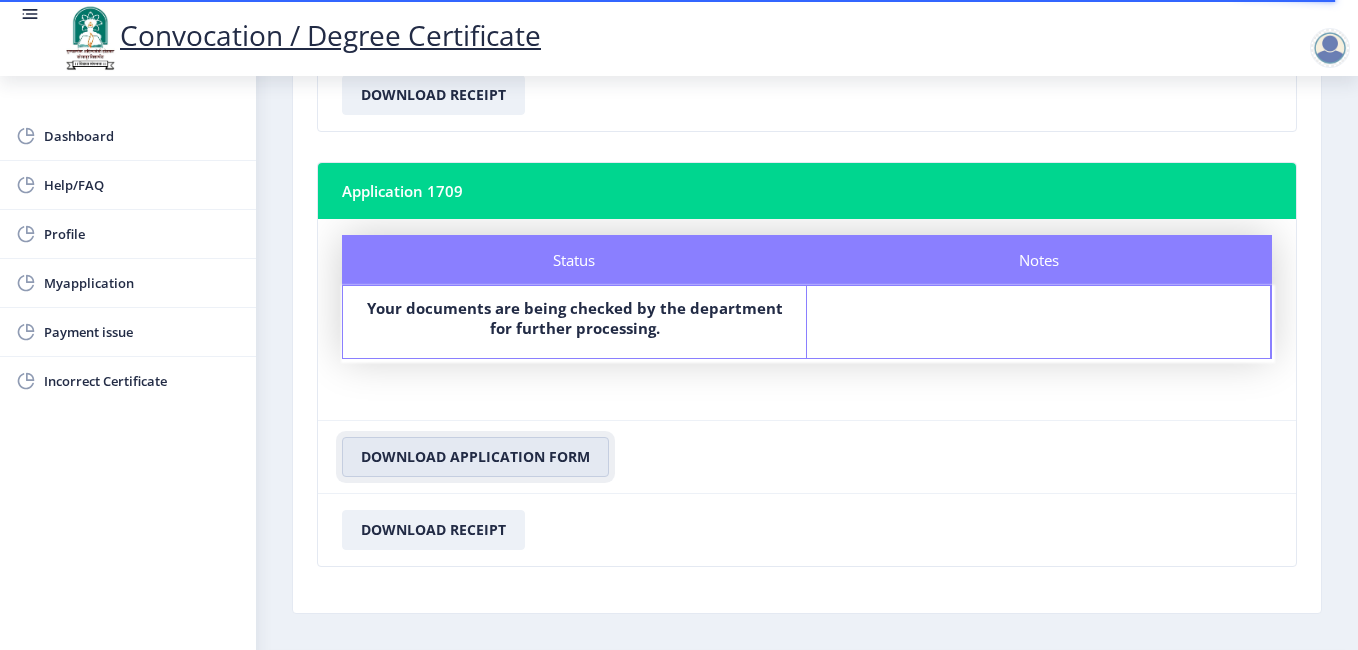 scroll, scrollTop: 976, scrollLeft: 0, axis: vertical 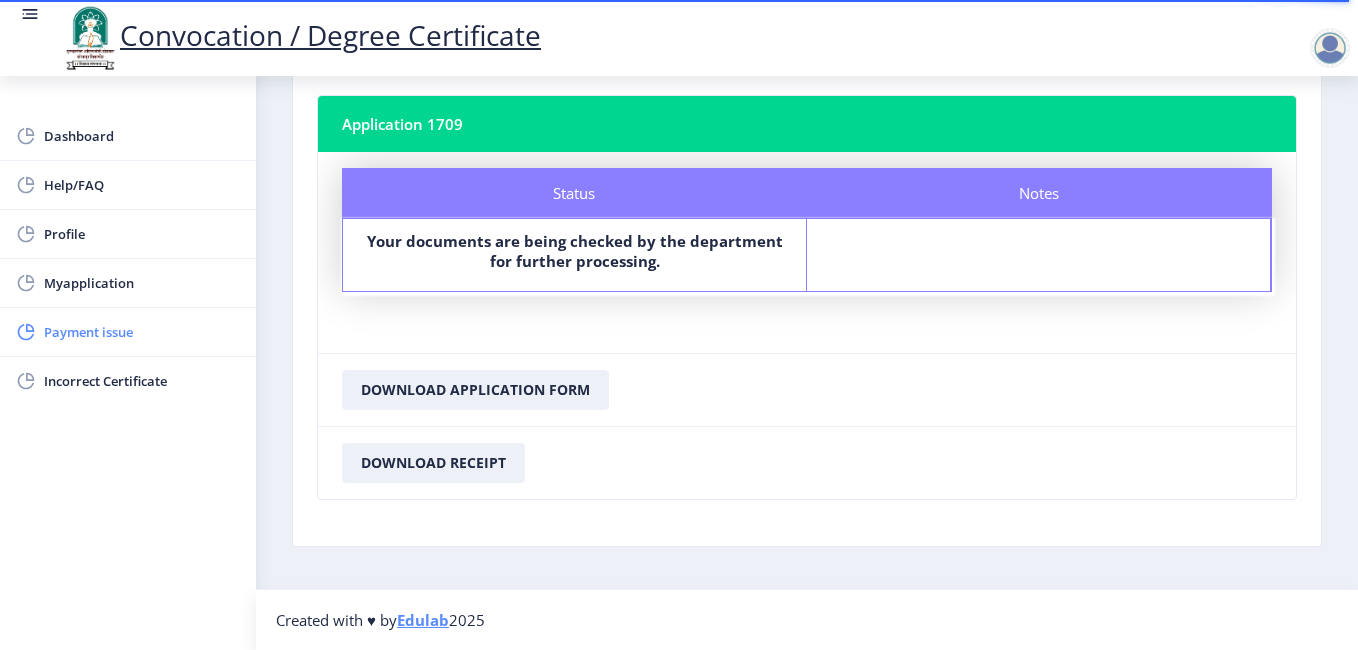 click on "Payment issue" 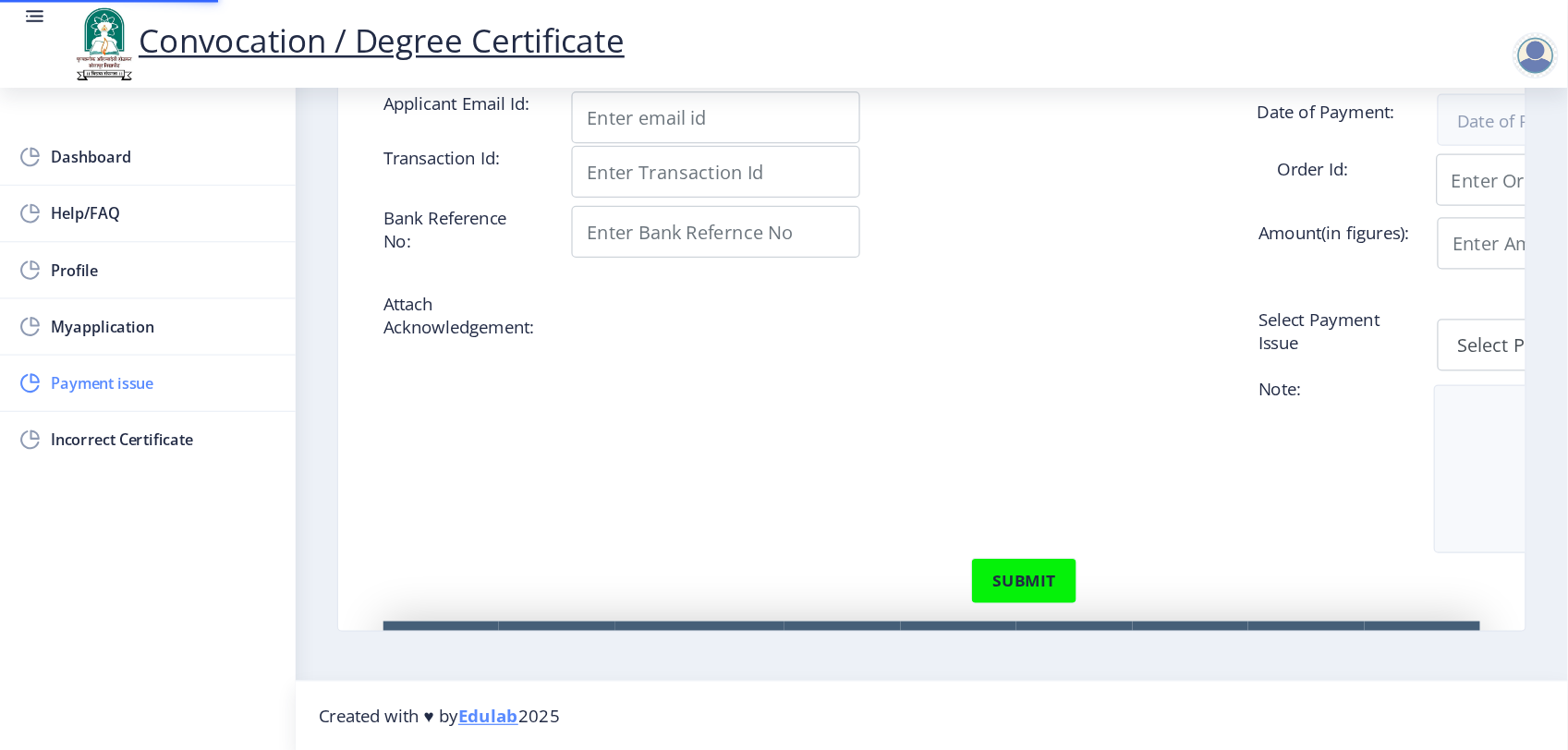 scroll, scrollTop: 0, scrollLeft: 0, axis: both 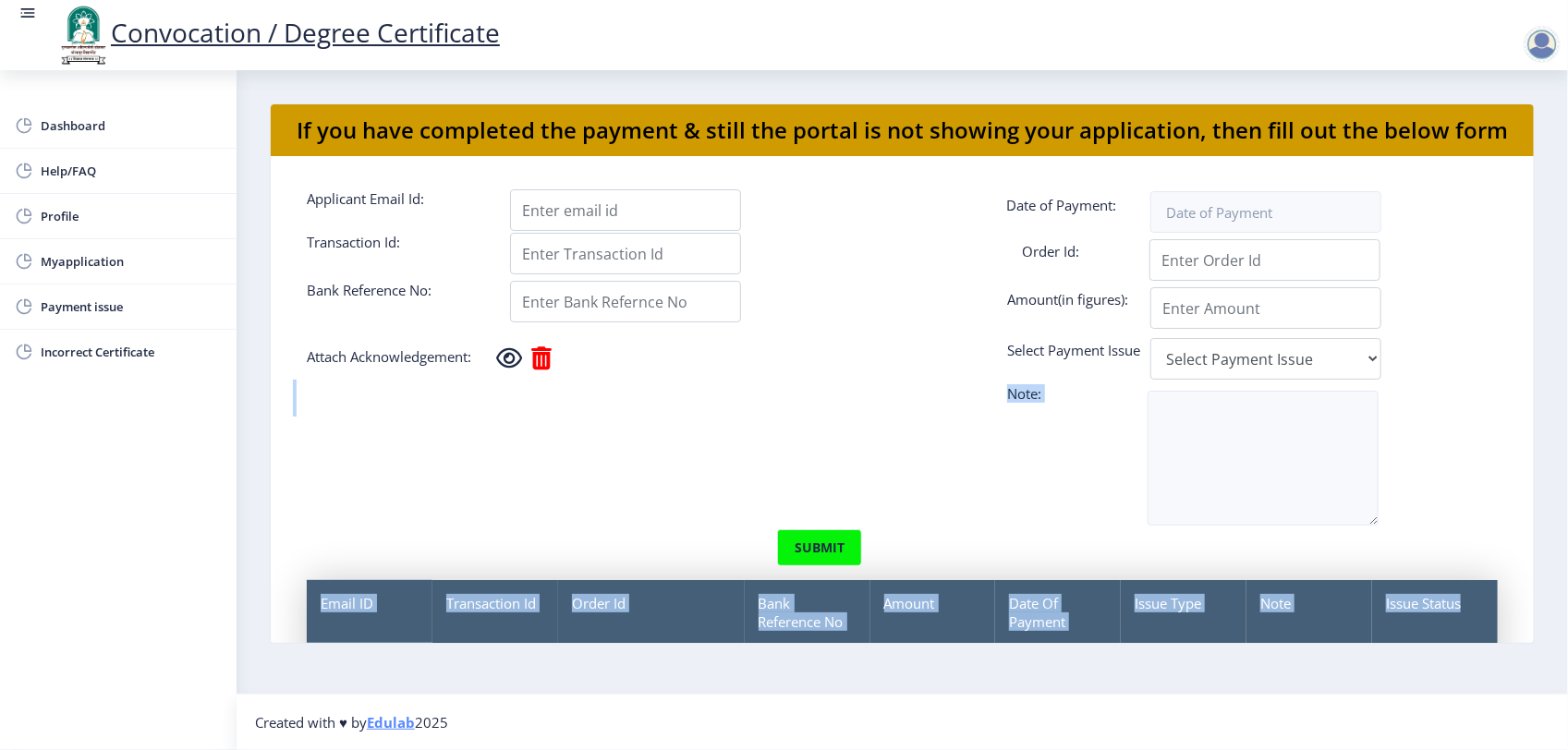 drag, startPoint x: 1567, startPoint y: 403, endPoint x: 1572, endPoint y: 619, distance: 216.0579 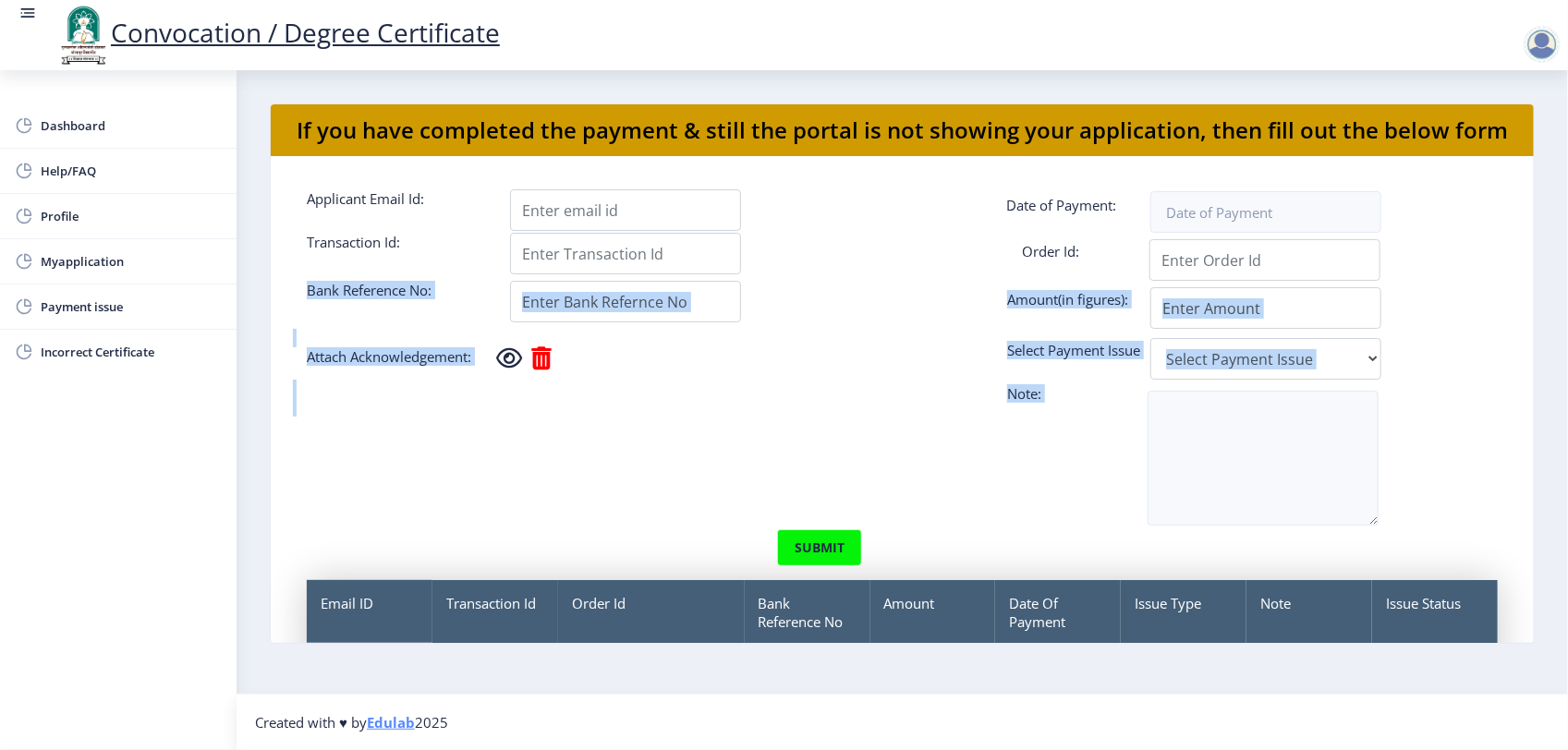 drag, startPoint x: 1567, startPoint y: 330, endPoint x: 1572, endPoint y: 554, distance: 224.0558 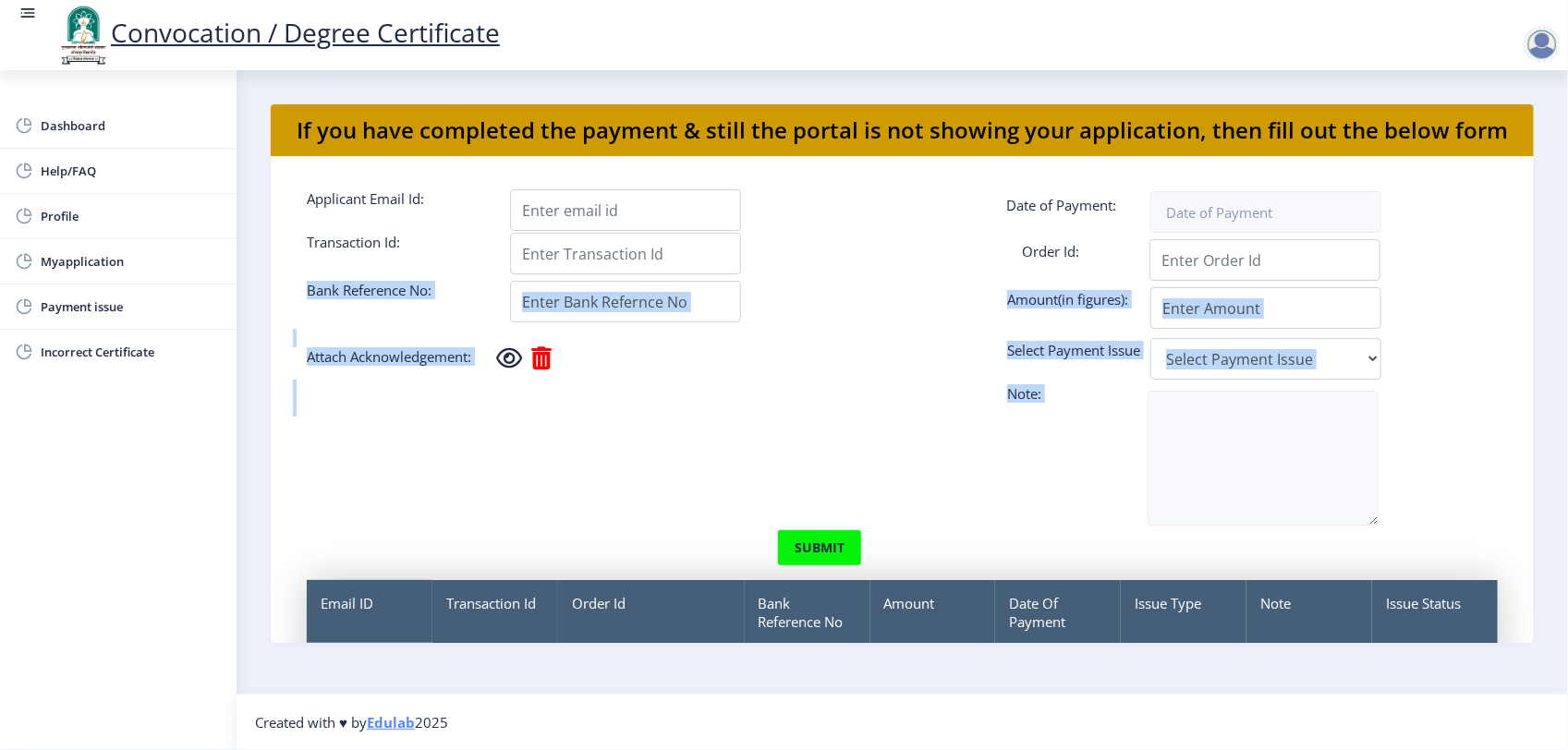 drag, startPoint x: 1572, startPoint y: 554, endPoint x: 1355, endPoint y: 526, distance: 218.79899 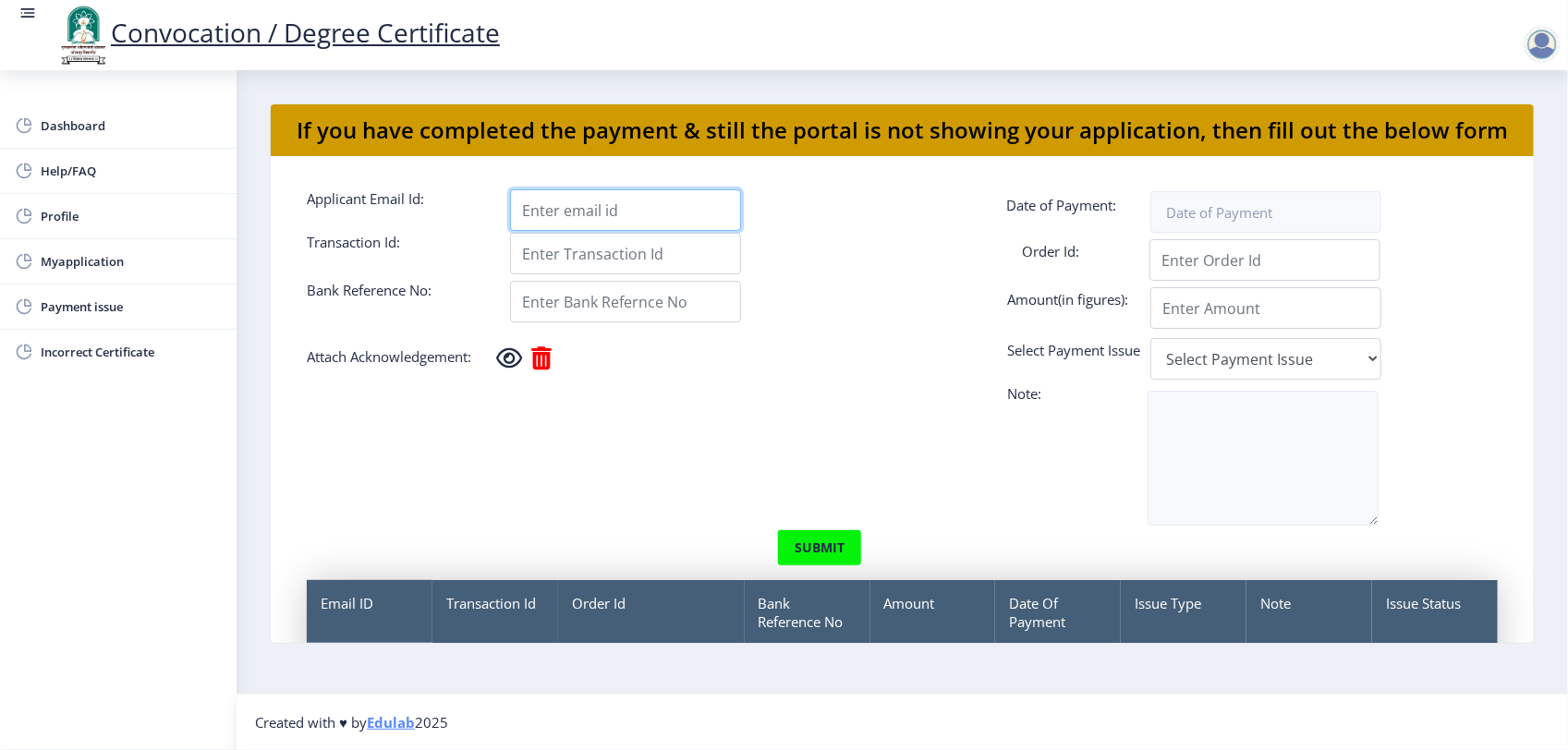 click on "Applicant Email Id:" at bounding box center [626, 210] 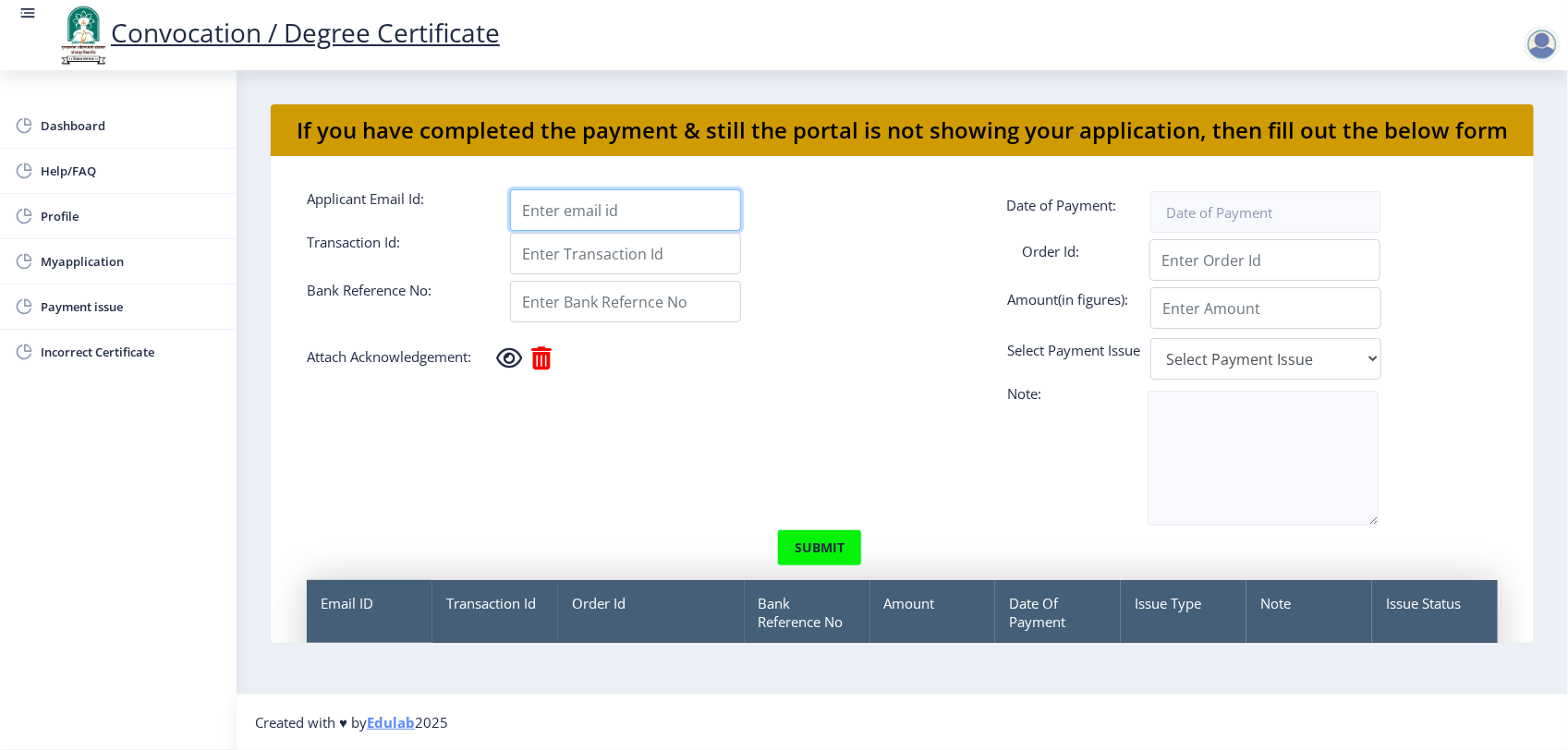 type on "[EMAIL_ADDRESS][DOMAIN_NAME]" 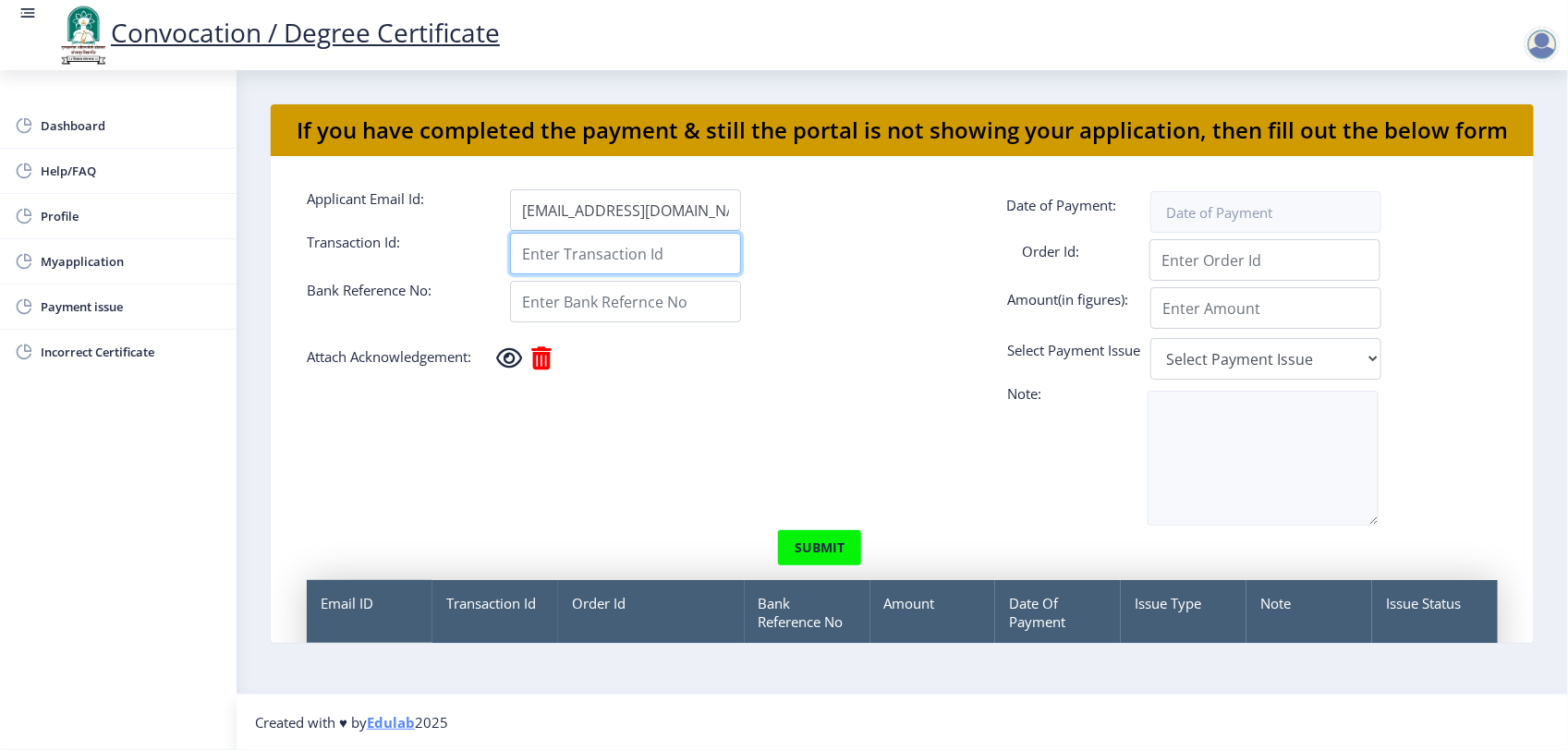 click on "Applicant Email Id:" at bounding box center [626, 253] 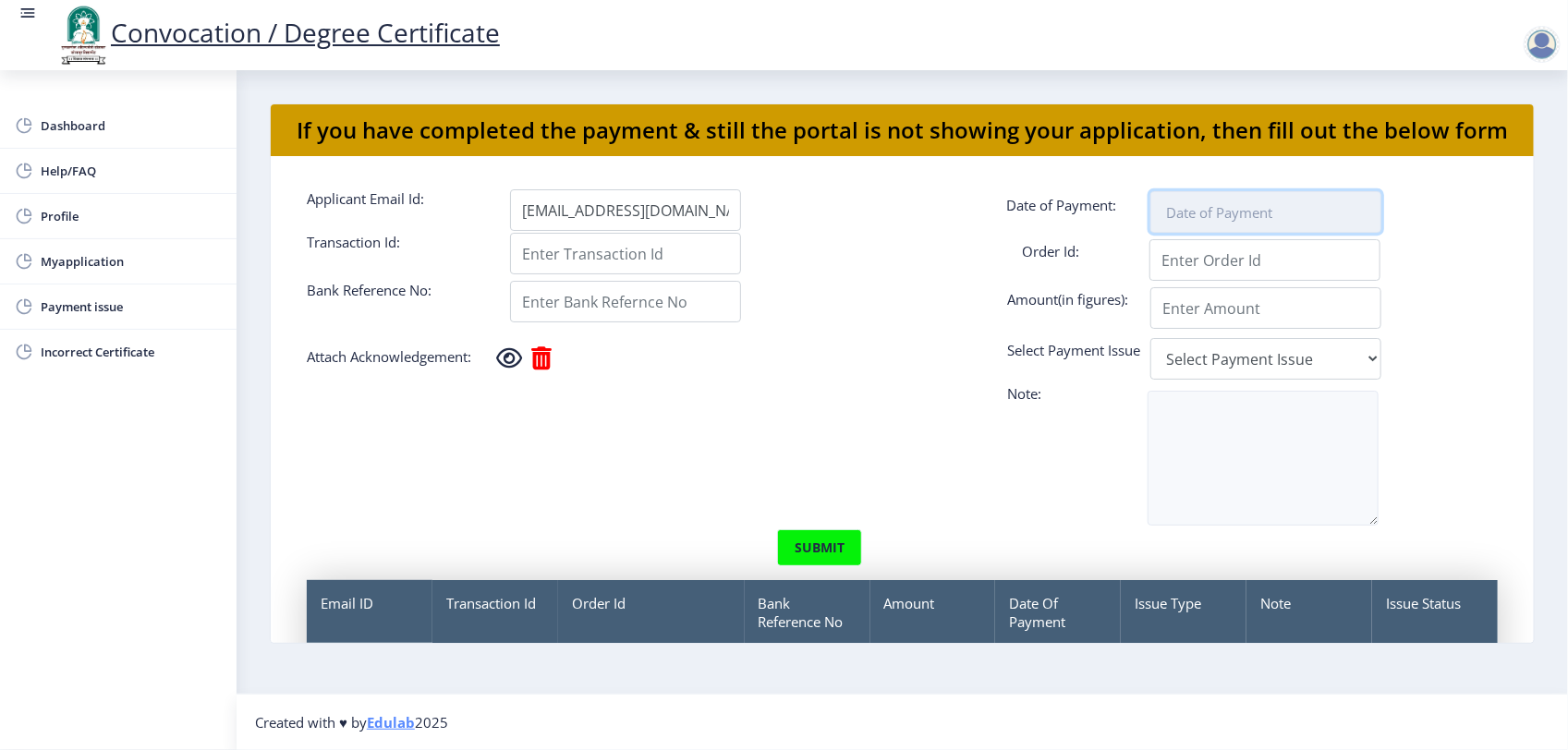 click at bounding box center (1266, 212) 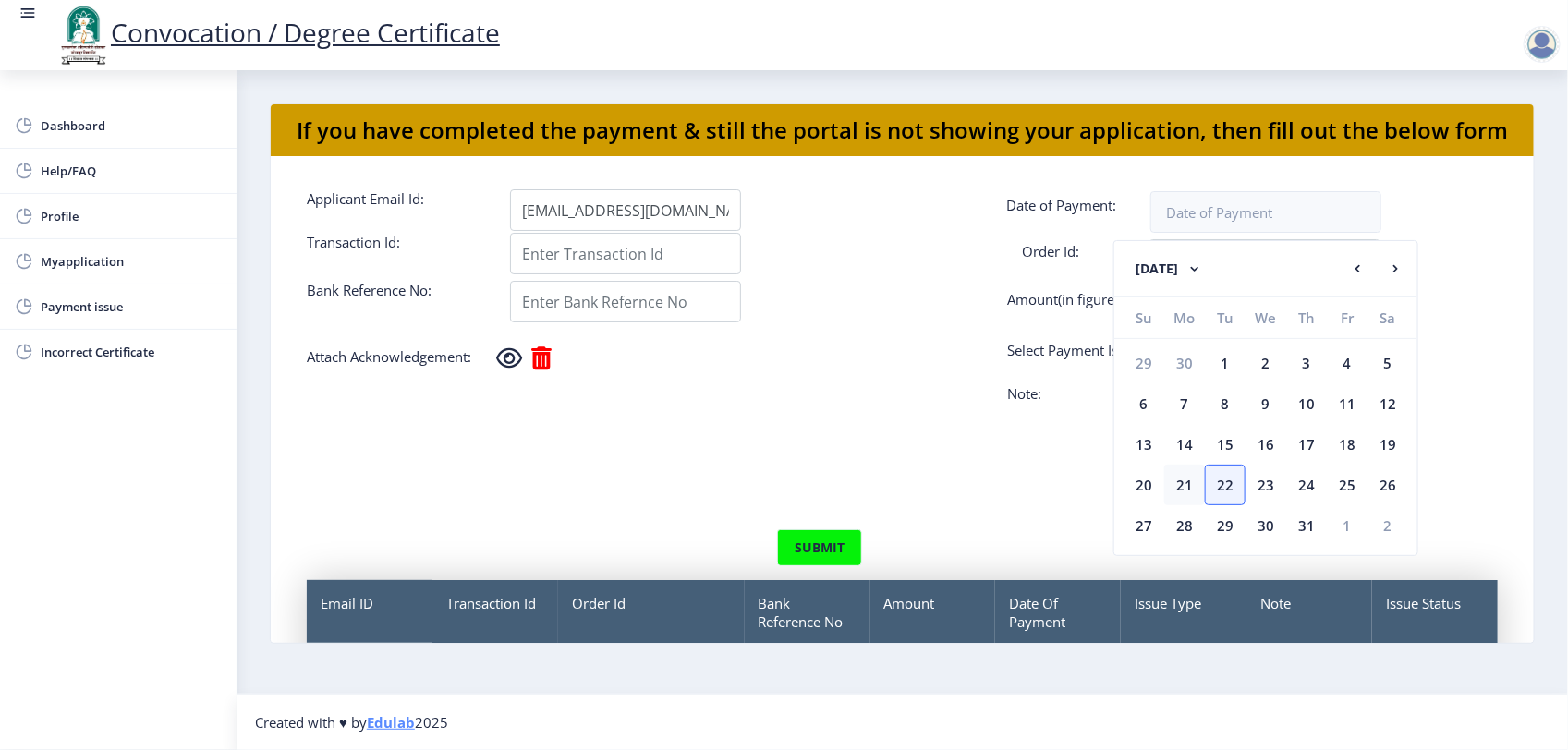 click on "21" 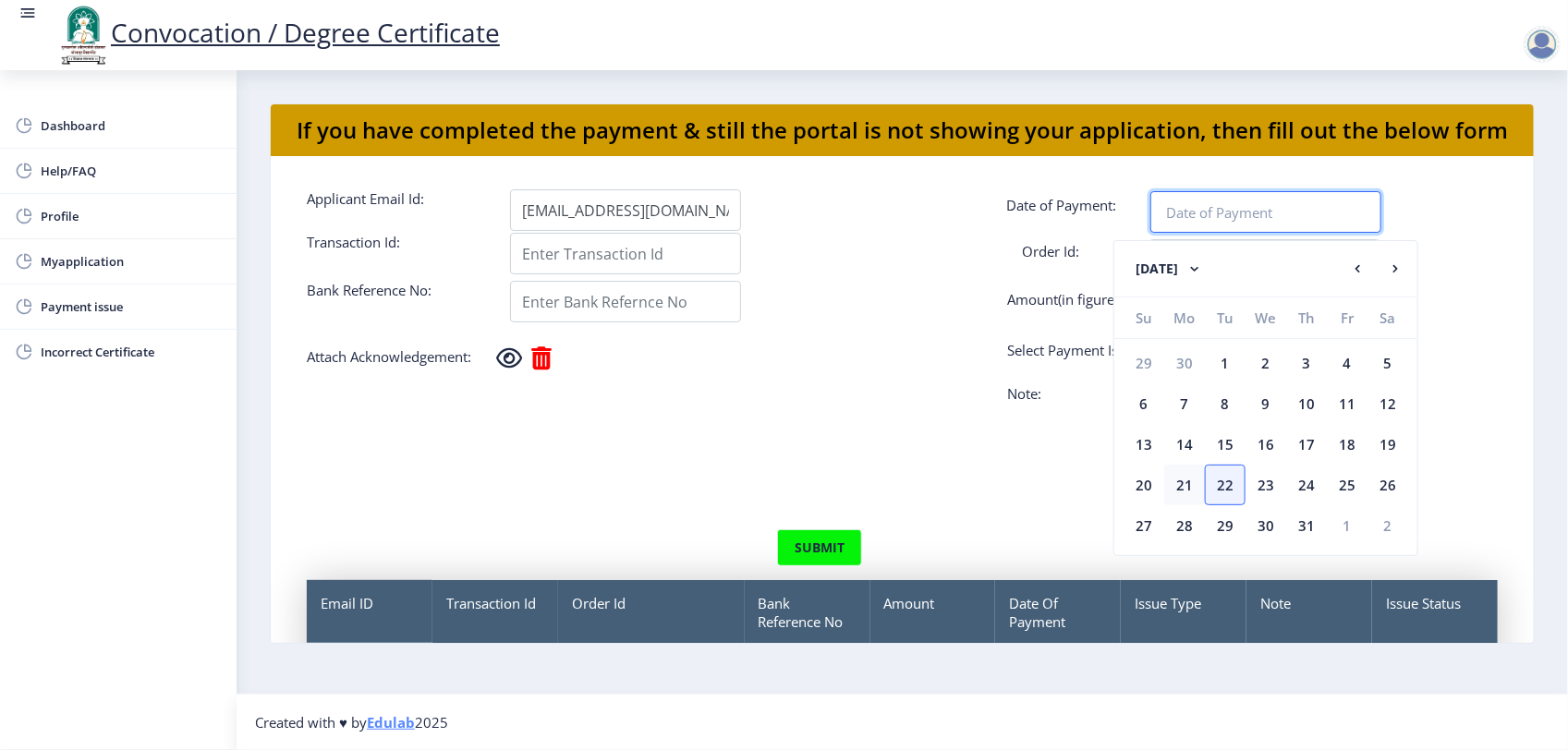 type on "[DATE]" 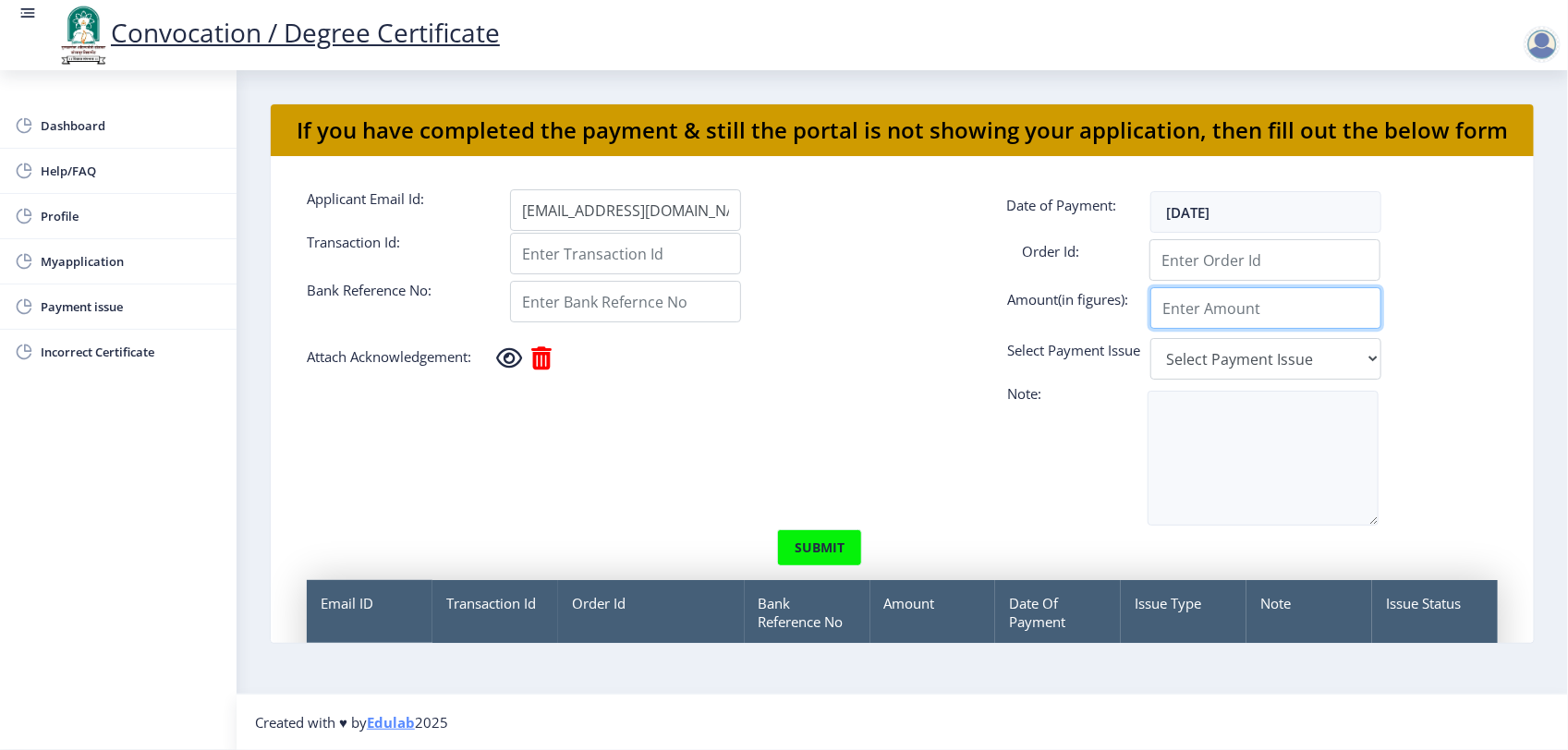 click on "Applicant Email Id:" at bounding box center (1265, 260) 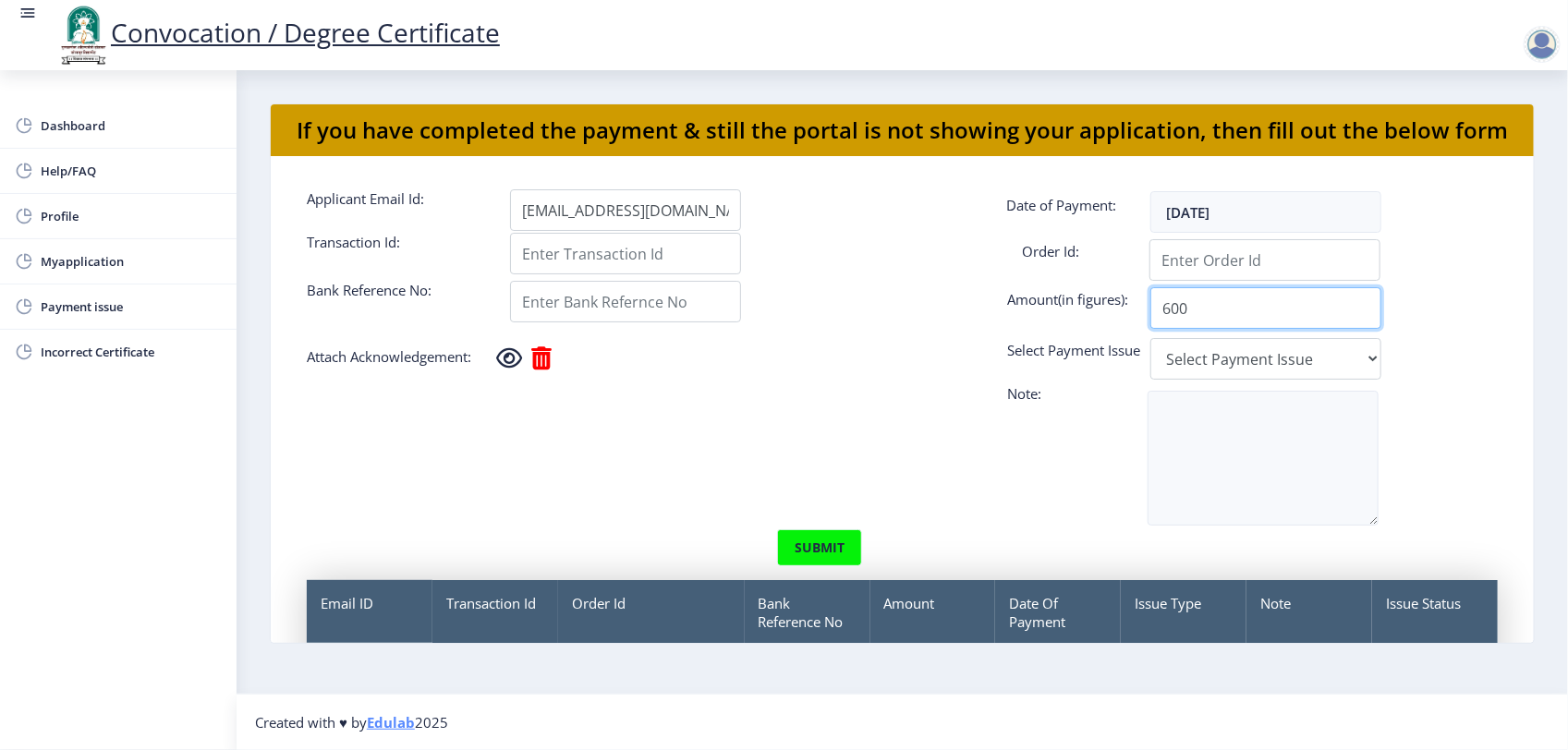 type on "600" 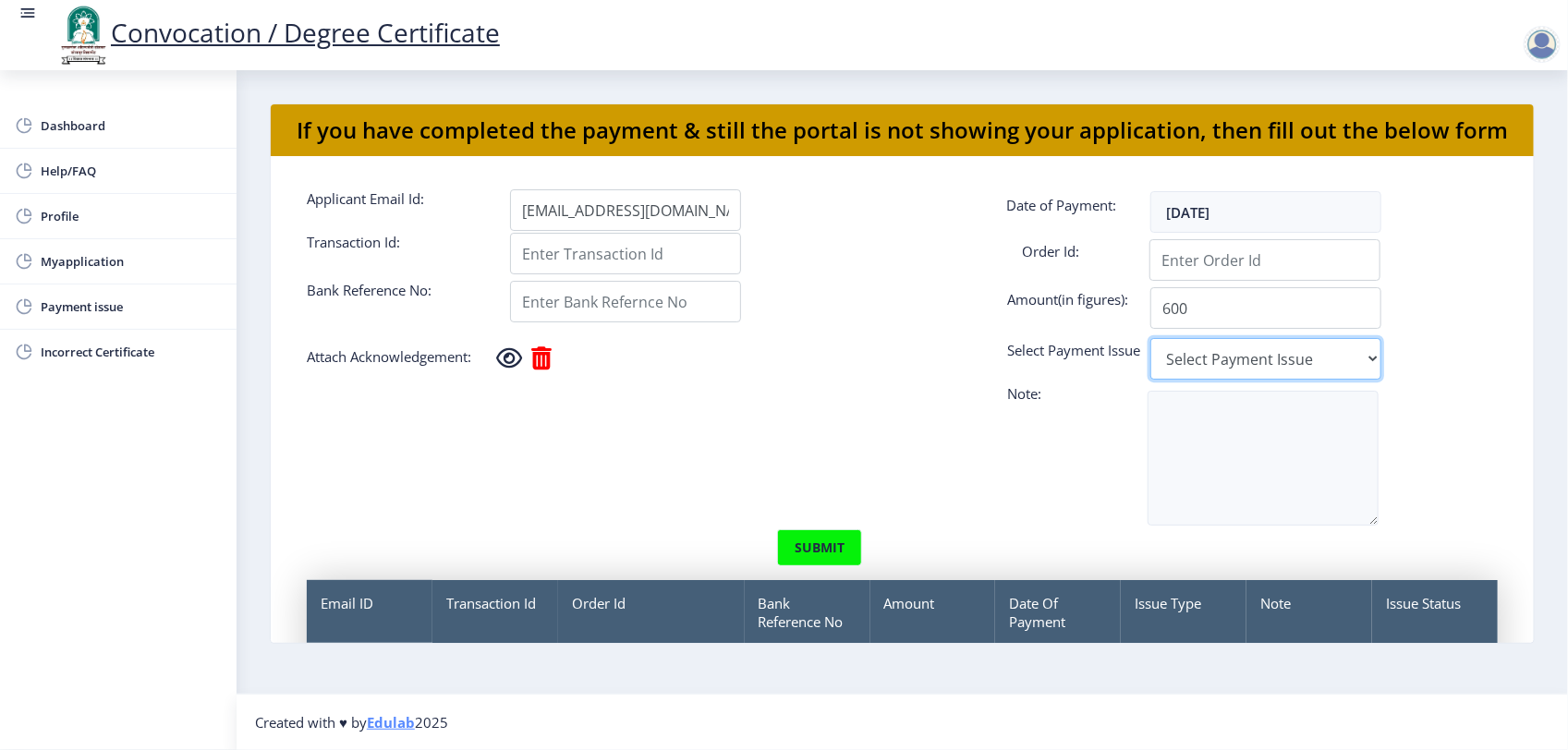 click on "Select Payment Issue Single Payment Multiple Payment Others" at bounding box center (1266, 358) 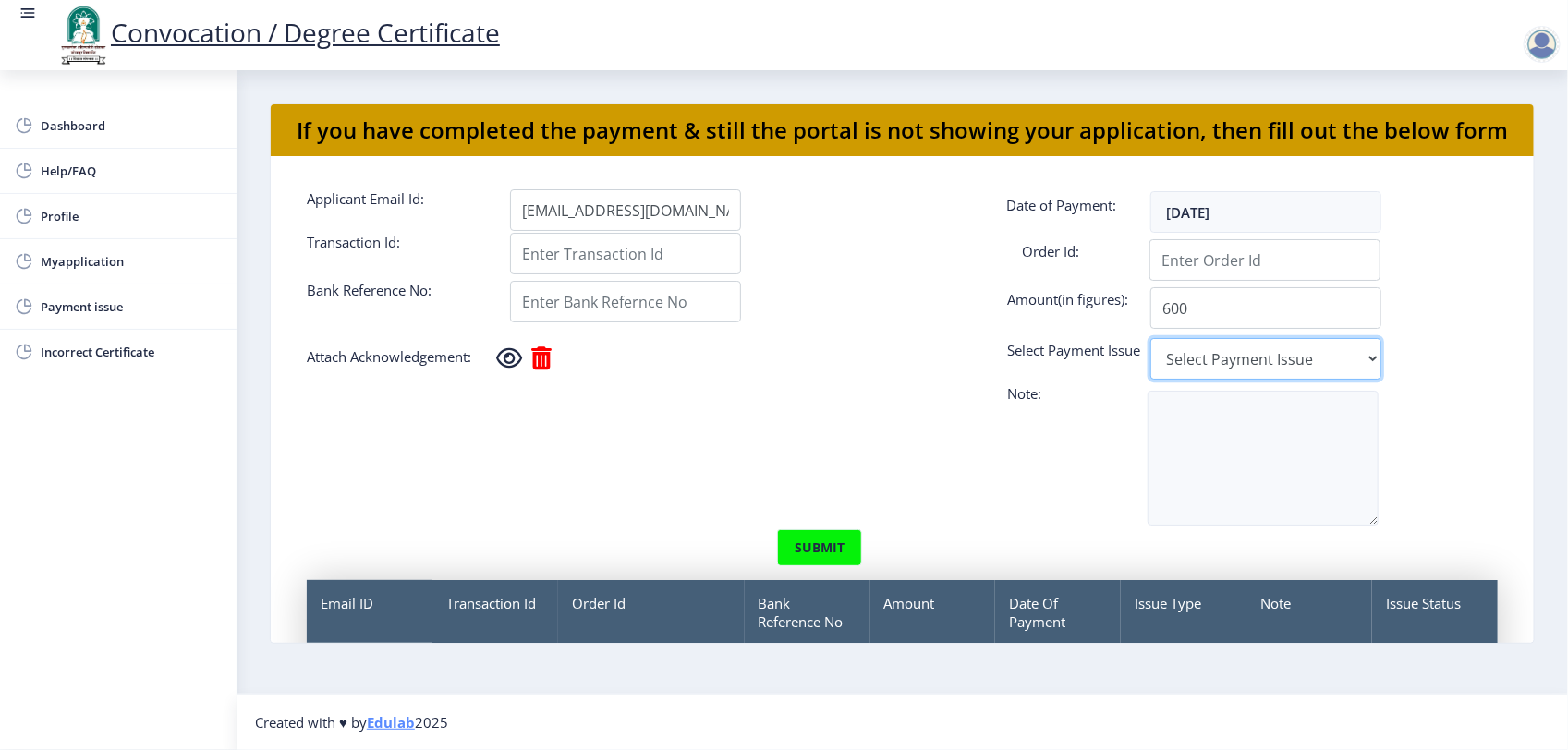 select on "Single Payment" 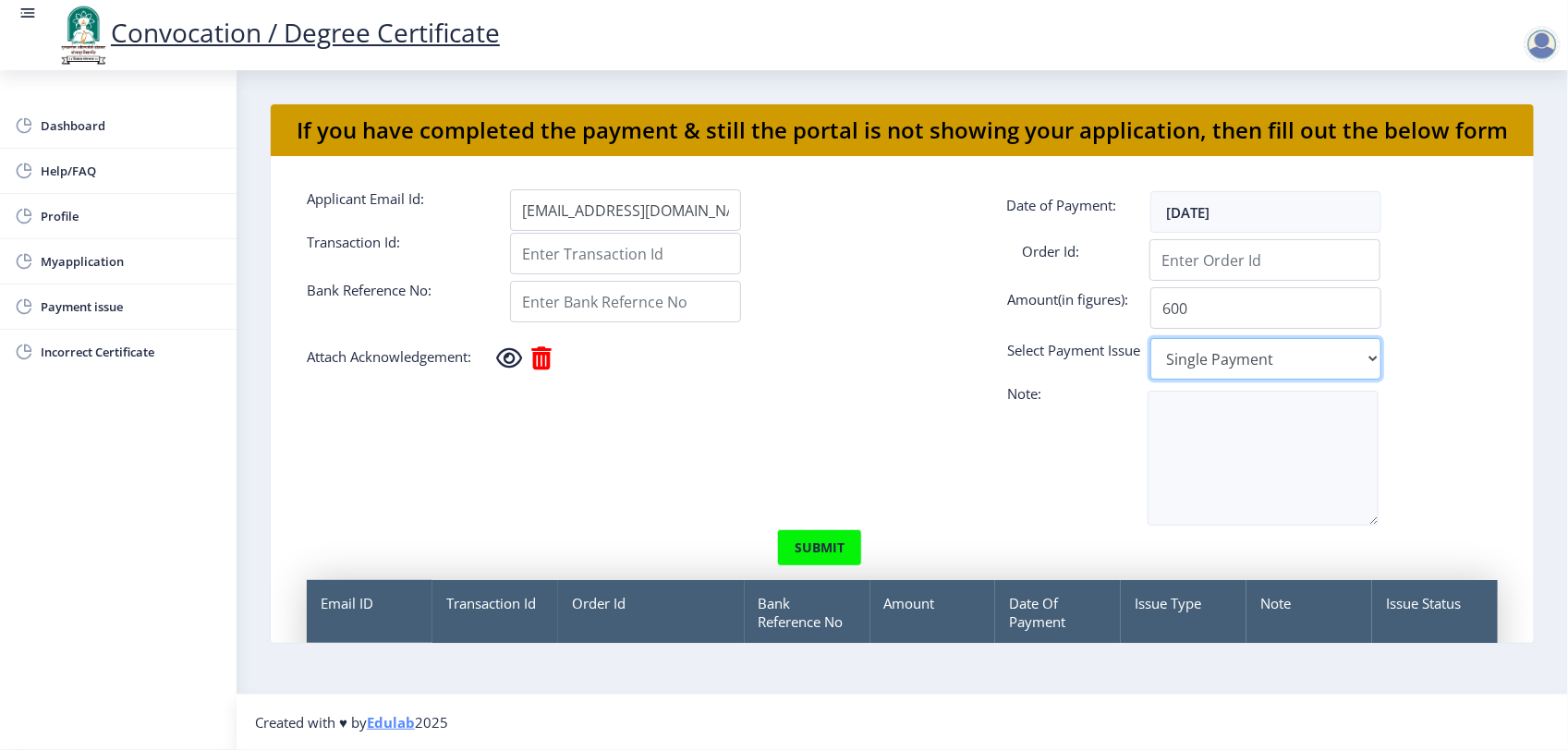 click on "Select Payment Issue Single Payment Multiple Payment Others" at bounding box center [1266, 358] 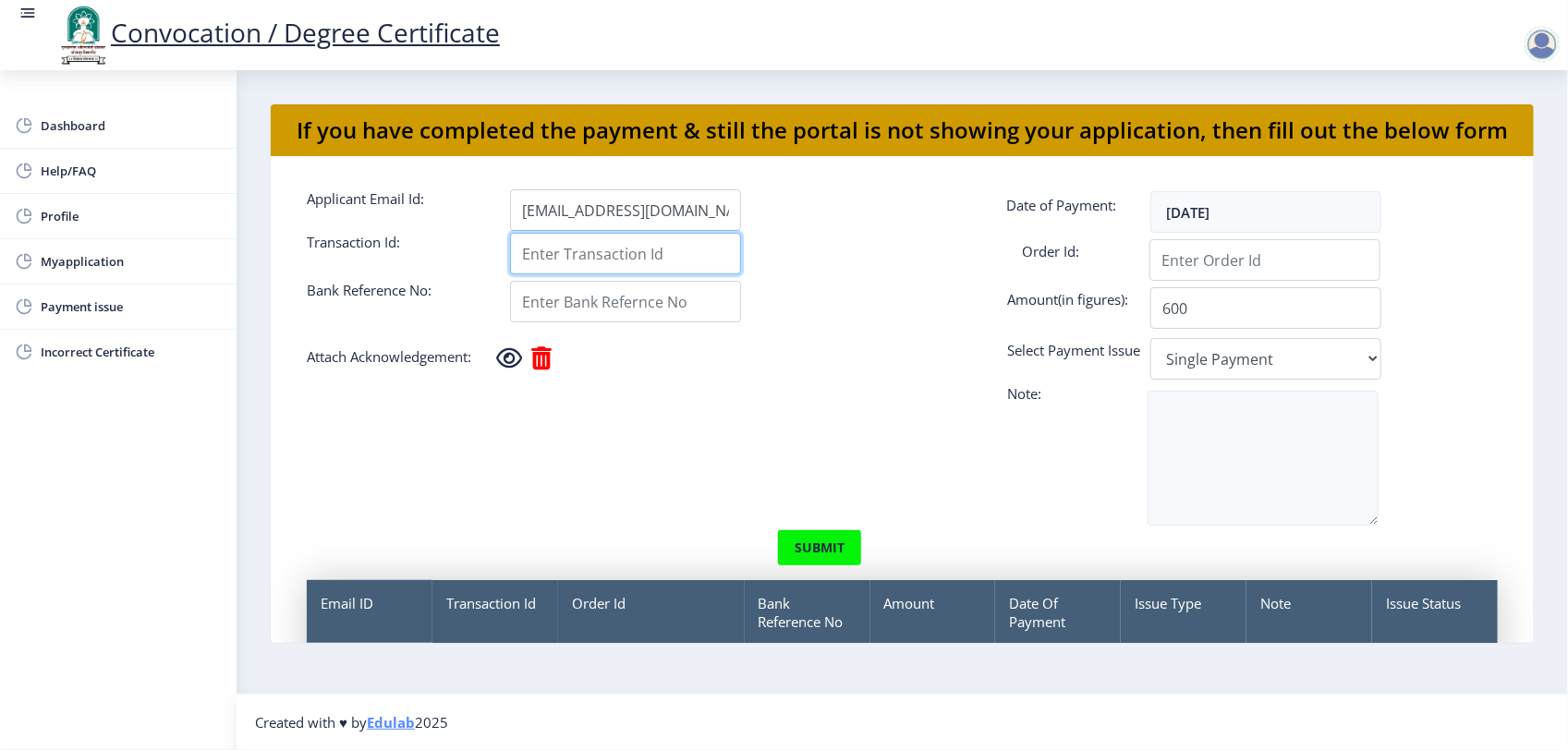 click on "Applicant Email Id:" at bounding box center (626, 253) 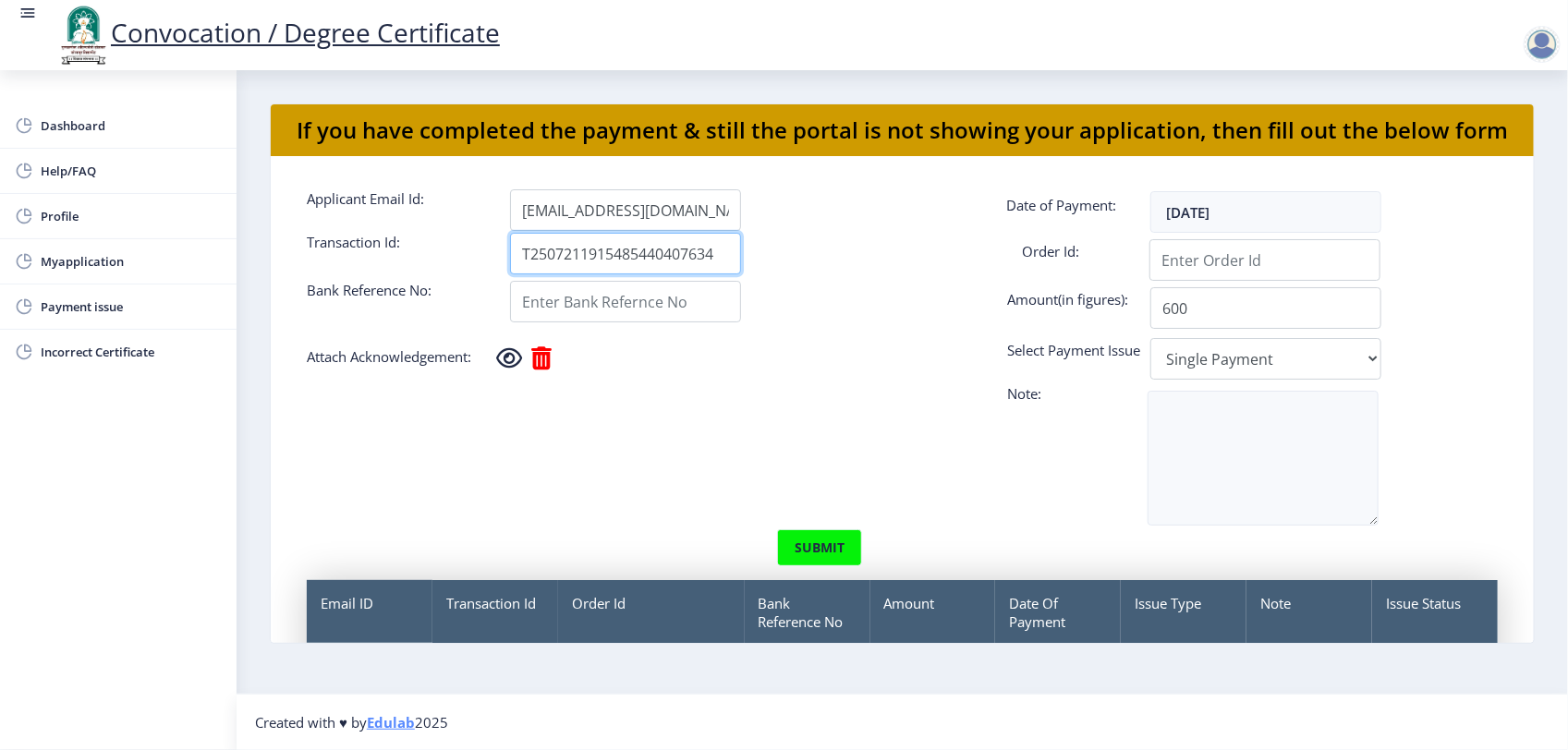 type on "T2507211915485440407634" 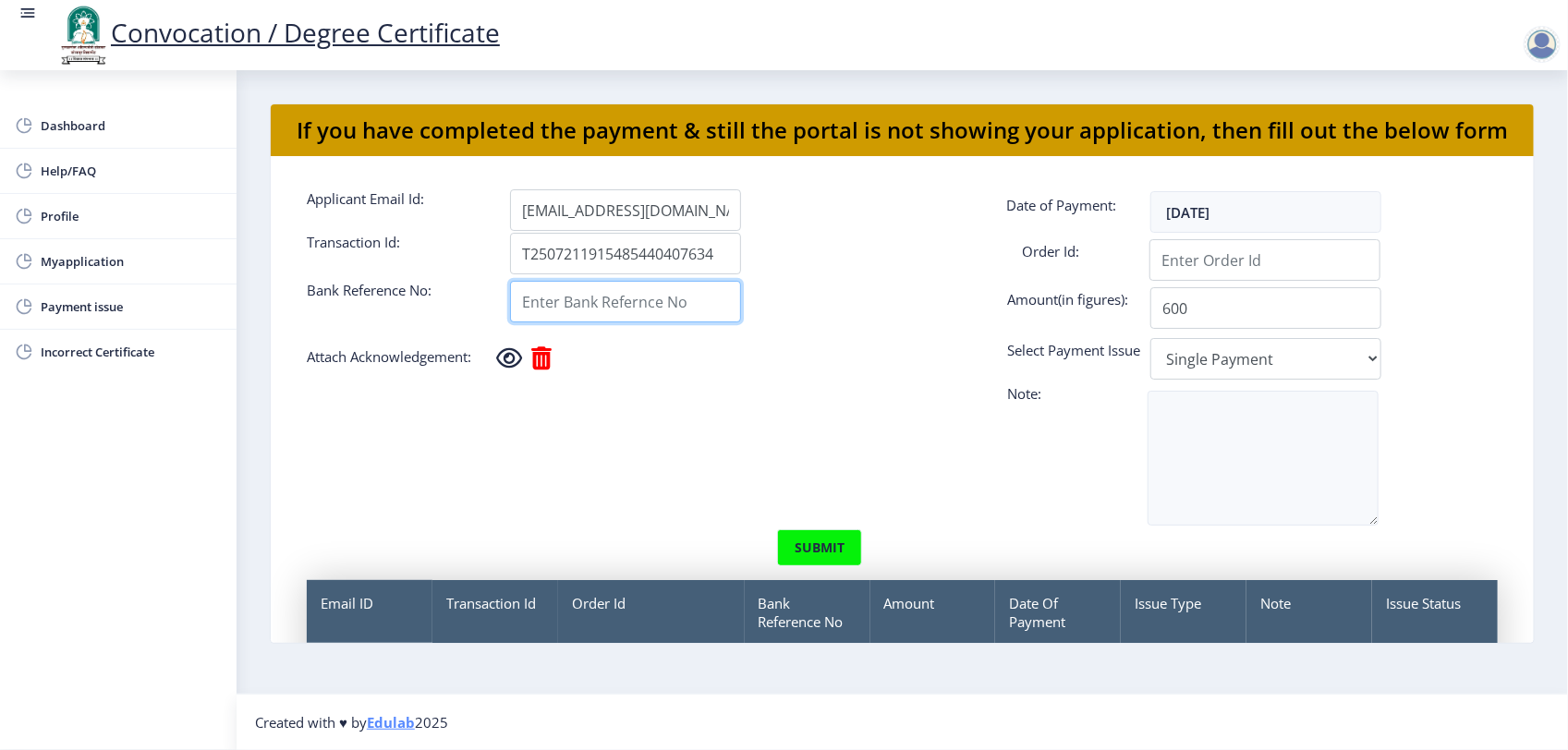 click on "Applicant Email Id:" at bounding box center (626, 301) 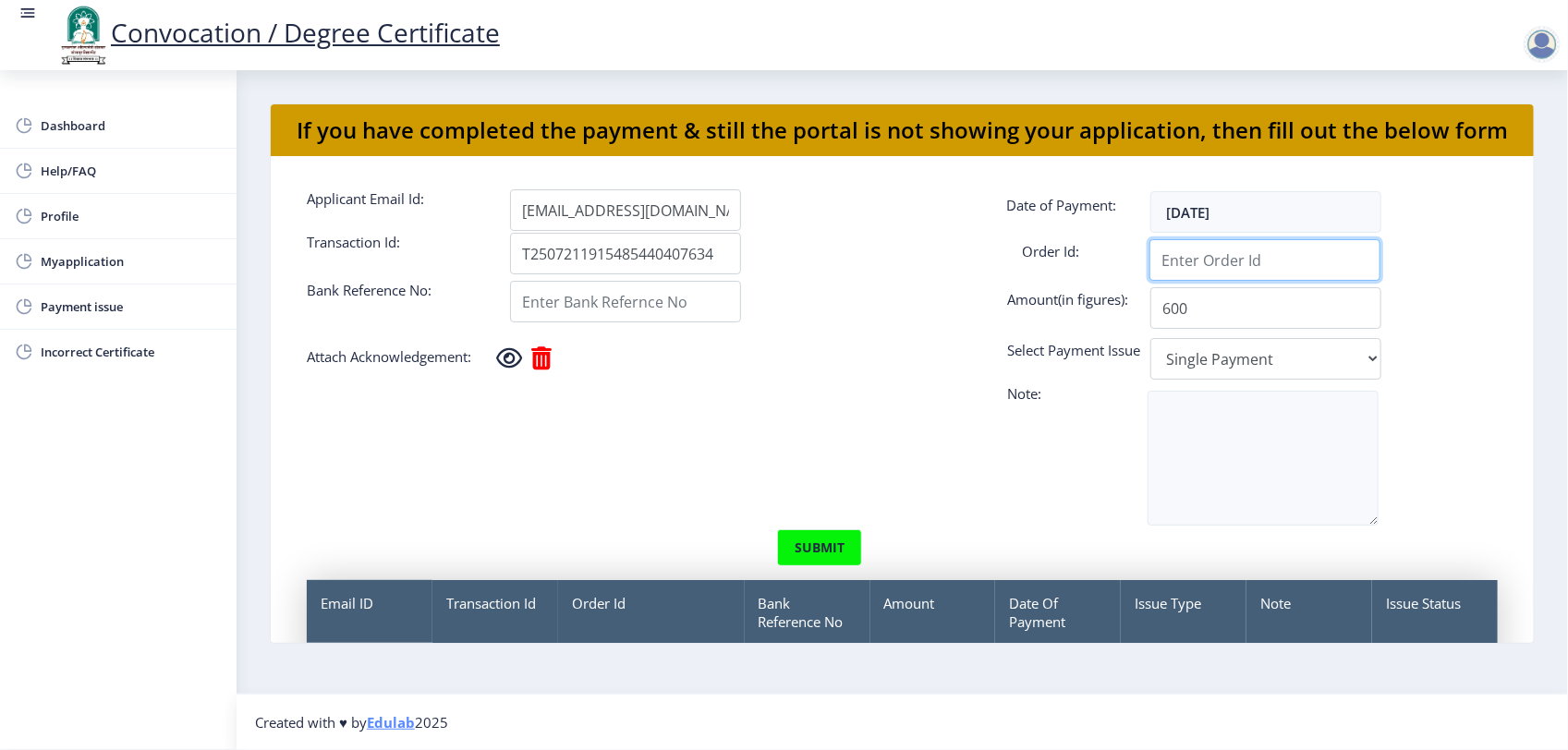 click on "Applicant Email Id:" at bounding box center [1265, 260] 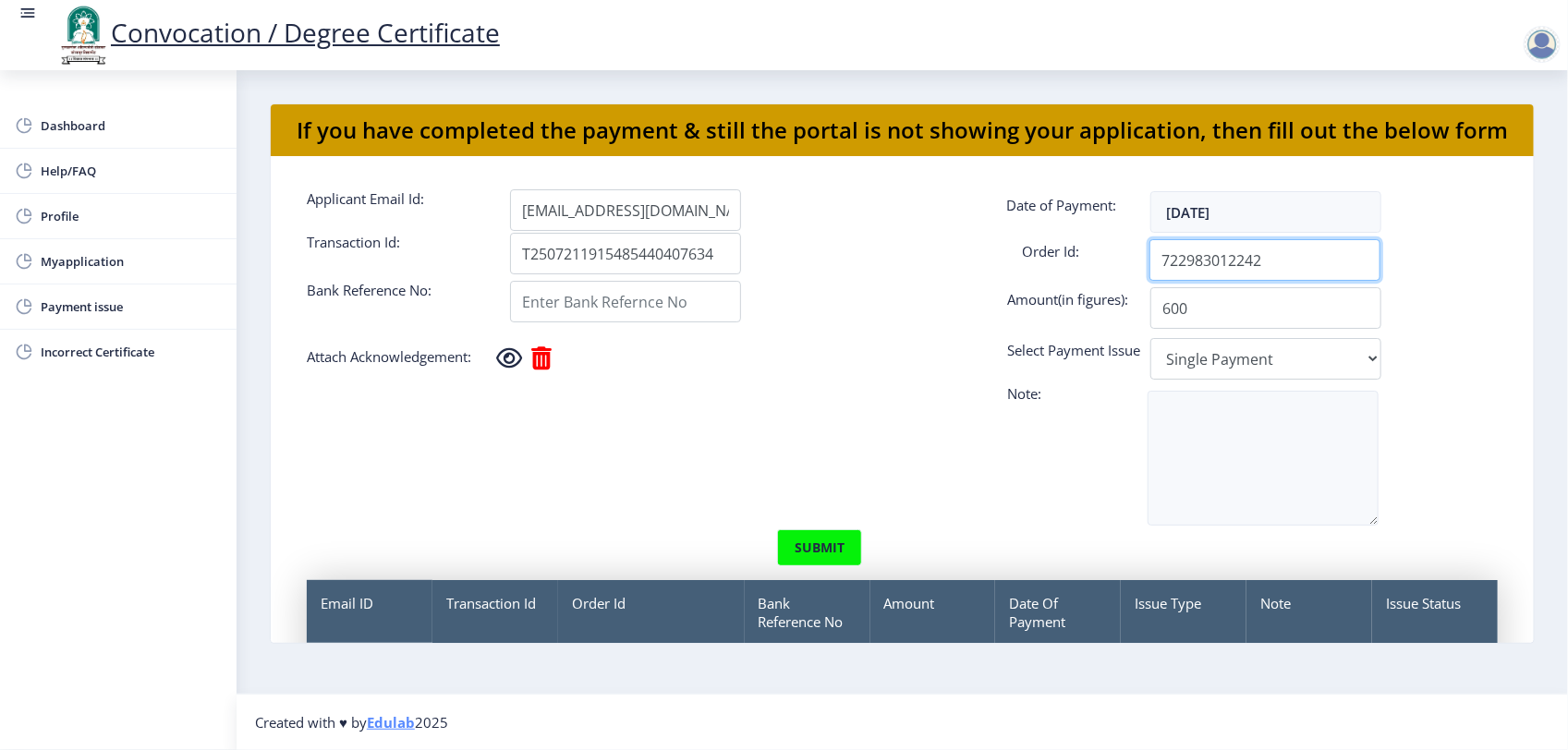 type on "722983012242" 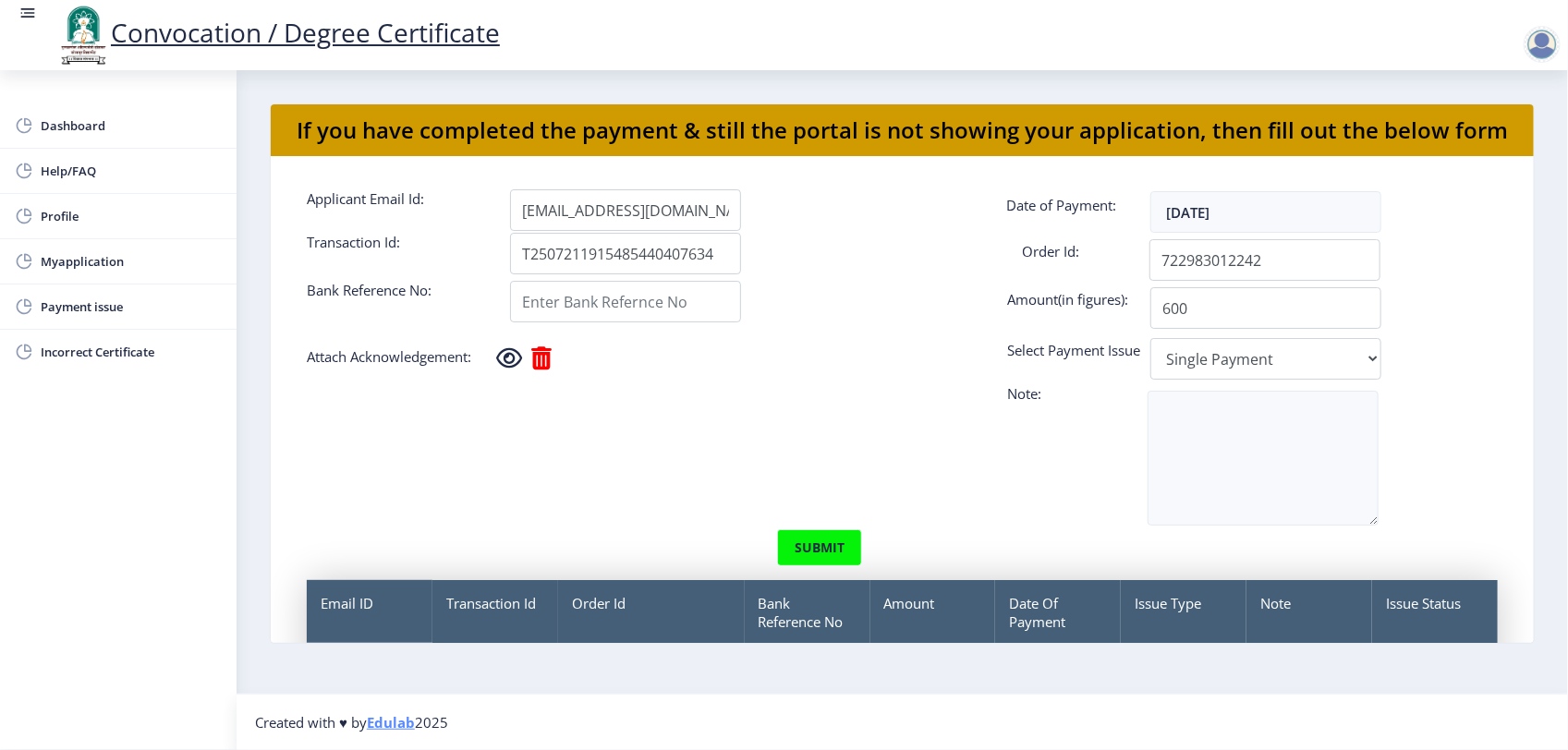 click on "Attach Acknowledgement: Select Payment Issue Select Payment Issue Single Payment Multiple Payment Others" 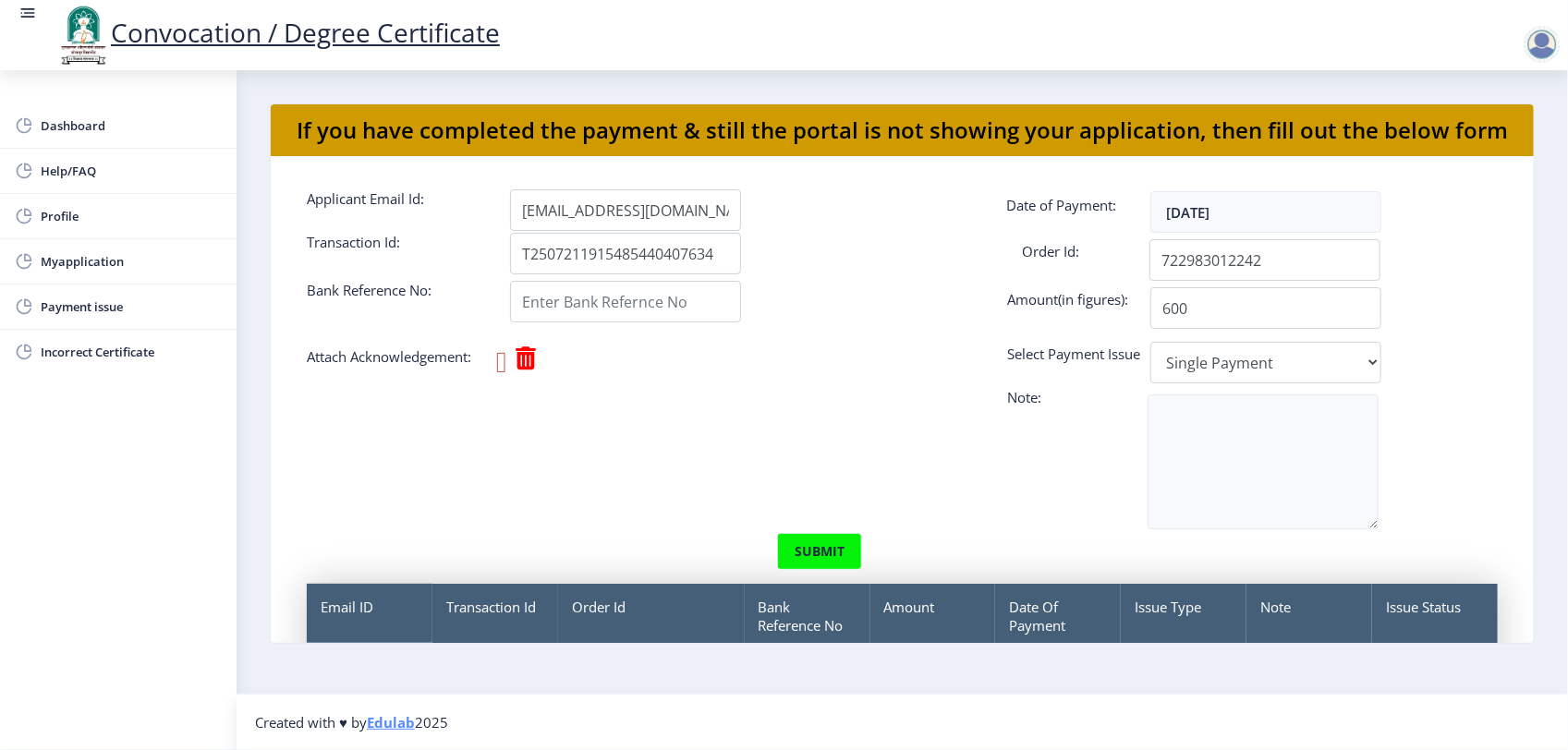 click at bounding box center [502, 362] 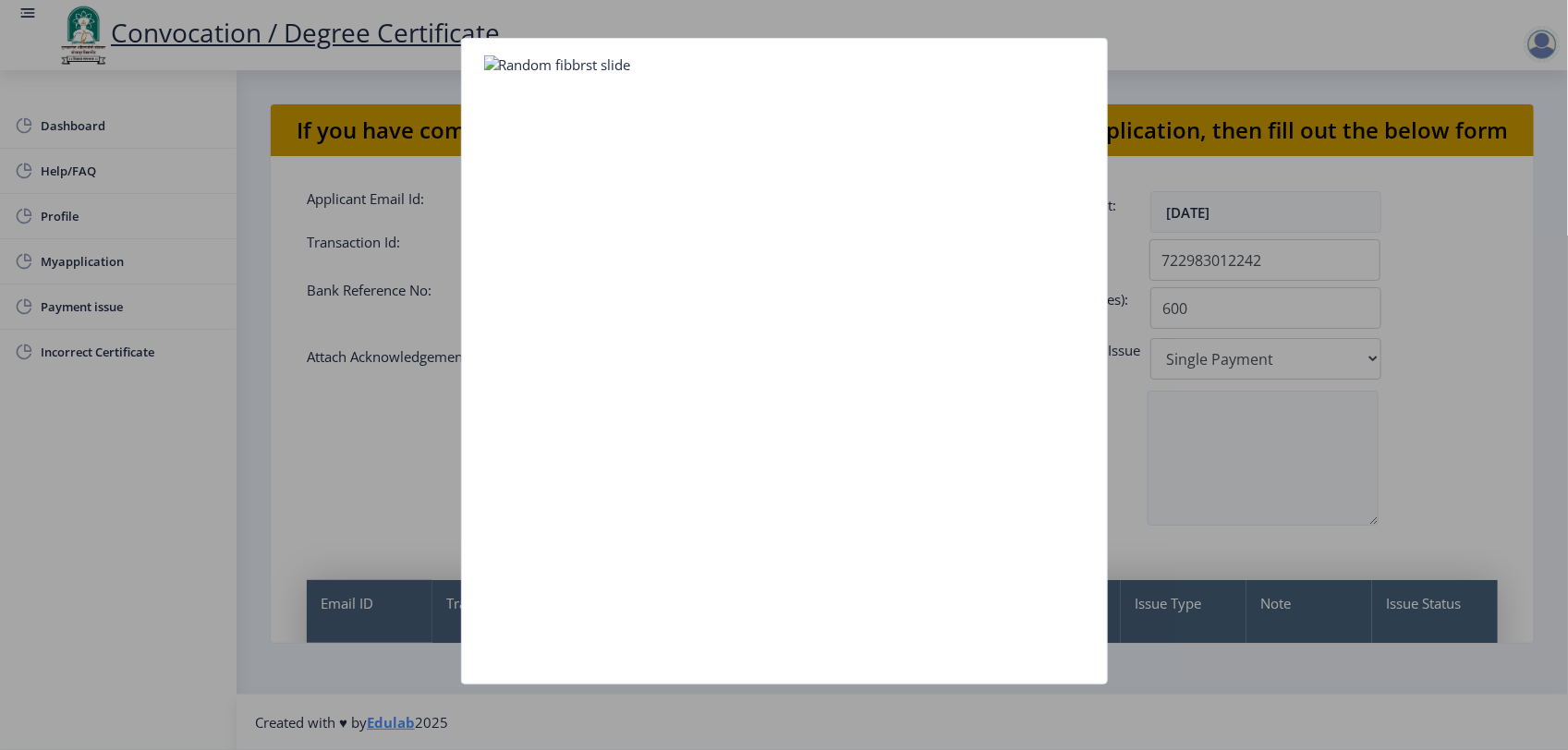 click 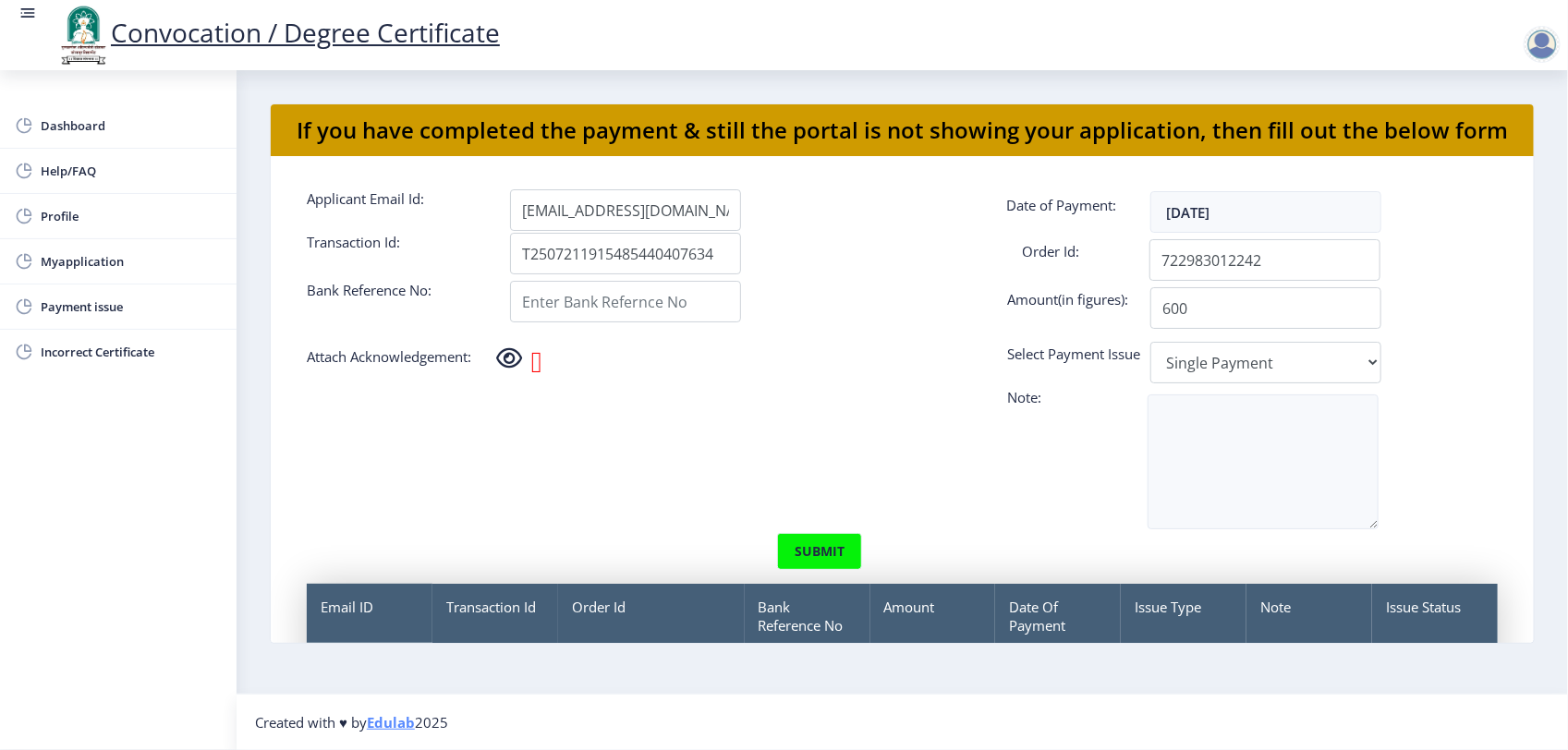 click at bounding box center [537, 362] 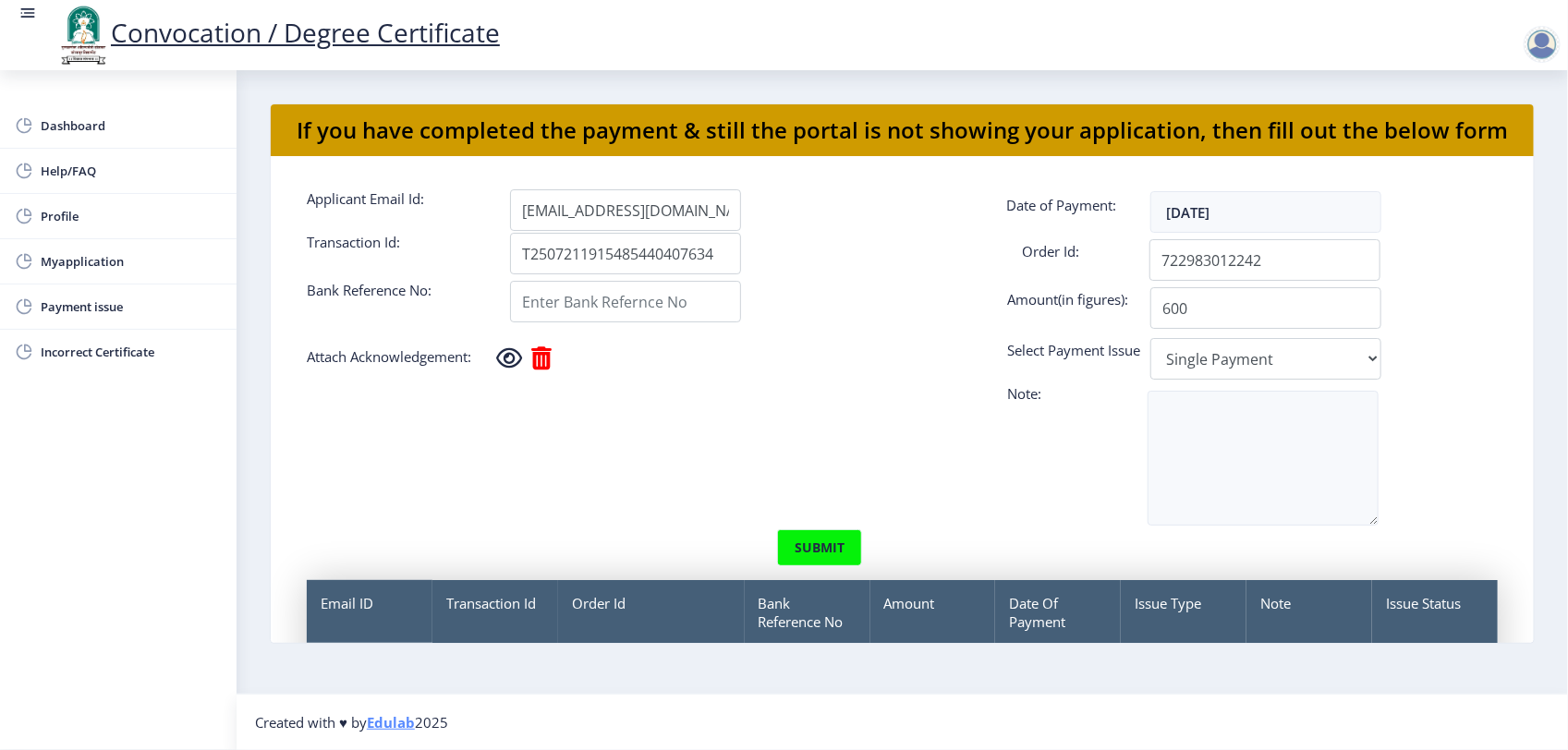 type 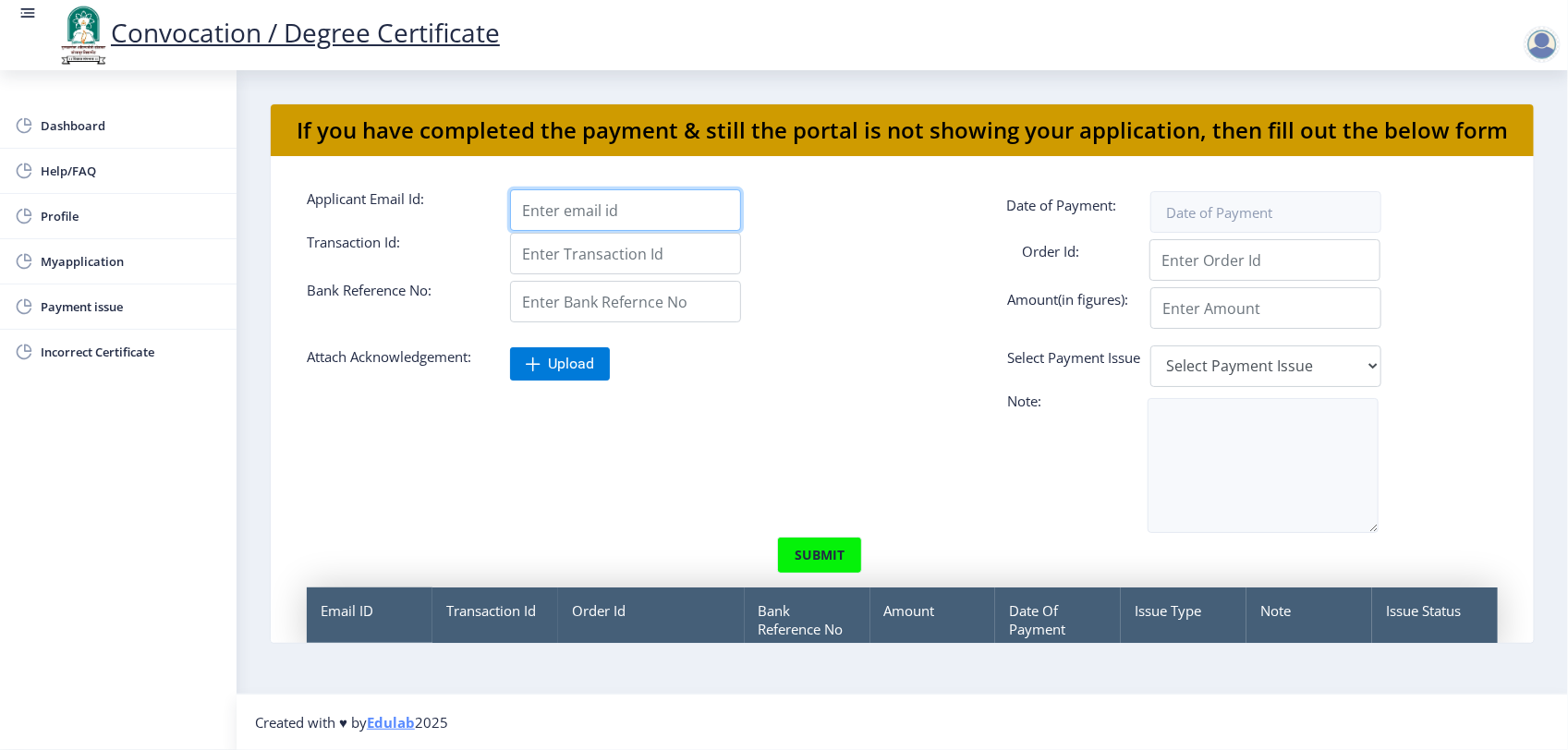 click on "Applicant Email Id:" at bounding box center [626, 210] 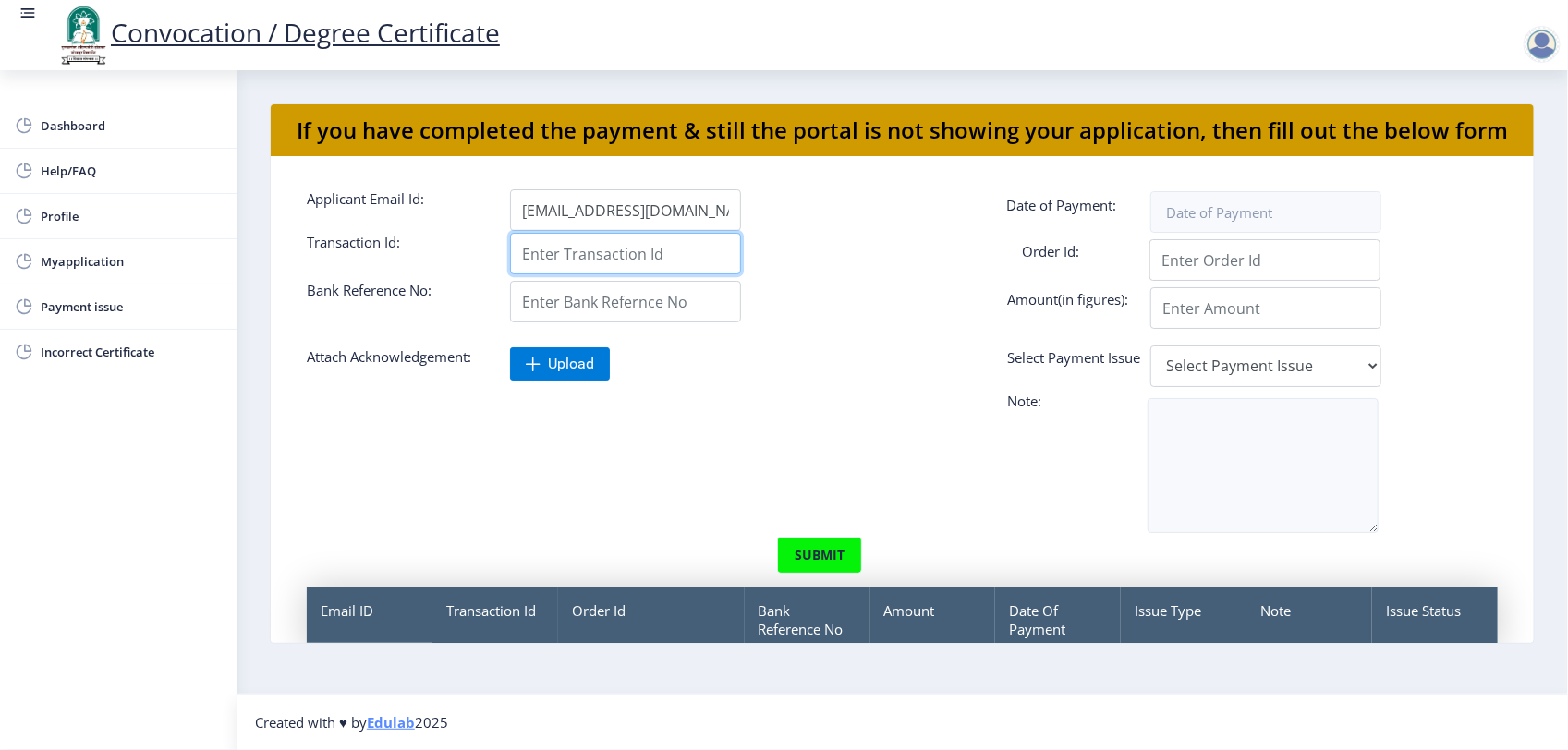 click on "Applicant Email Id:" at bounding box center [626, 253] 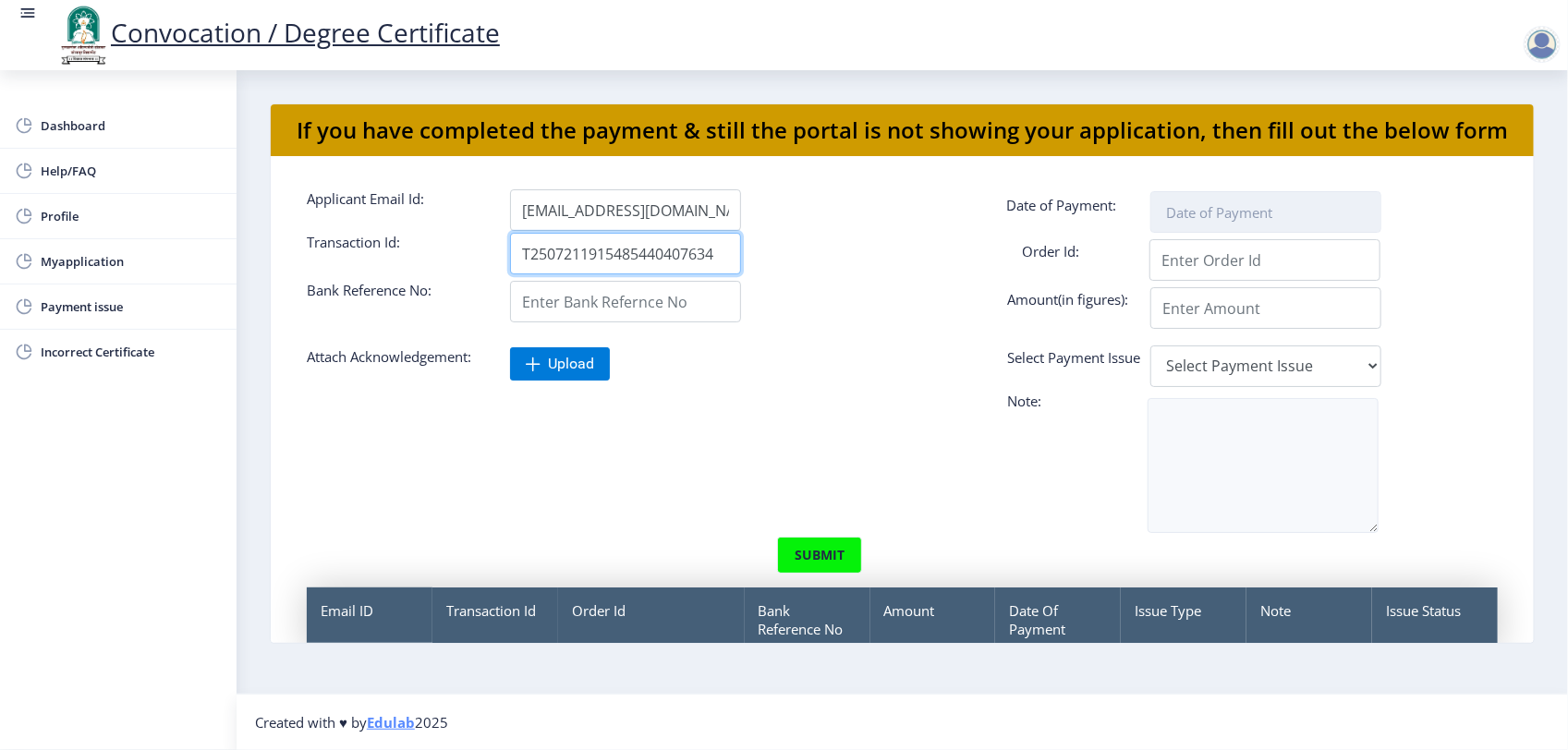 type on "T2507211915485440407634" 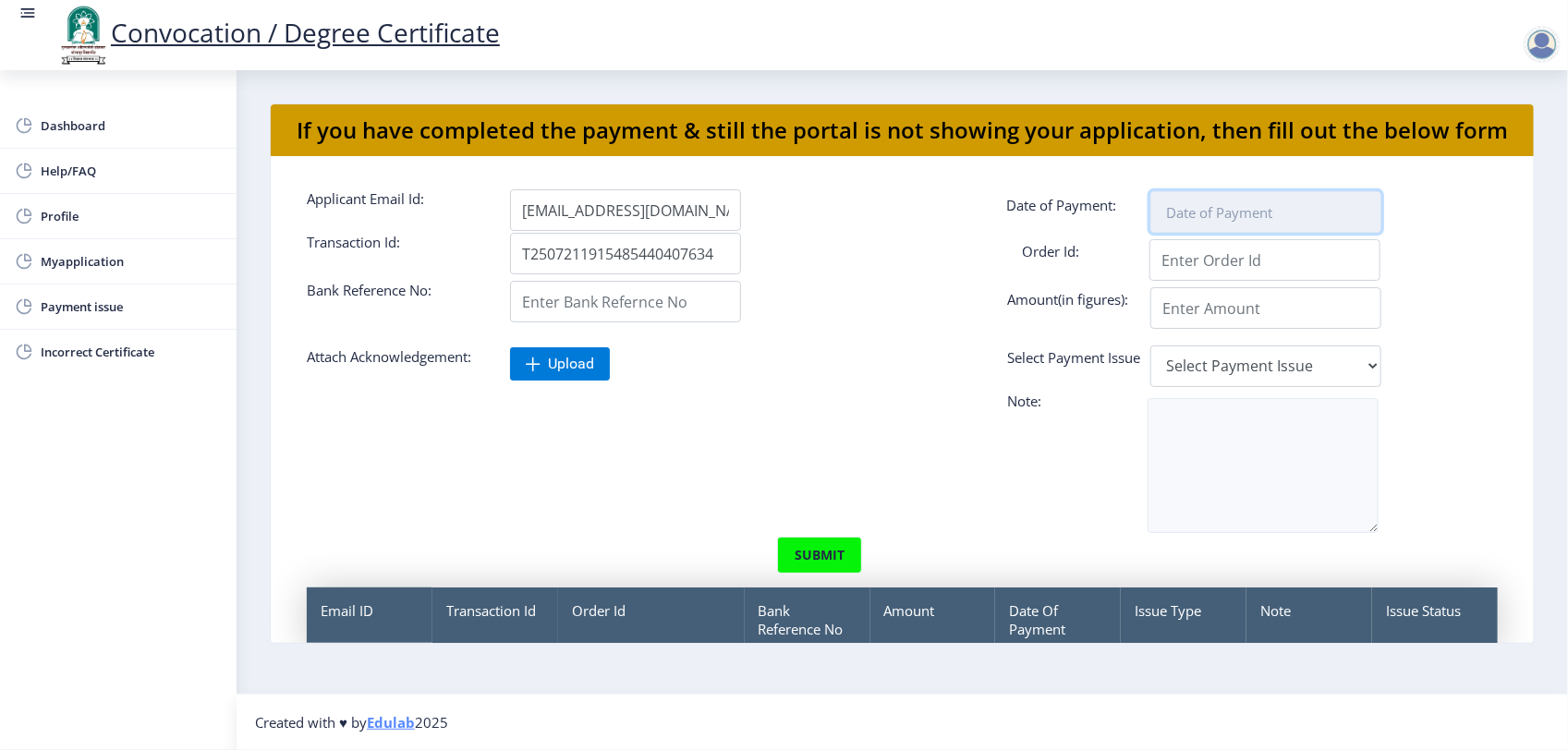 click at bounding box center (1266, 212) 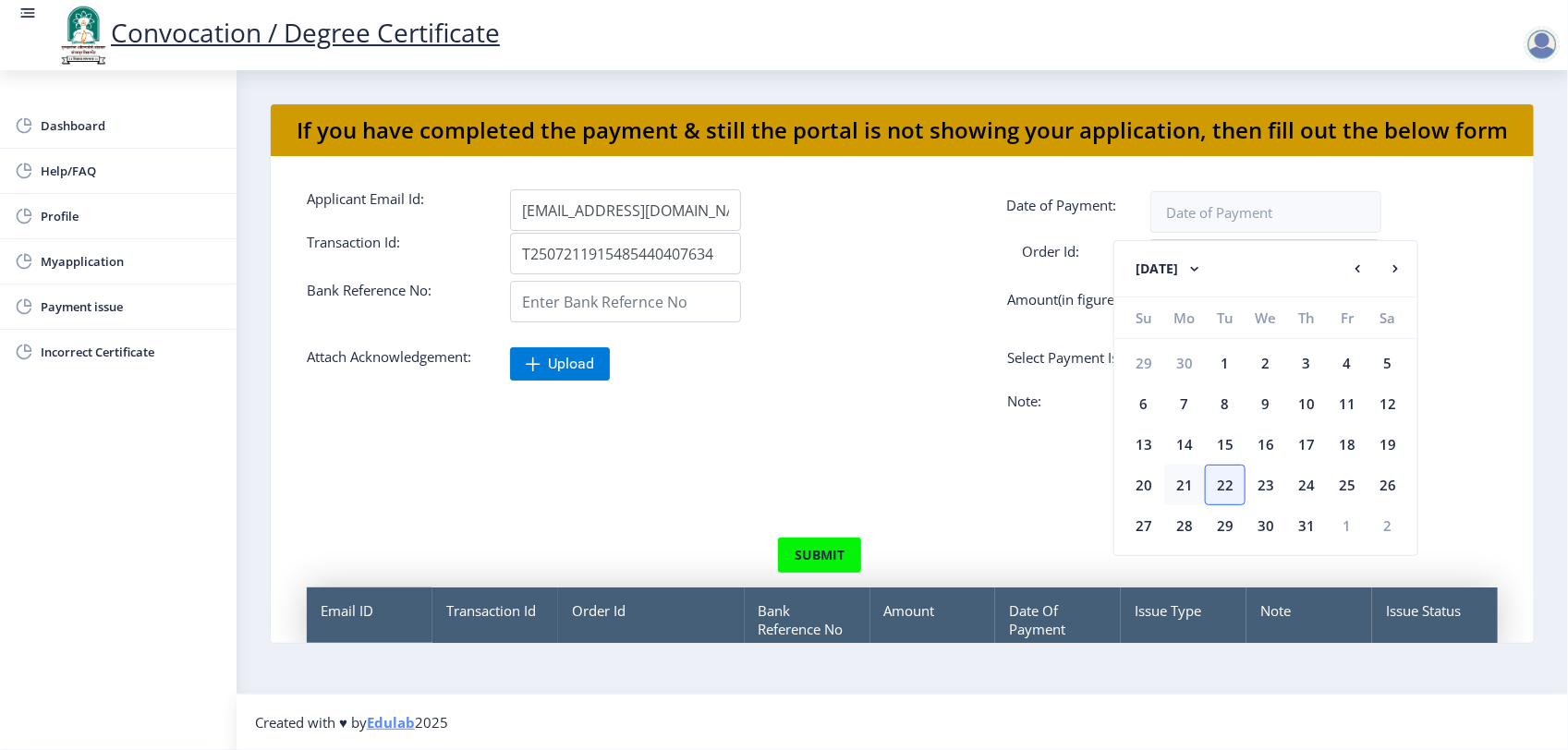 click on "21" 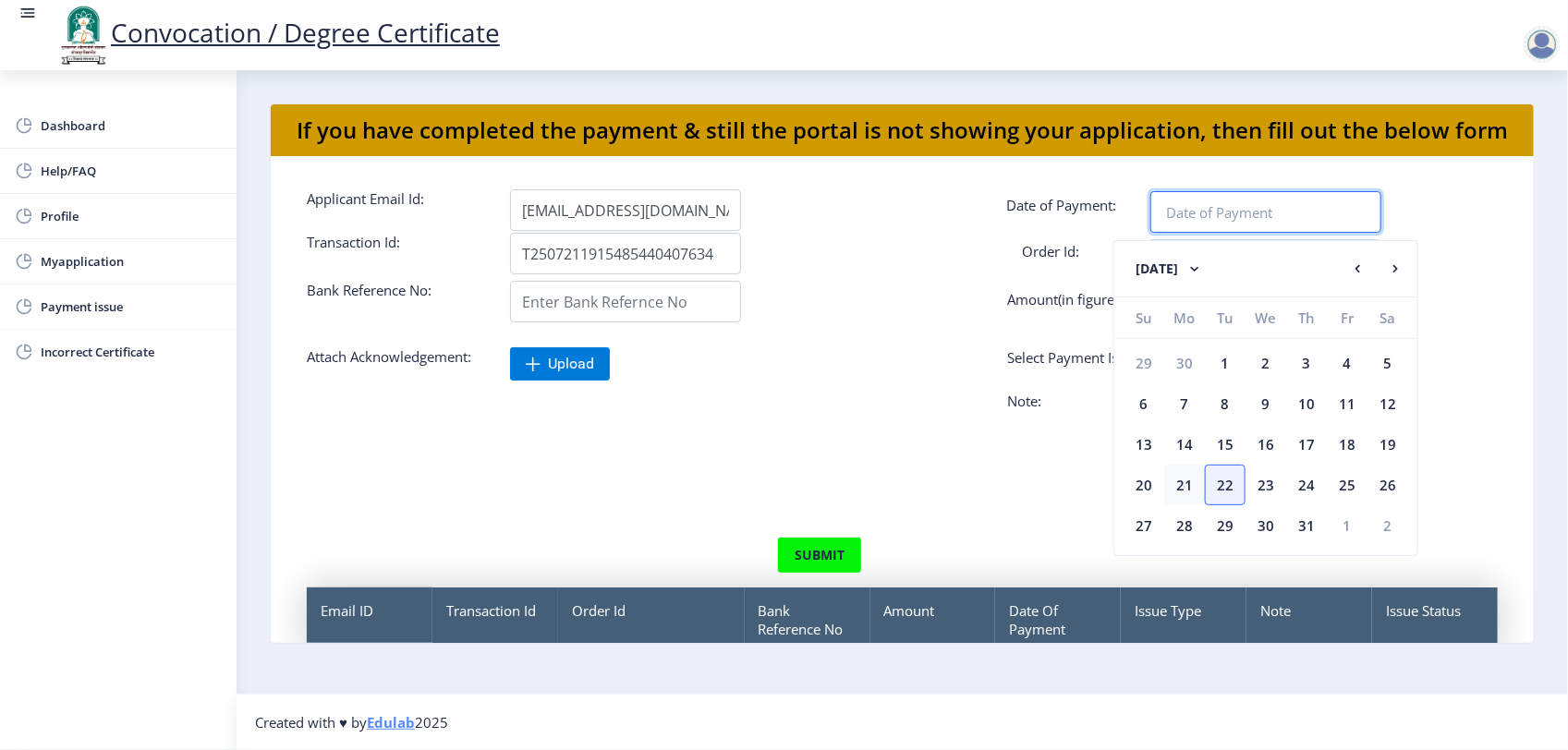 type on "[DATE]" 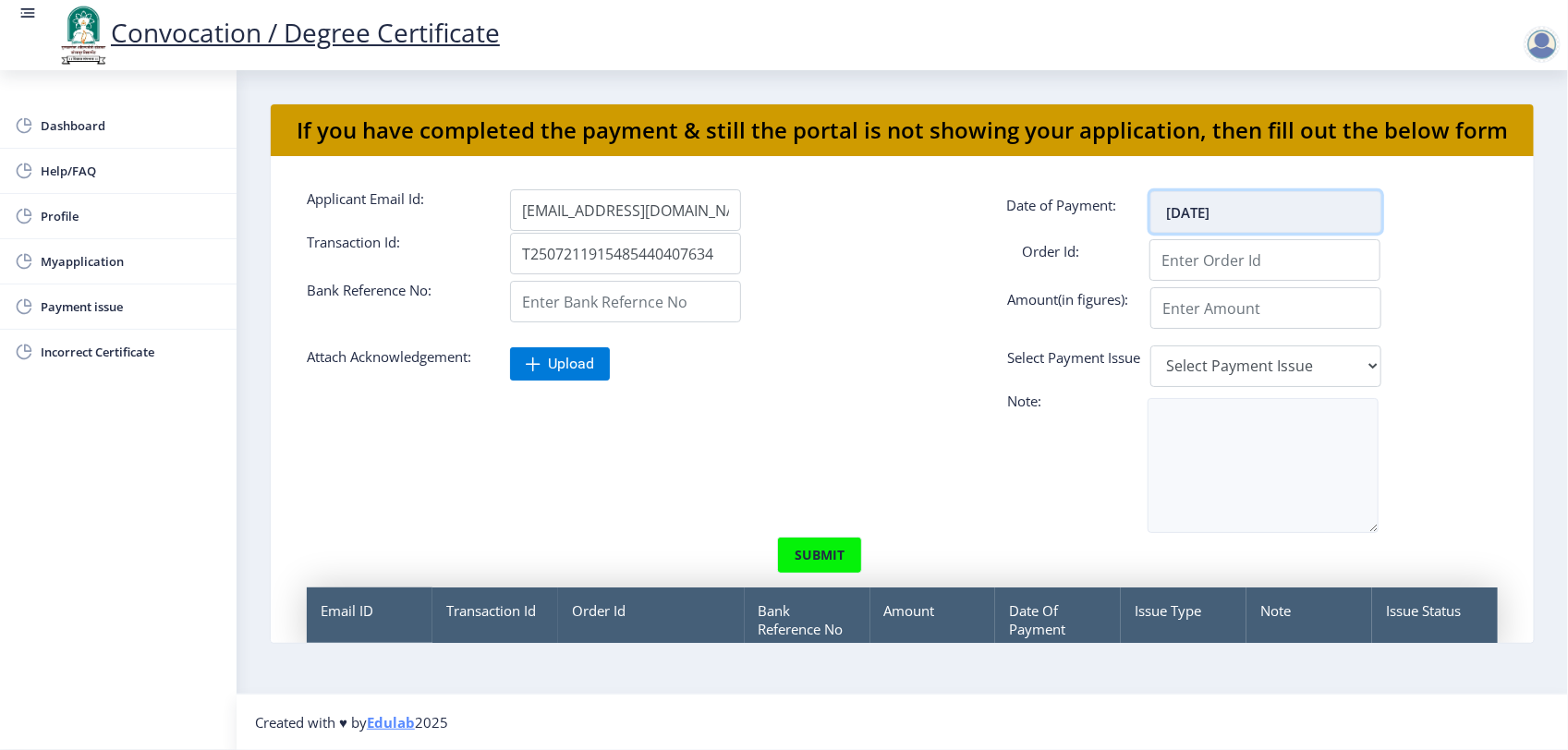 click on "[DATE]" at bounding box center (1266, 212) 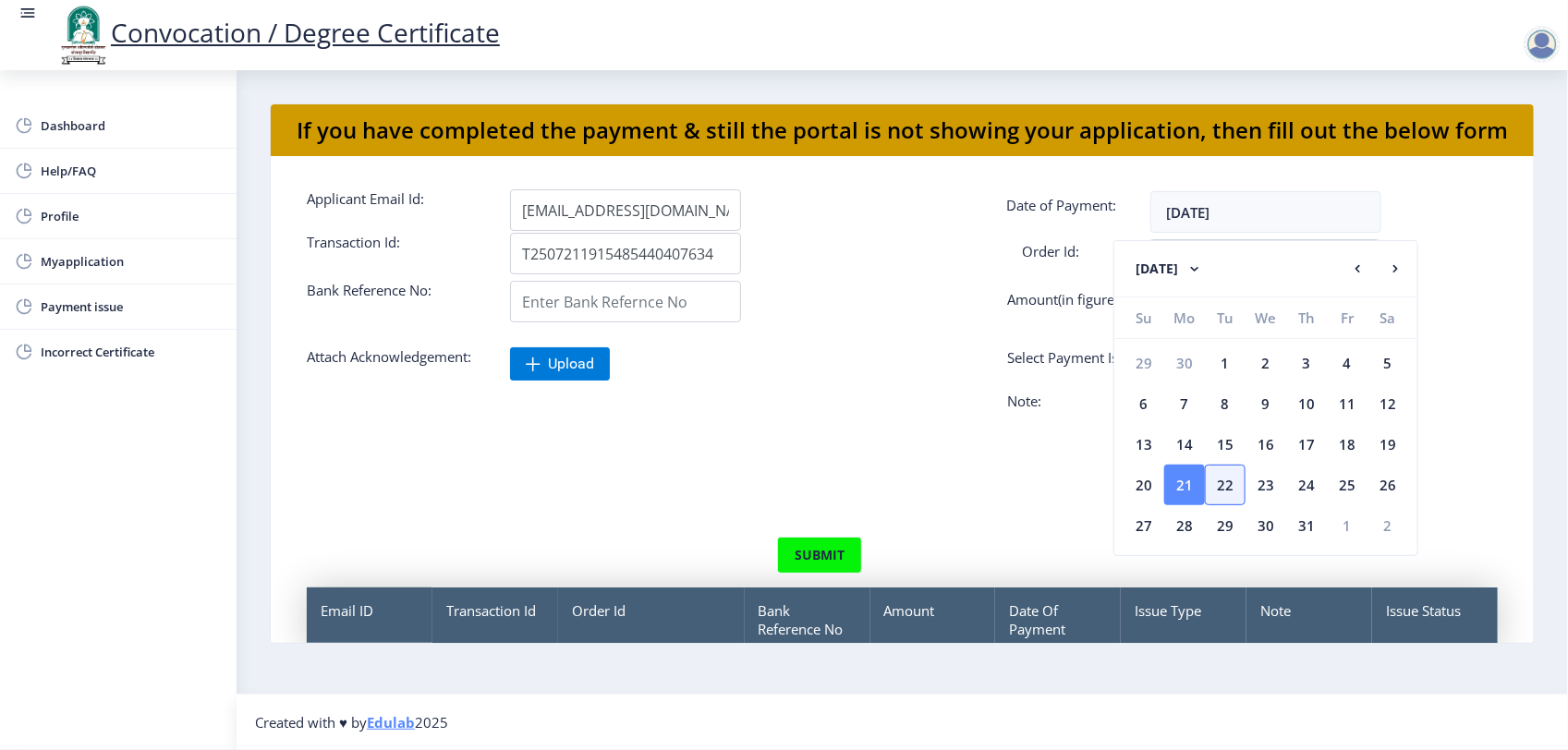 click on "21" 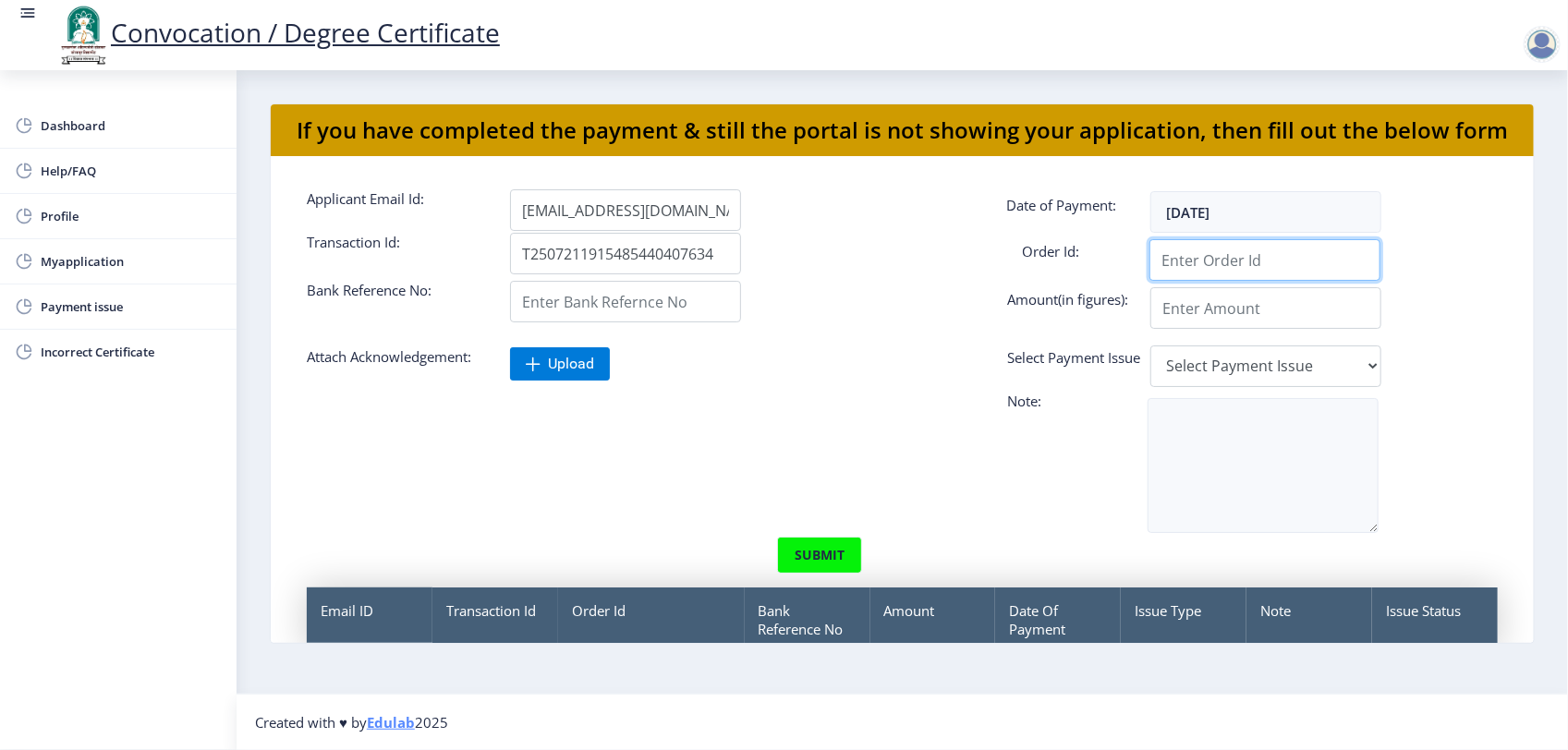 click on "Applicant Email Id:" at bounding box center [1265, 260] 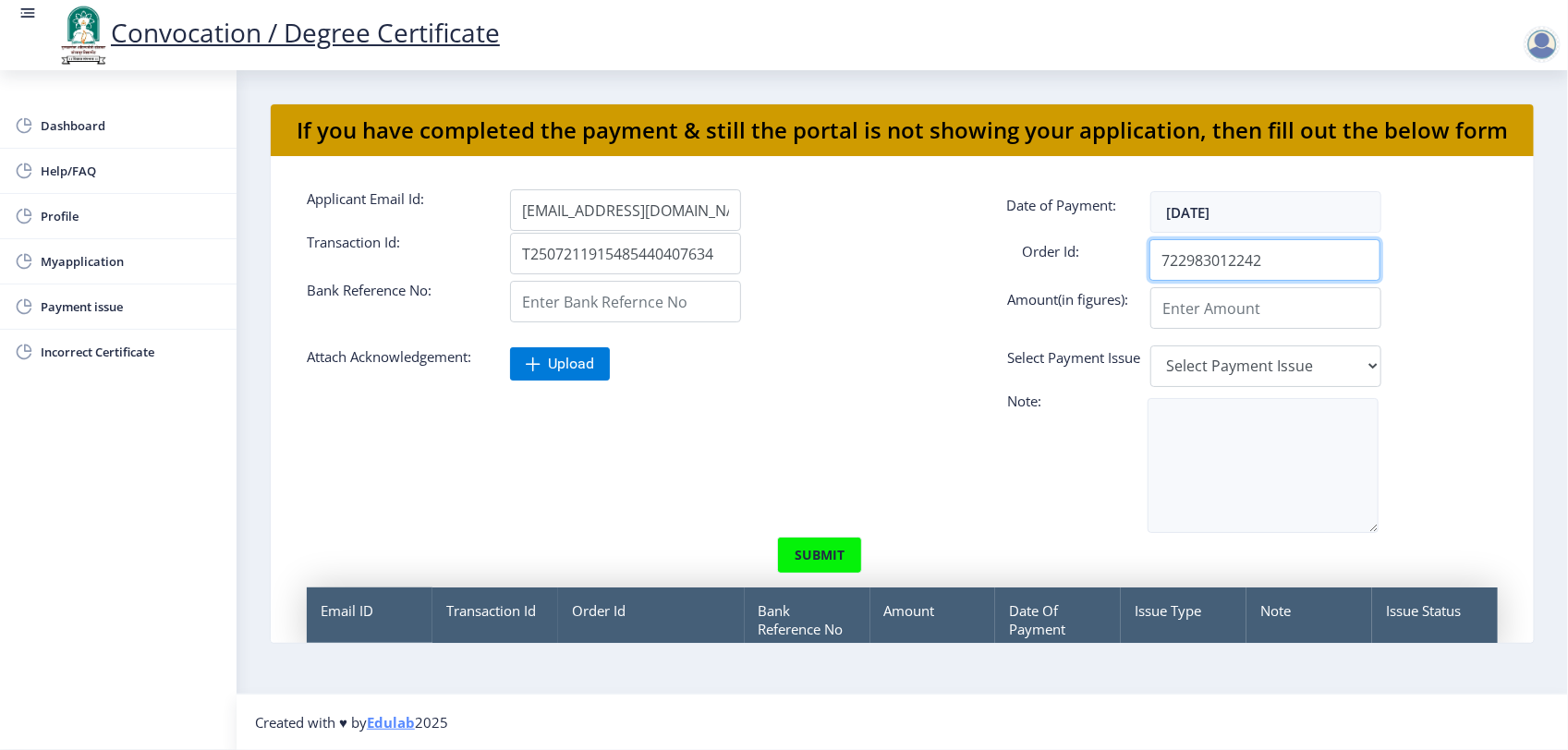 type on "722983012242" 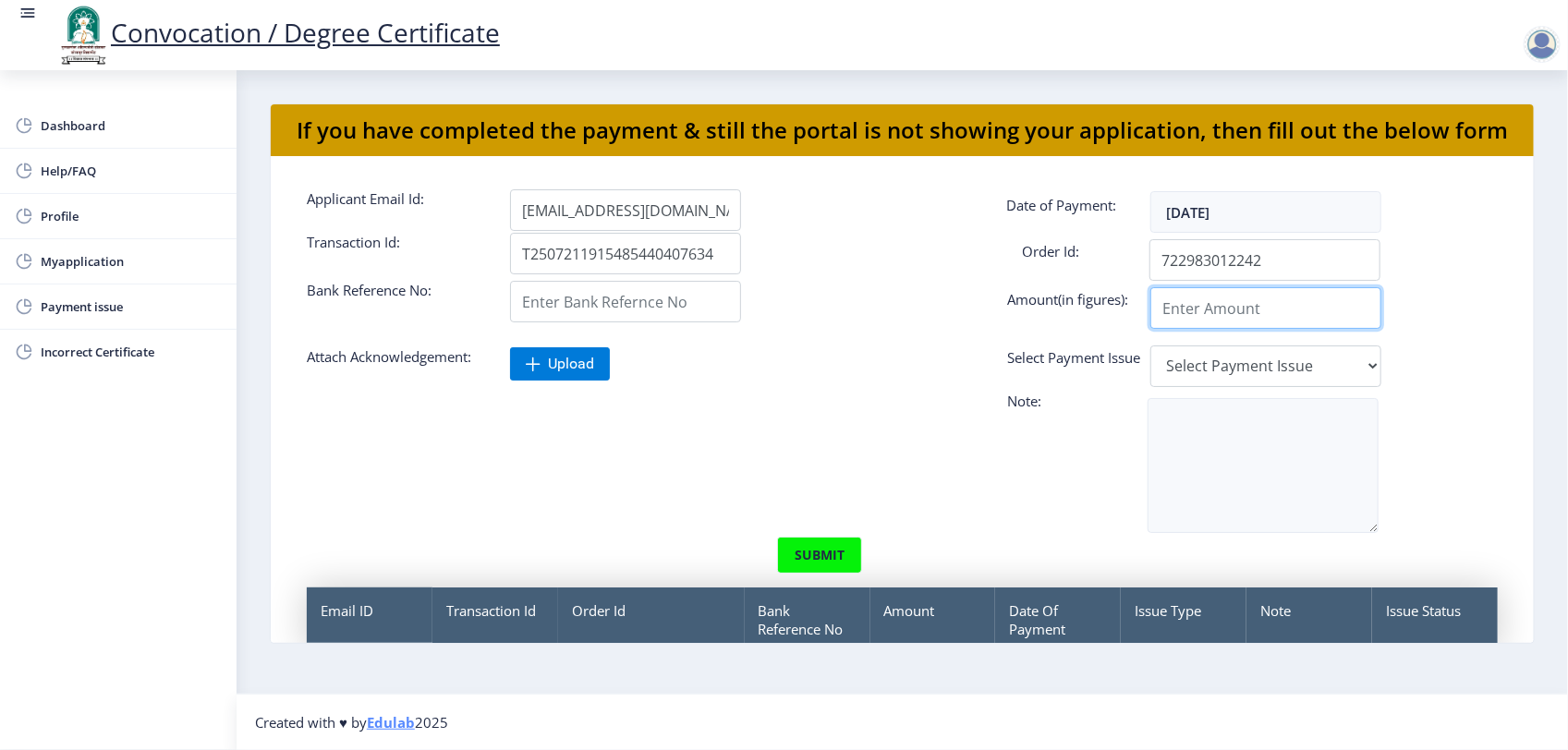 click on "Applicant Email Id:" at bounding box center (1266, 308) 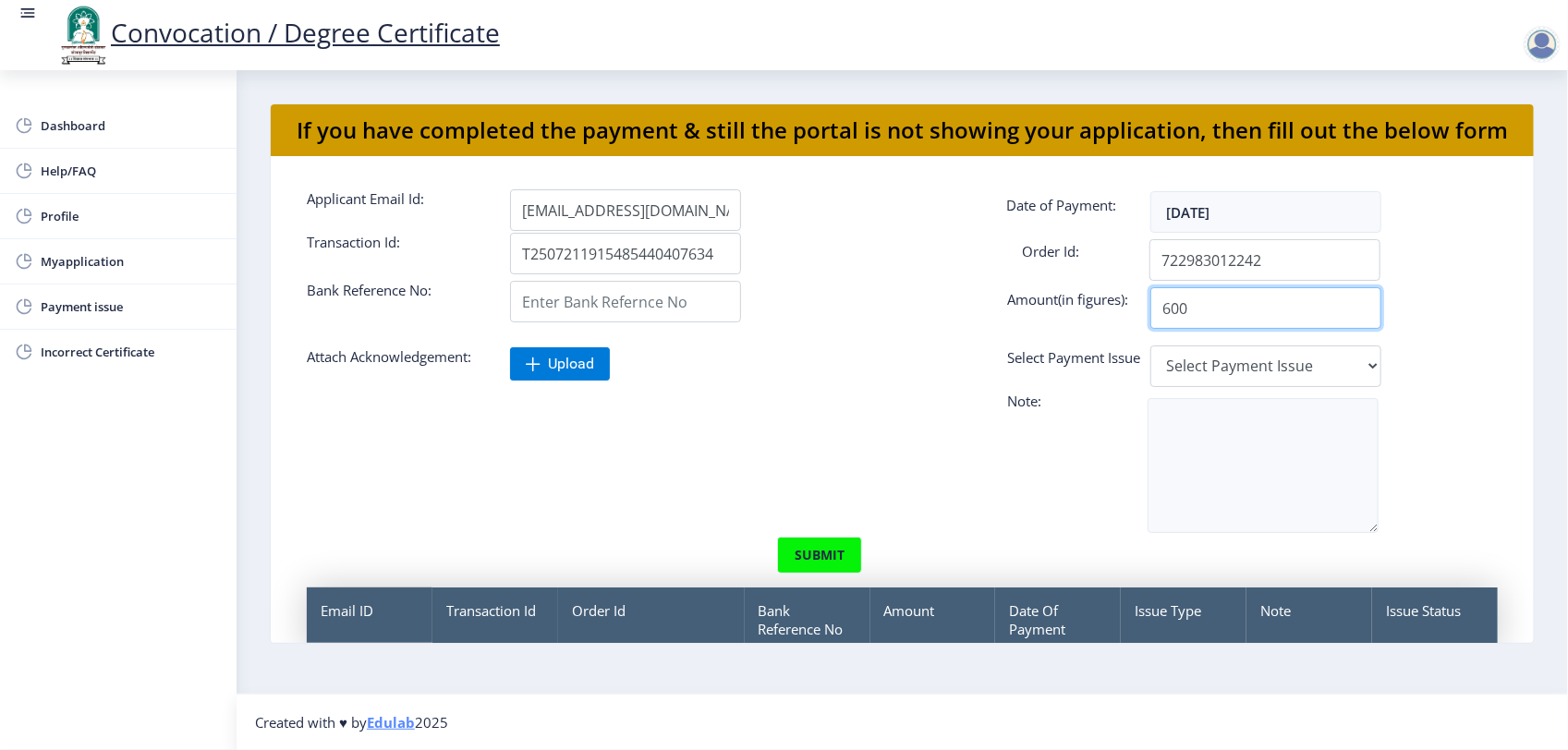 type on "600" 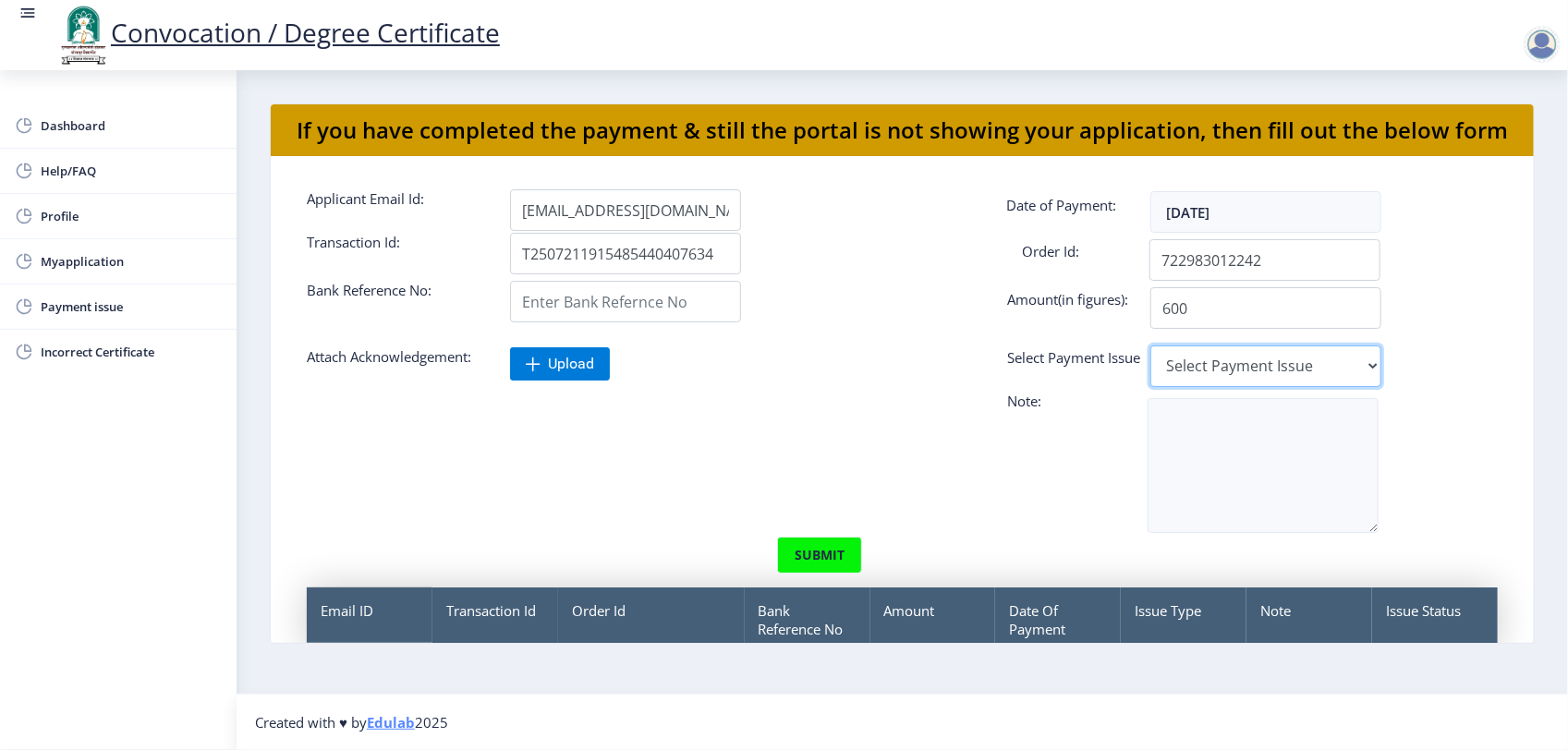 click on "Select Payment Issue Single Payment Multiple Payment Others" at bounding box center (1266, 366) 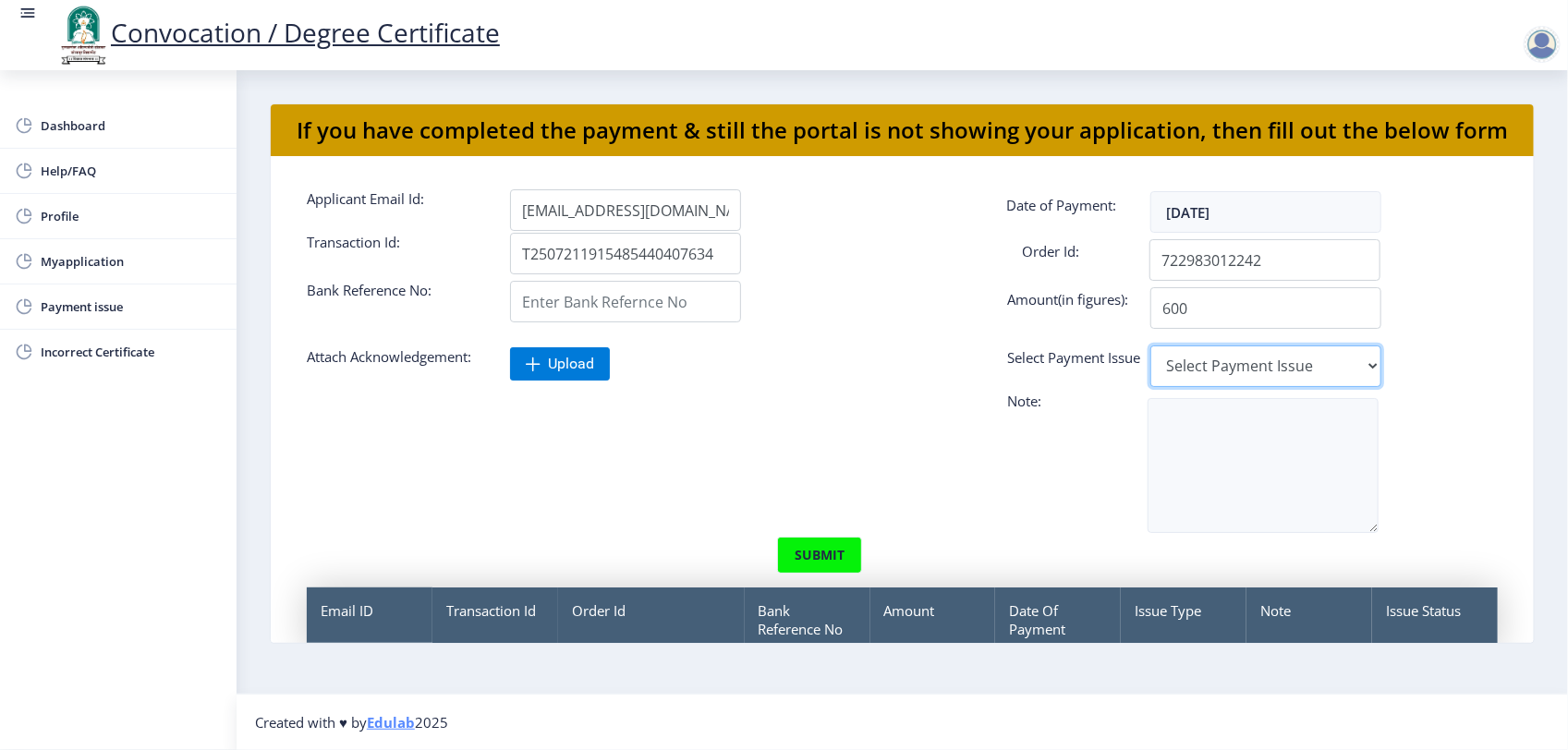 select on "Single Payment" 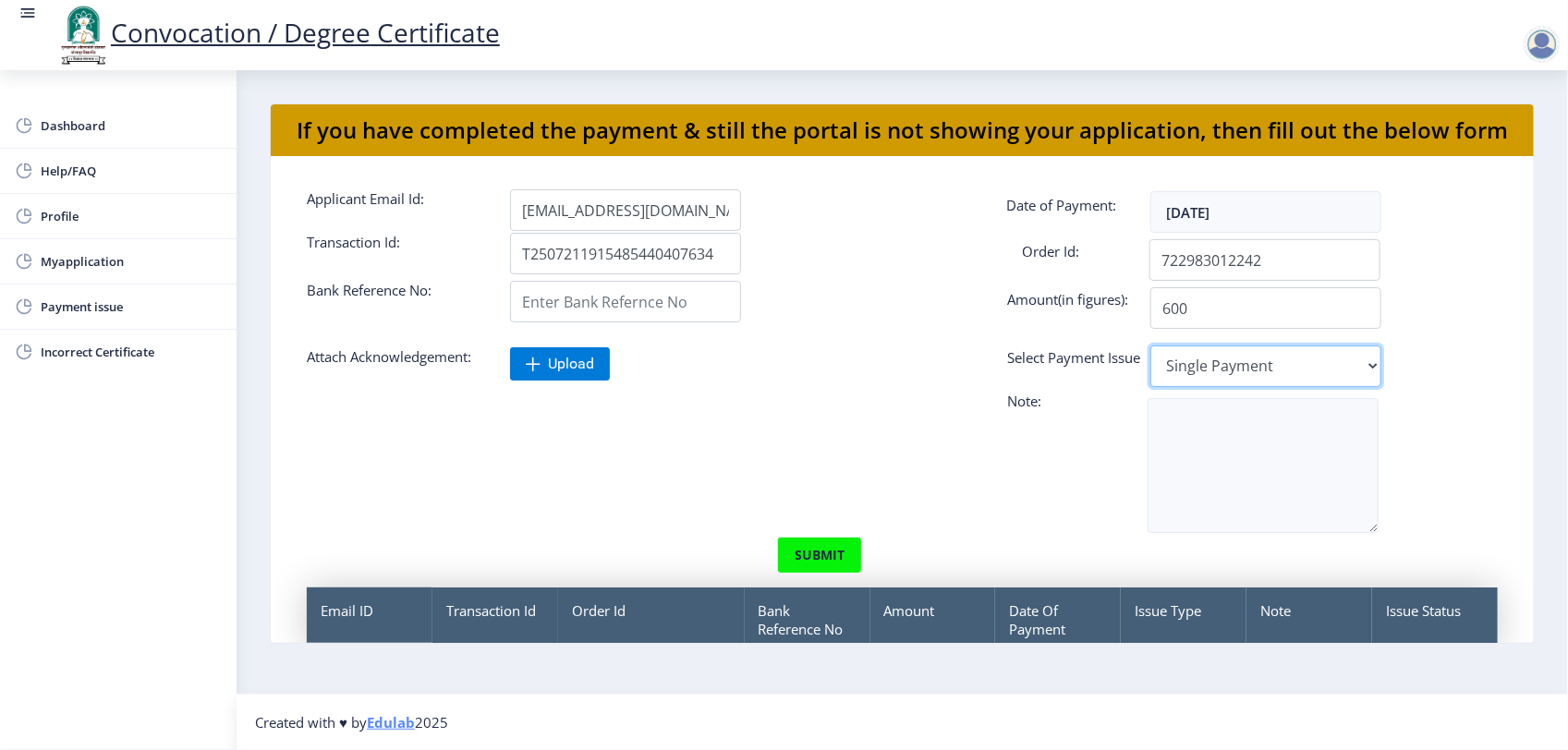 click on "Select Payment Issue Single Payment Multiple Payment Others" at bounding box center [1266, 366] 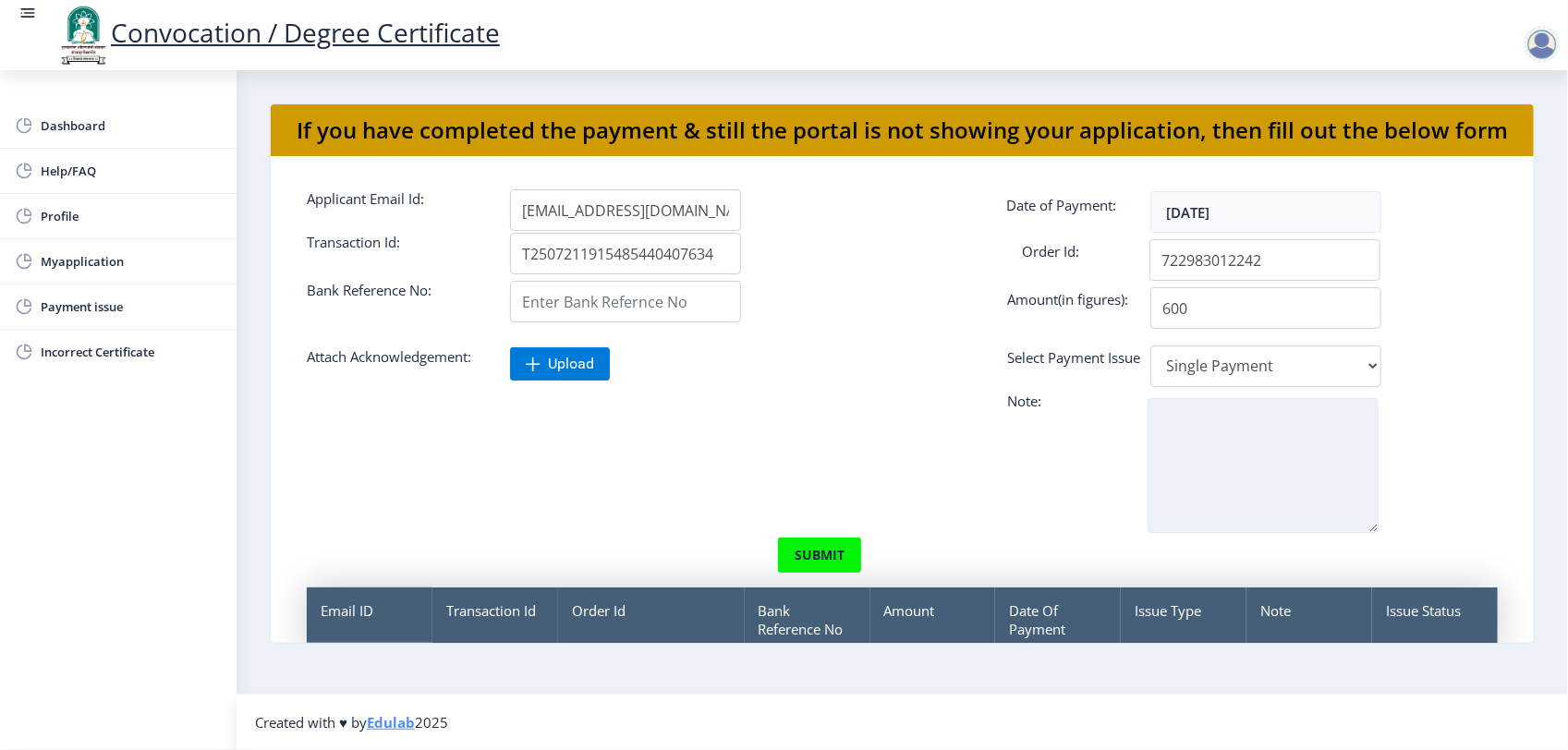 click 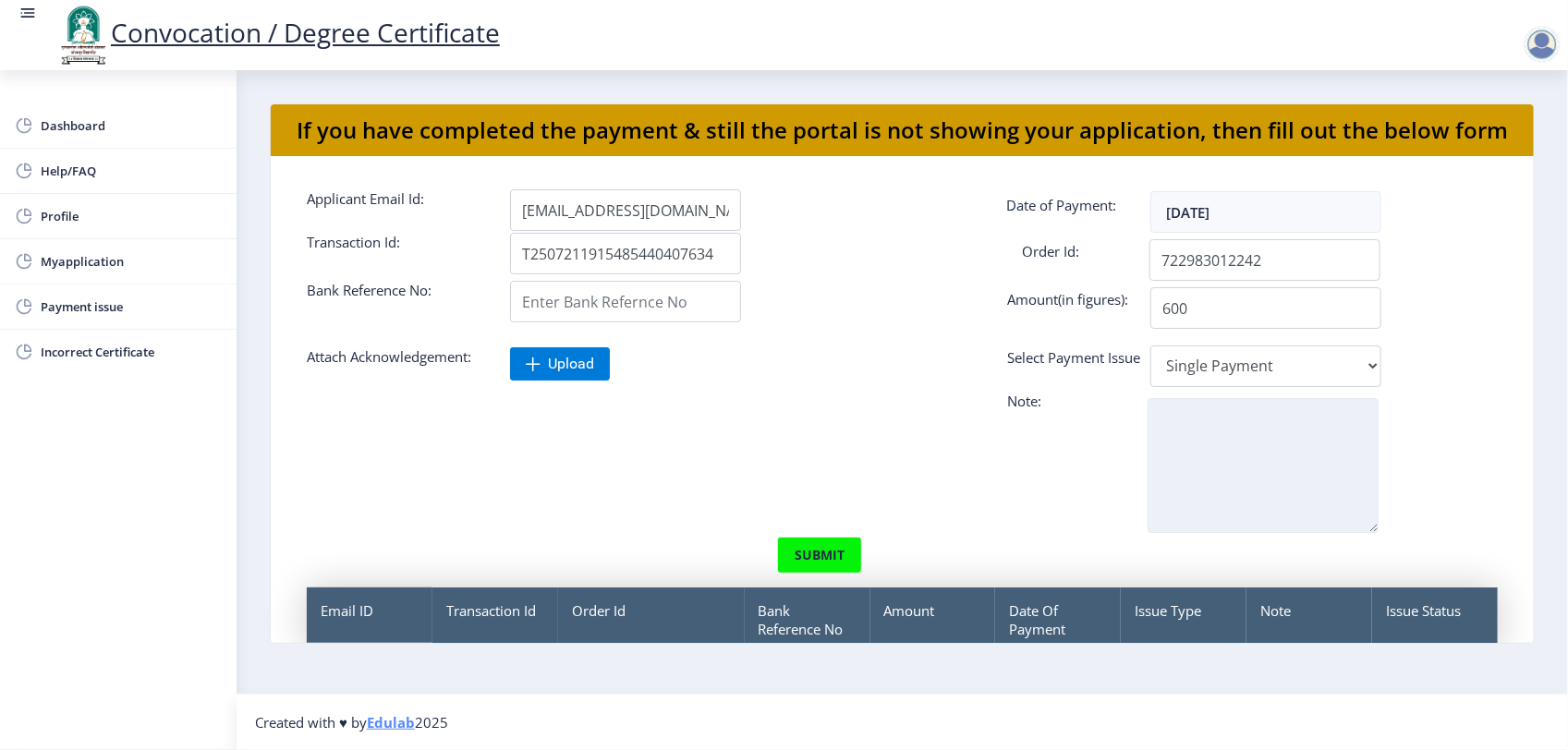 type on "p" 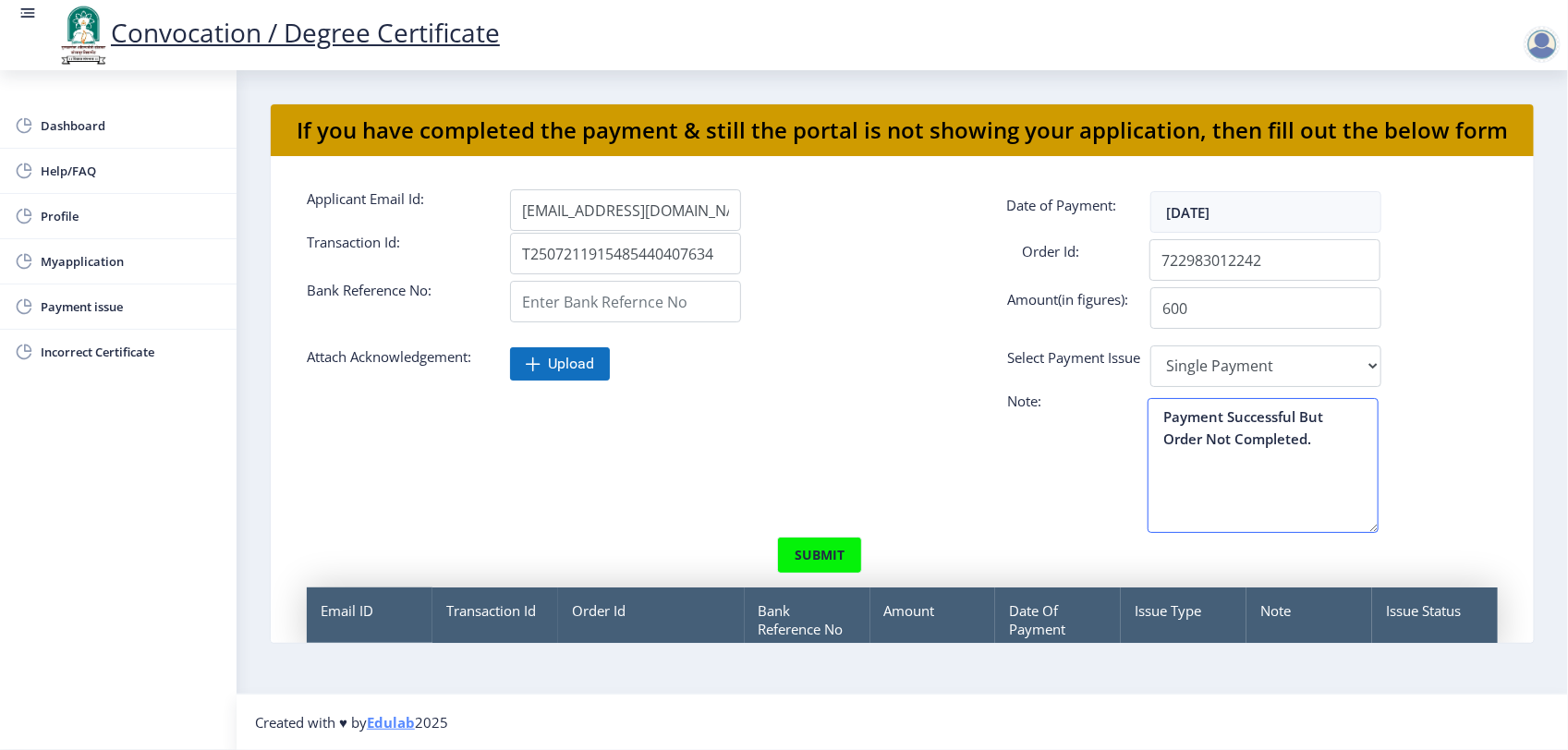 type on "Payment Successful But Order Not Completed." 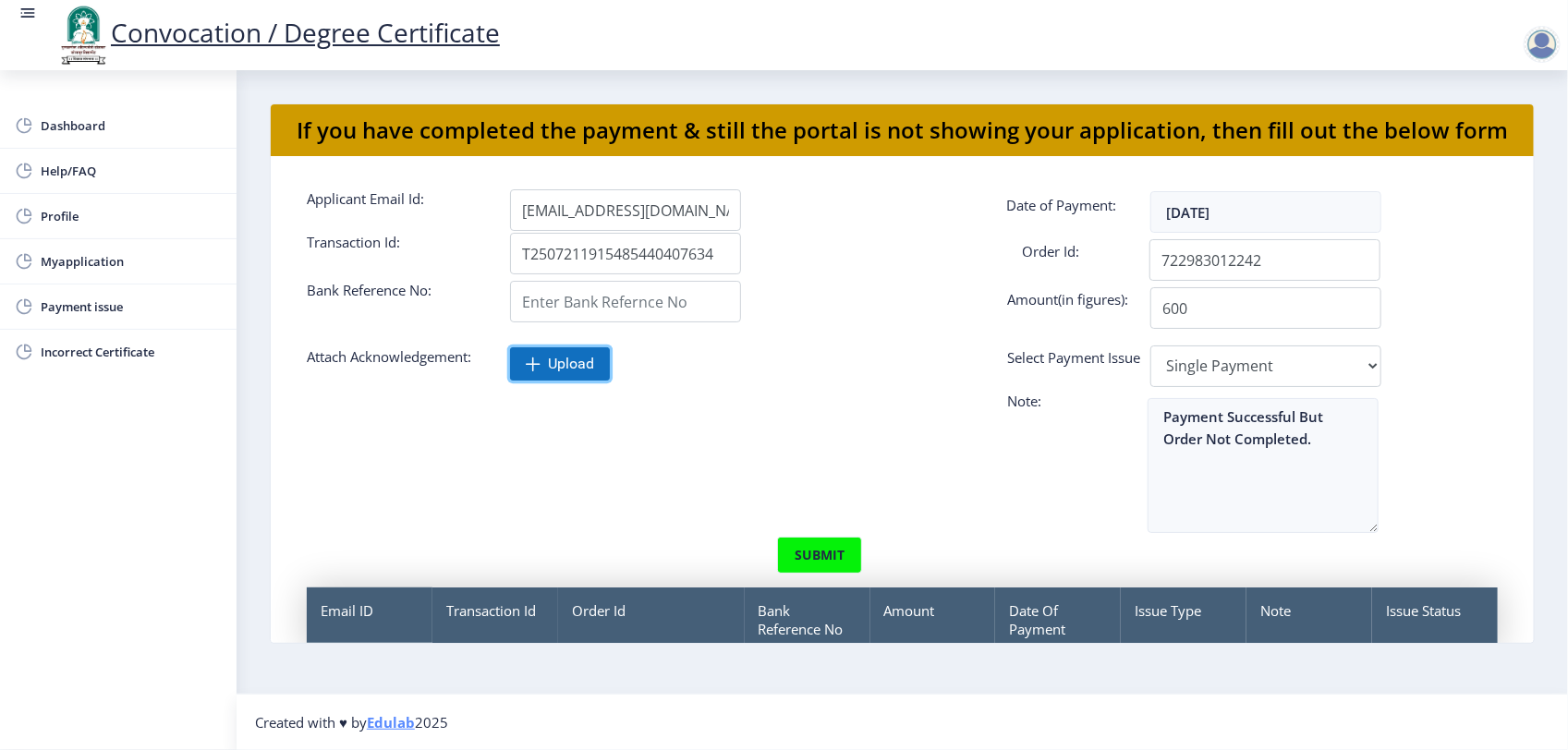 click on "Upload" 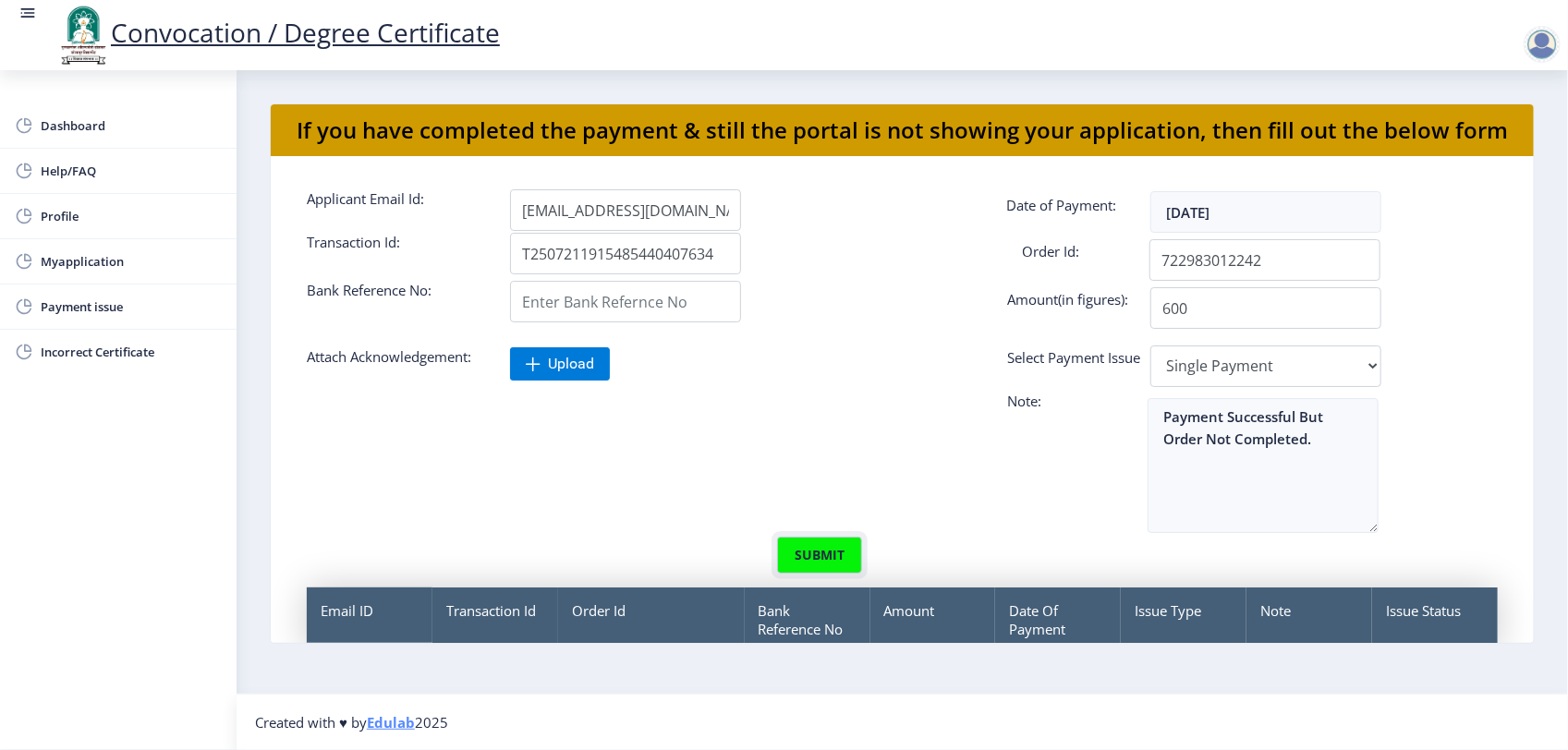 drag, startPoint x: 836, startPoint y: 556, endPoint x: 830, endPoint y: 533, distance: 23.76973 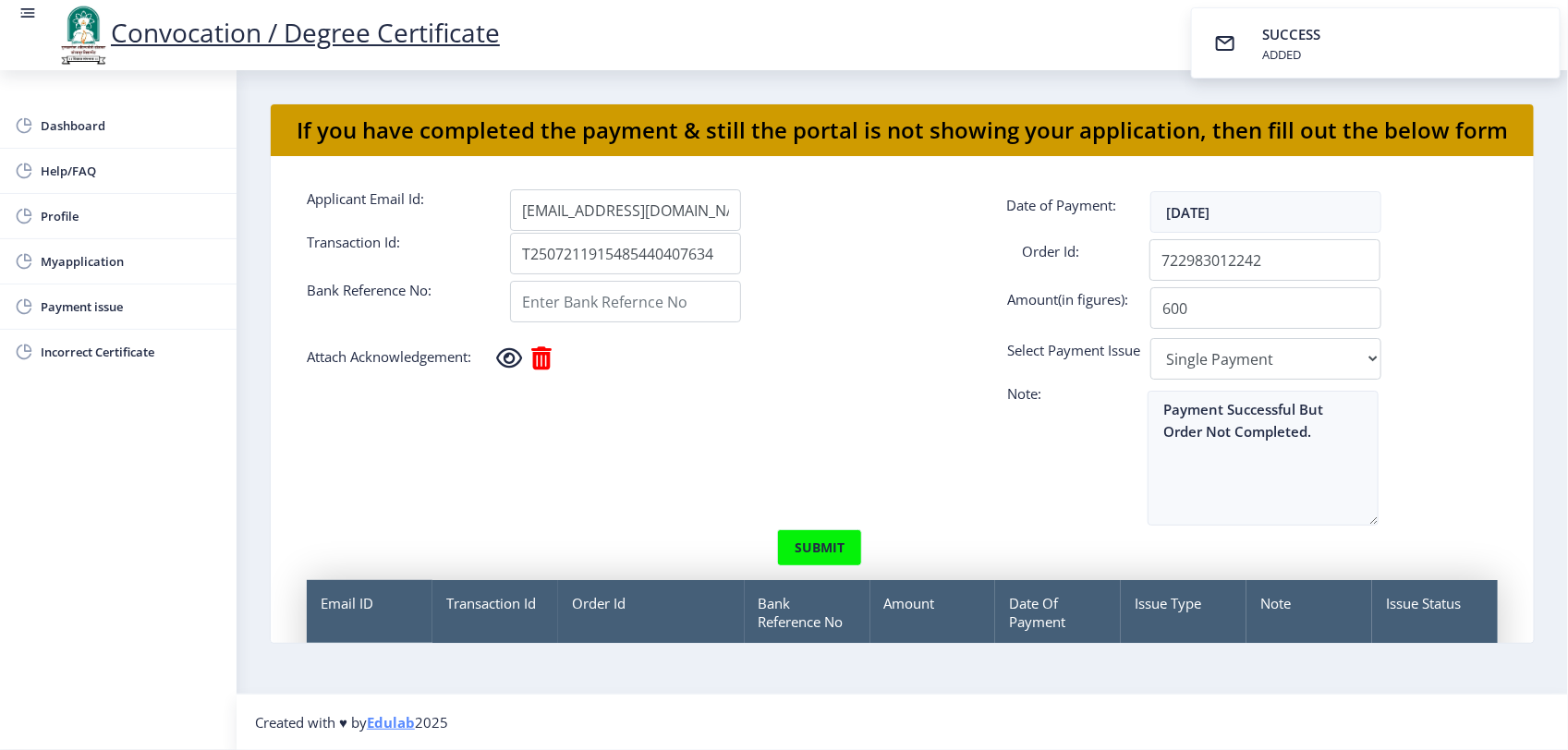 click on "If you have completed the payment & still the portal is not showing your application, then fill out the below form  Applicant Email Id: [EMAIL_ADDRESS][DOMAIN_NAME] Date of Payment: [DATE] Transaction Id: T2507211915485440407634 Order Id: 722983012242 Bank Reference No: Amount(in figures): 600 Attach Acknowledgement: Select Payment Issue Select Payment Issue Single Payment Multiple Payment Others  Note: Payment Successful But Order Not Completed. submit Email ID Transaction Id Order Id Bank Reference No Amount Date Of Payment Issue Type Note Issue Status Email ID [EMAIL_ADDRESS][DOMAIN_NAME]  Transaction Id T2507211915485440407634 Order Id 722983012242 Bank Reference No Amount 600 Date Of Payment [DATE]T18:30:00.000Z Issue Type Single Payment Note Payment Successful But Order Not Completed. Issue Status  In Process" 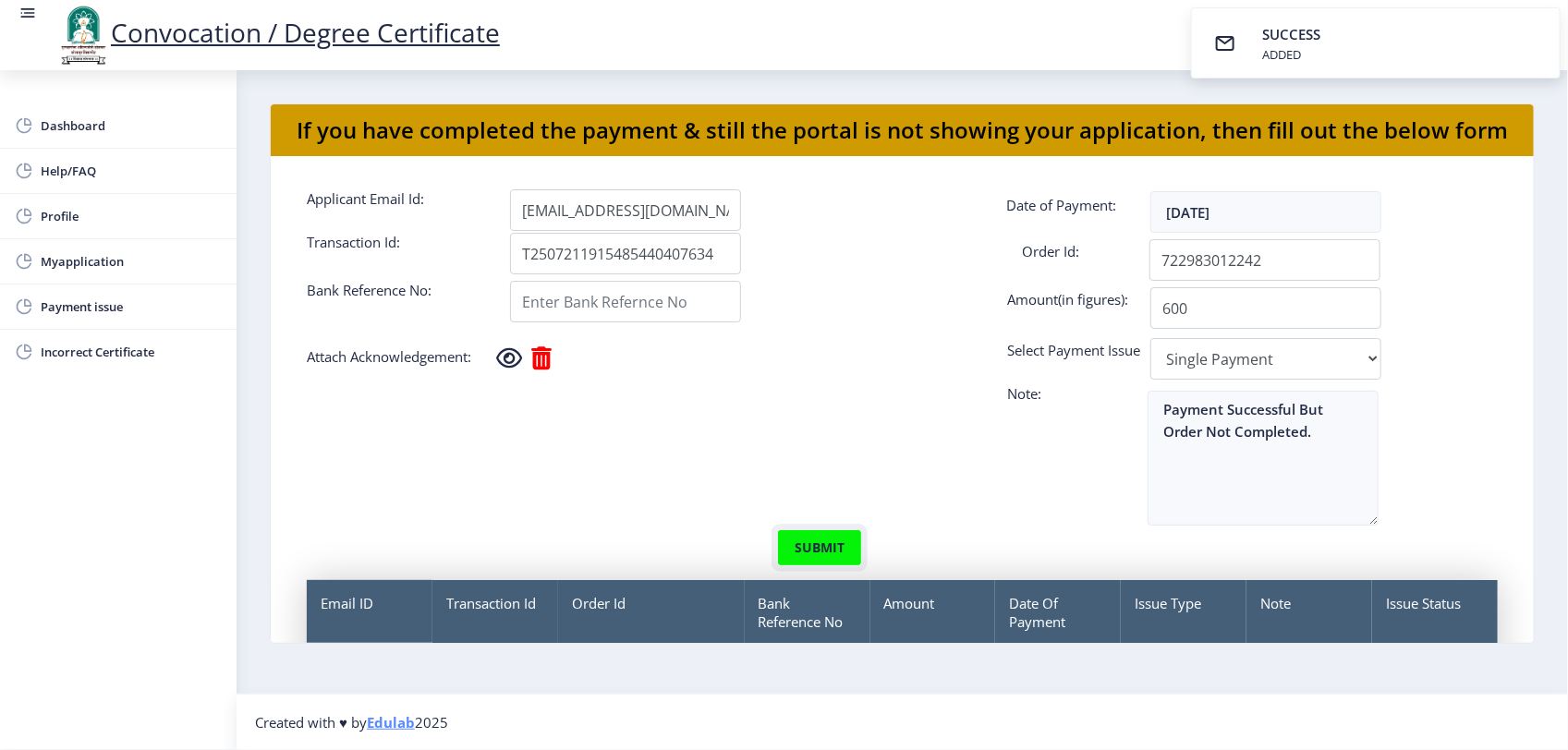 click on "submit" at bounding box center (820, 548) 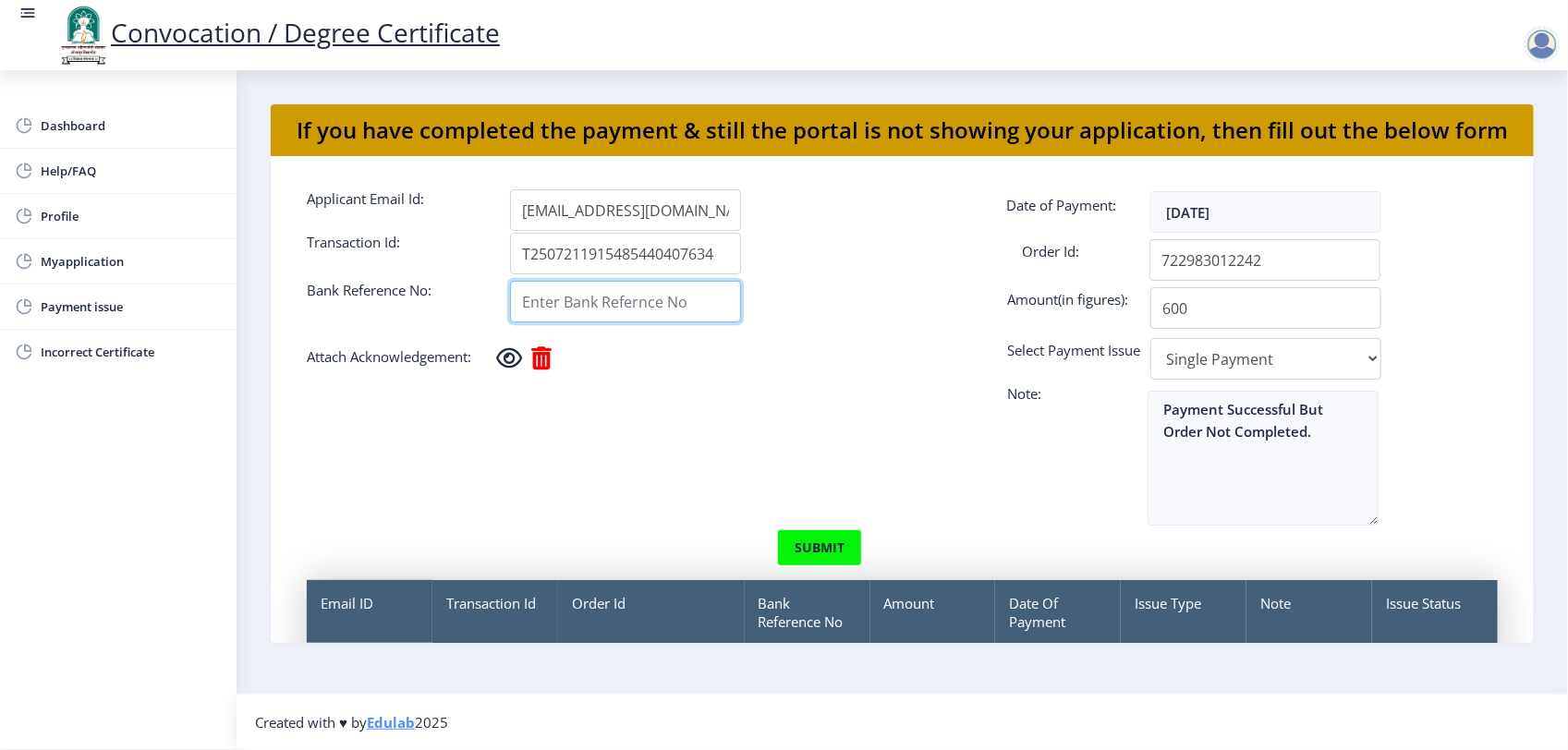 click on "Applicant Email Id:" at bounding box center [626, 301] 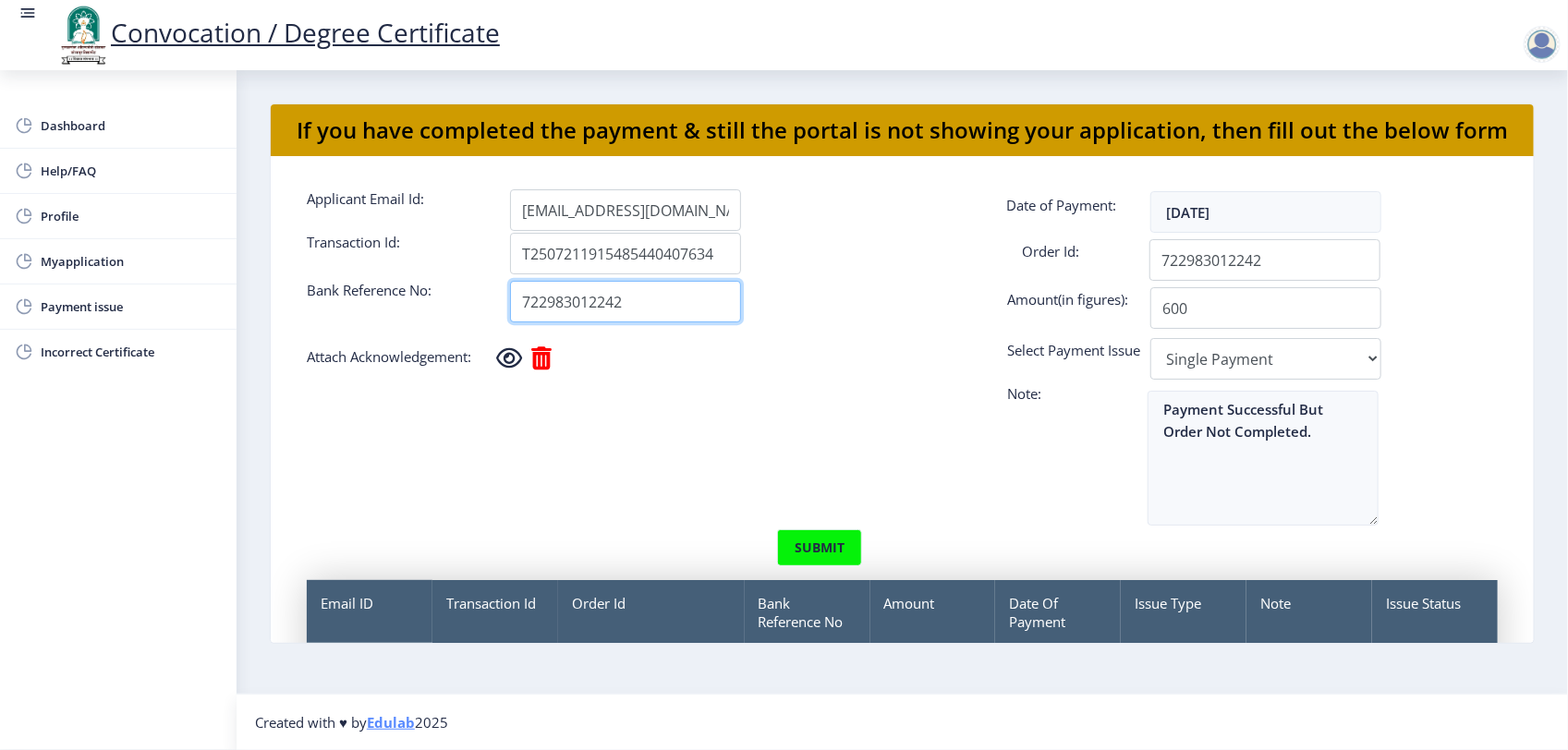 type on "722983012242" 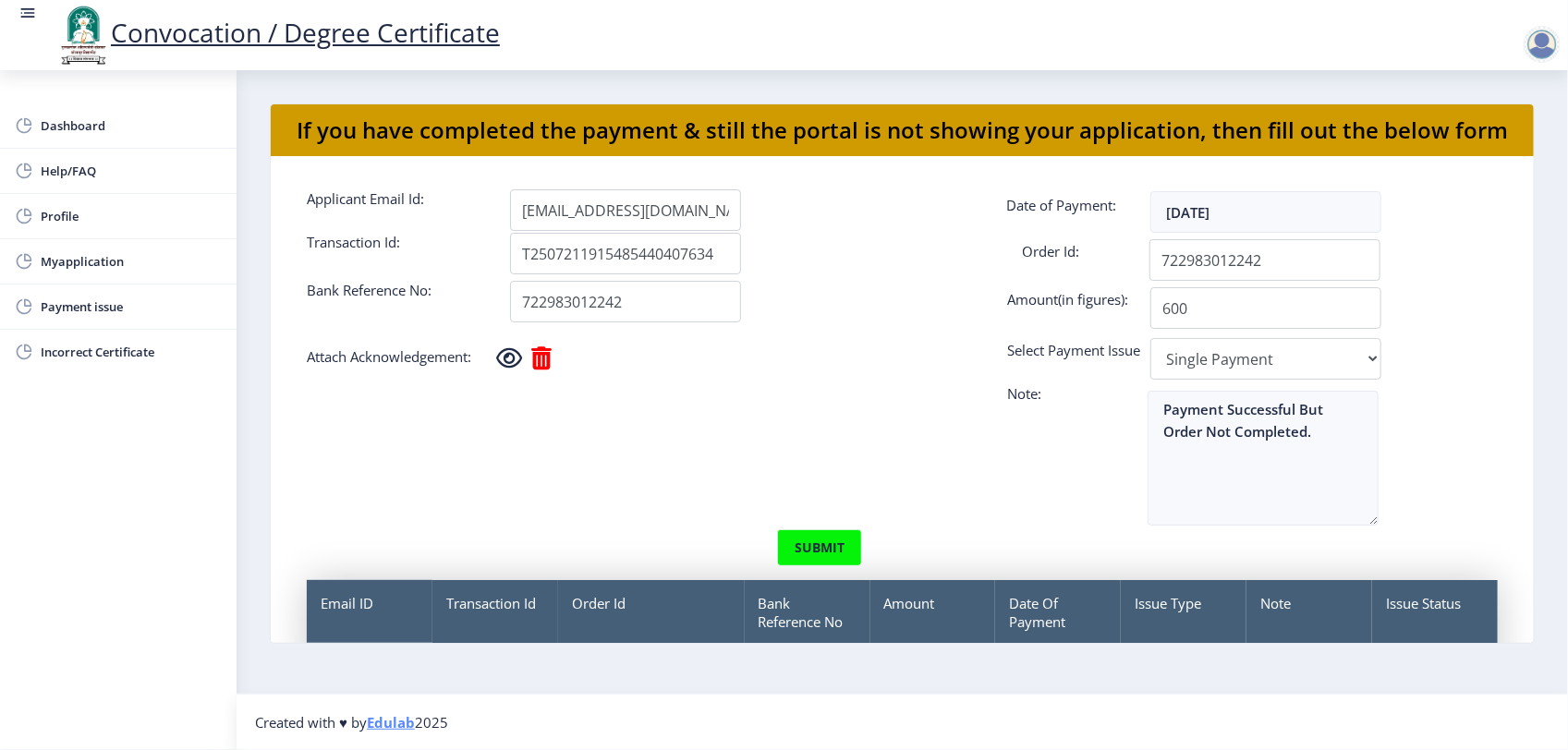 click on "Email ID Transaction Id Order Id Bank Reference No Amount Date Of Payment Issue Type Note Issue Status Email ID [EMAIL_ADDRESS][DOMAIN_NAME]  Transaction Id T2507211915485440407634 Order Id 722983012242 Bank Reference No Amount 600 Date Of Payment [DATE]T18:30:00.000Z Issue Type Single Payment Note Payment Successful But Order Not Completed. Issue Status  In Process" 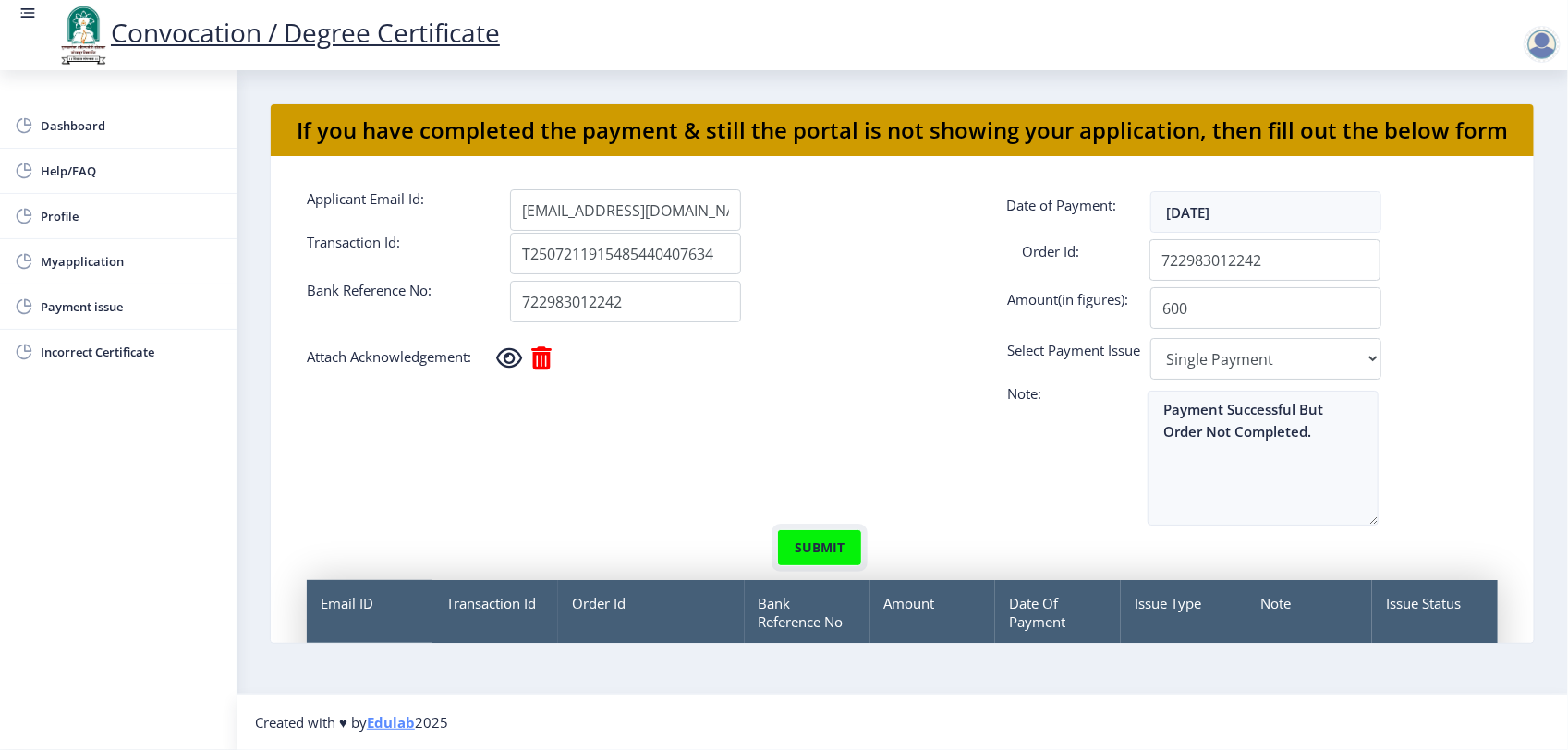 click on "submit" at bounding box center (820, 548) 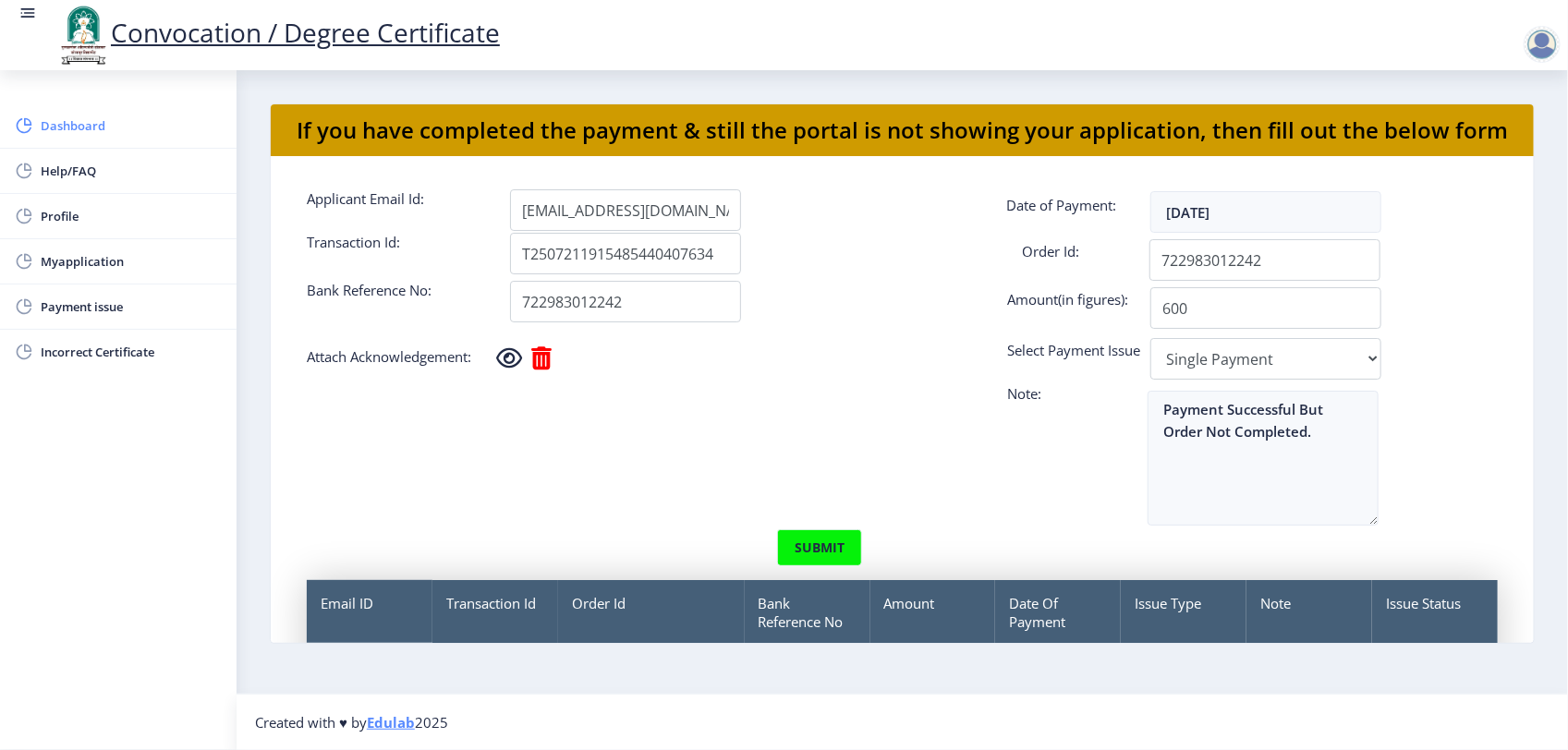 click on "Dashboard" 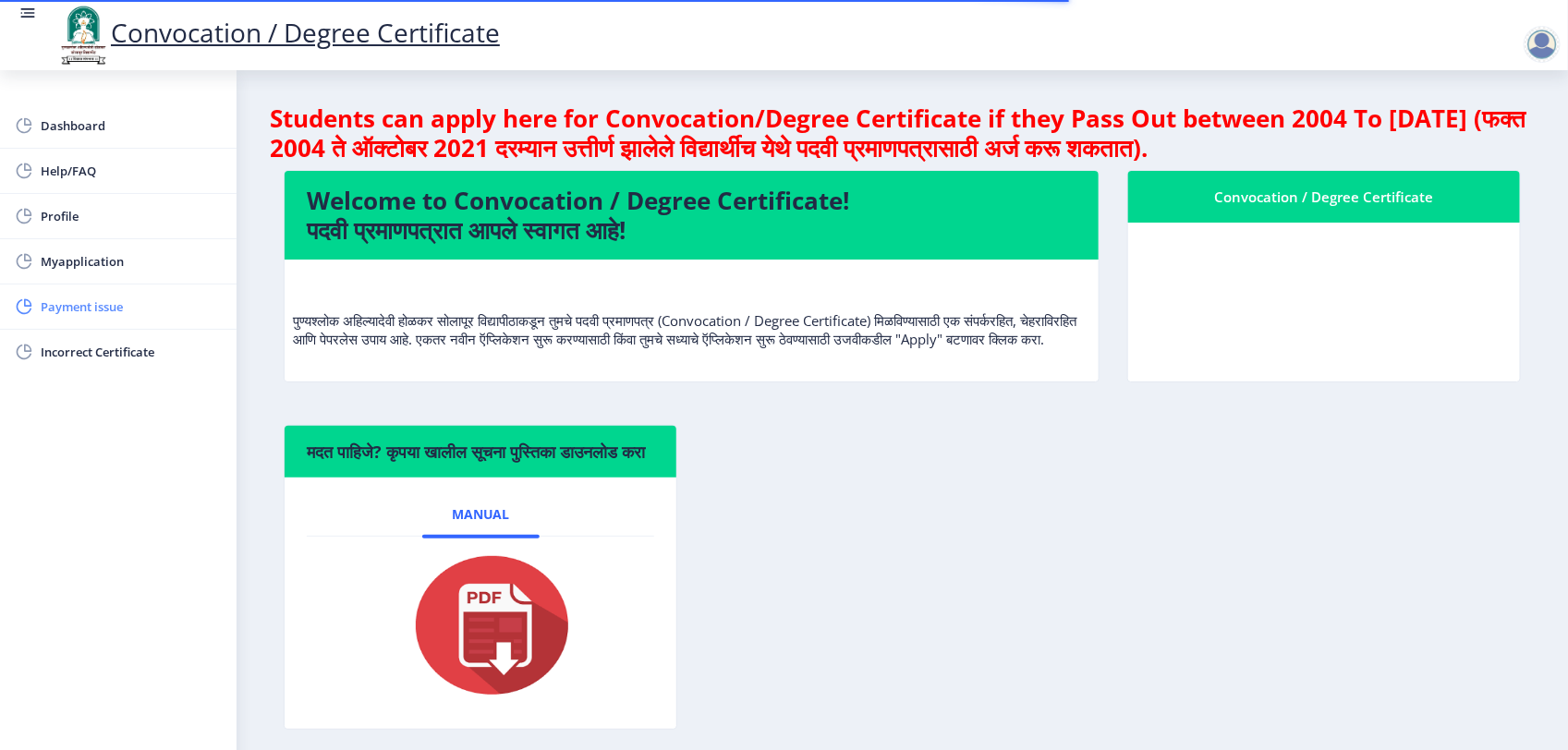 click on "Payment issue" 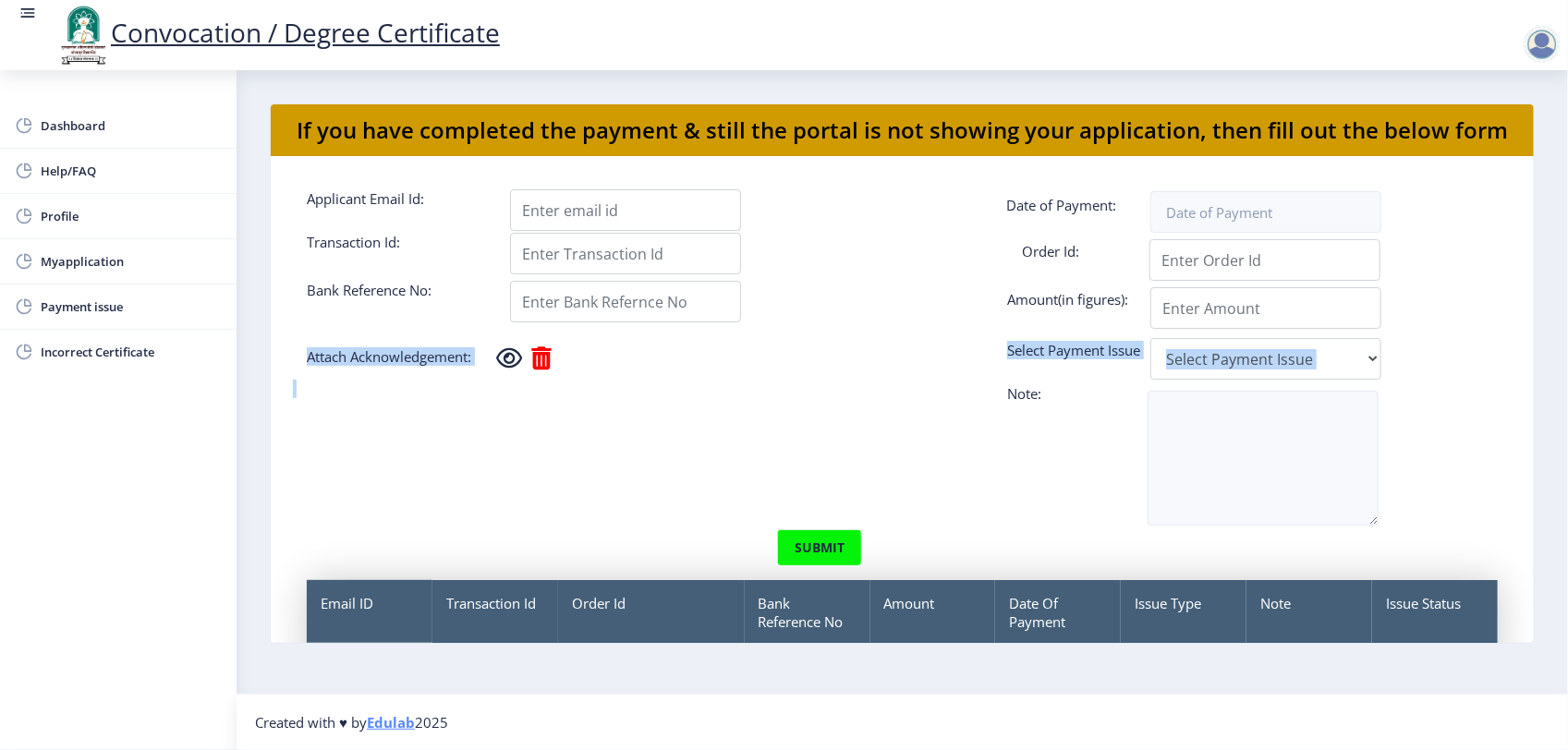 drag, startPoint x: 1567, startPoint y: 381, endPoint x: 1572, endPoint y: 411, distance: 30.41381 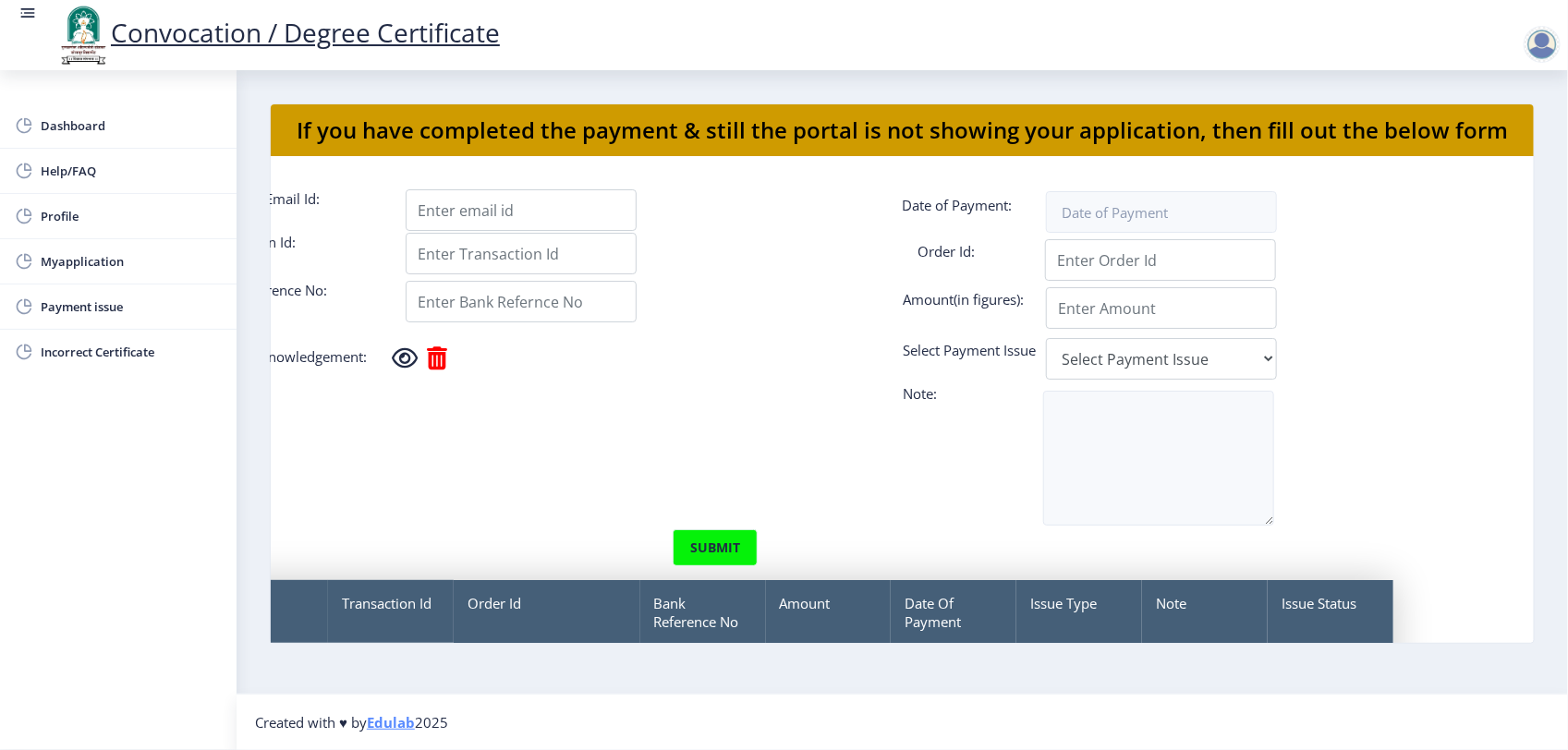 drag, startPoint x: 1516, startPoint y: 319, endPoint x: 1525, endPoint y: 380, distance: 61.66036 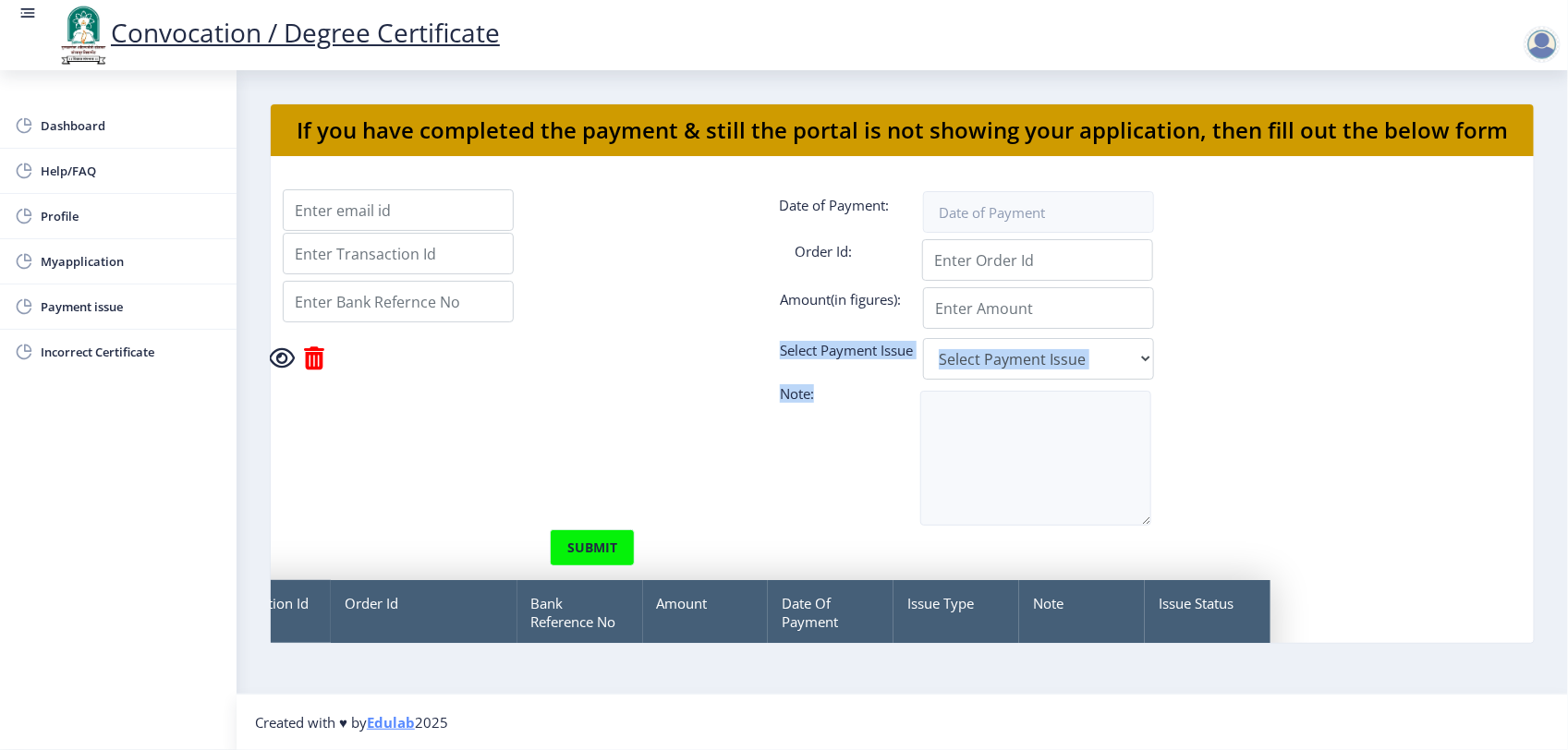 drag, startPoint x: 1498, startPoint y: 395, endPoint x: 1508, endPoint y: 500, distance: 105.475116 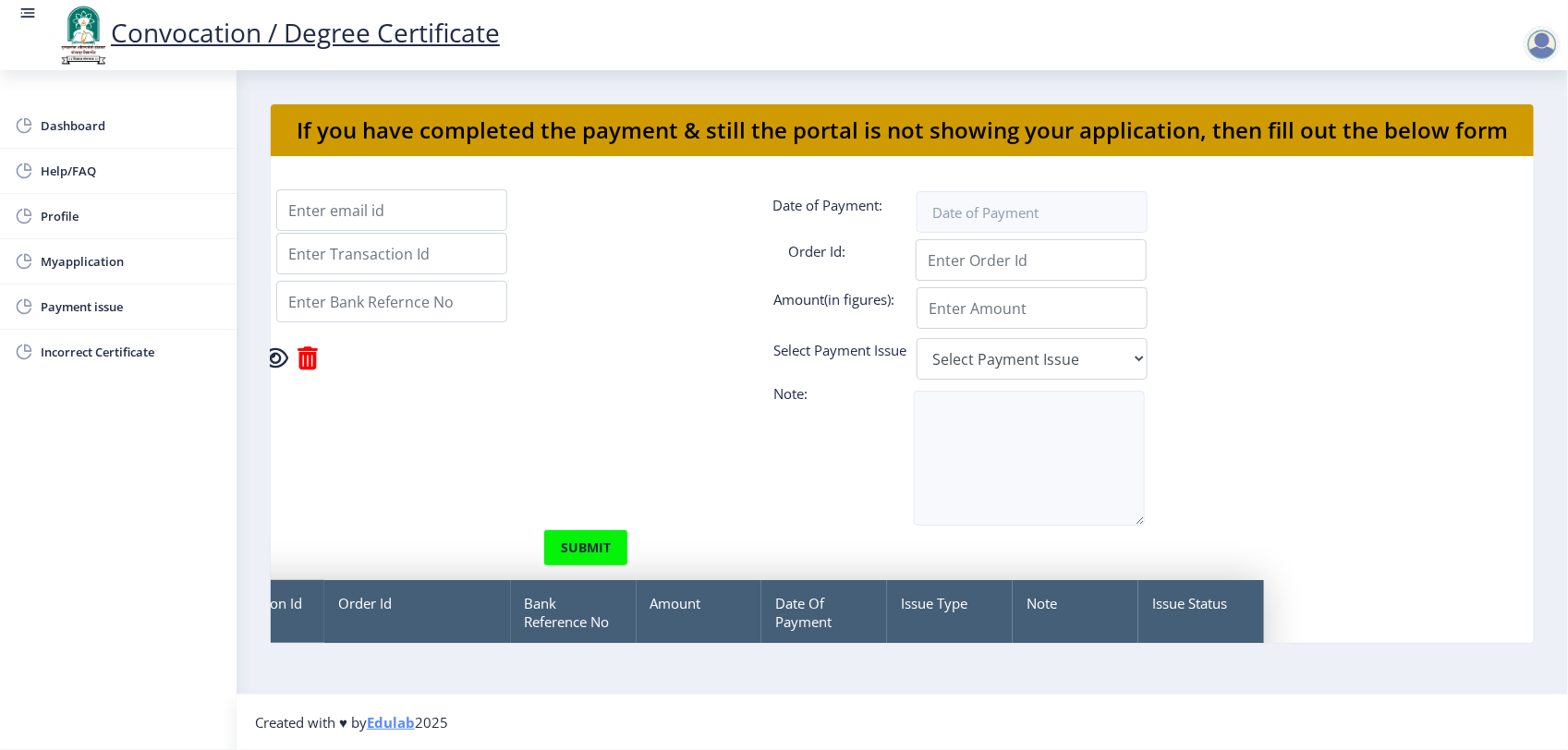 drag, startPoint x: 1572, startPoint y: 385, endPoint x: 1572, endPoint y: 653, distance: 268 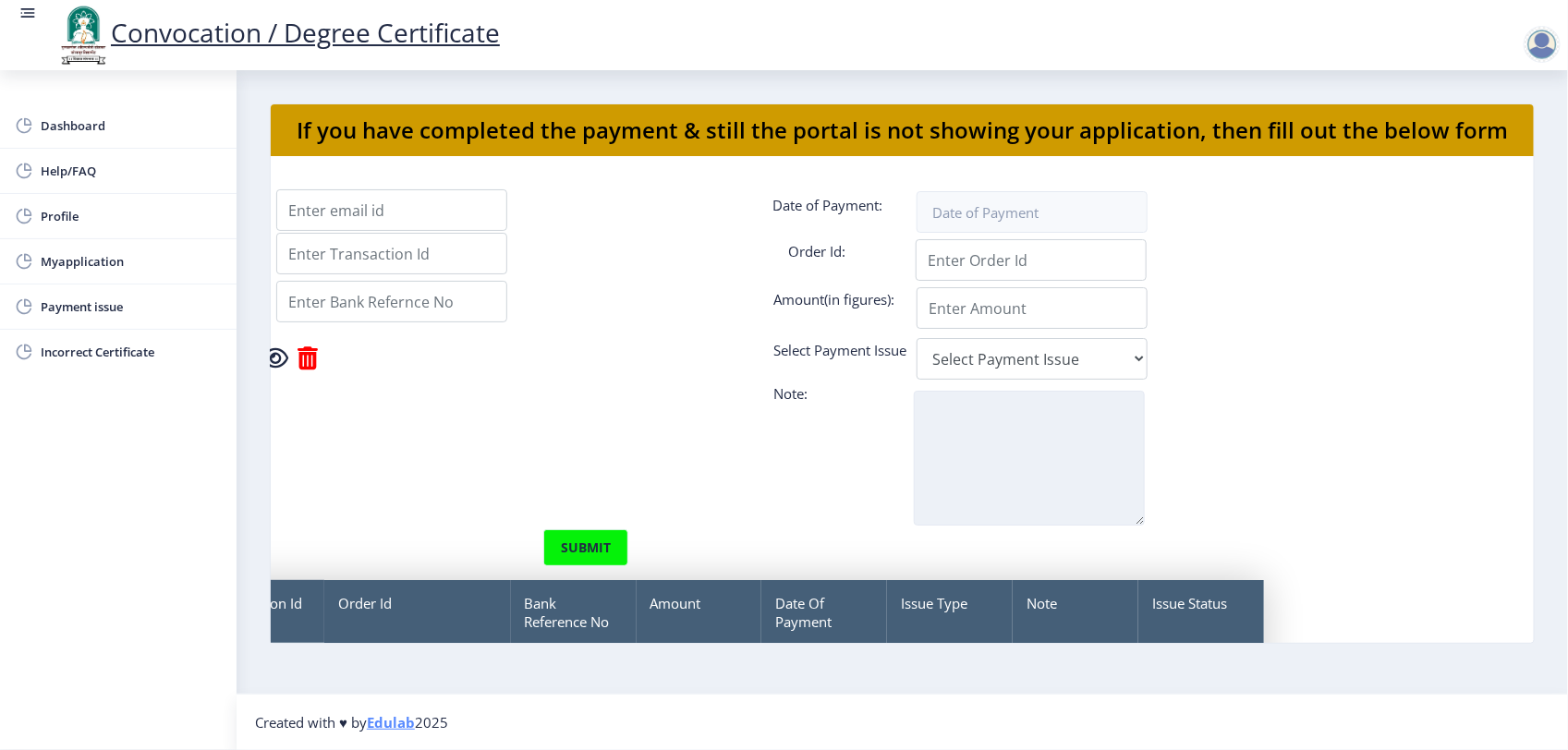 drag, startPoint x: 463, startPoint y: 428, endPoint x: 996, endPoint y: 429, distance: 533.0009 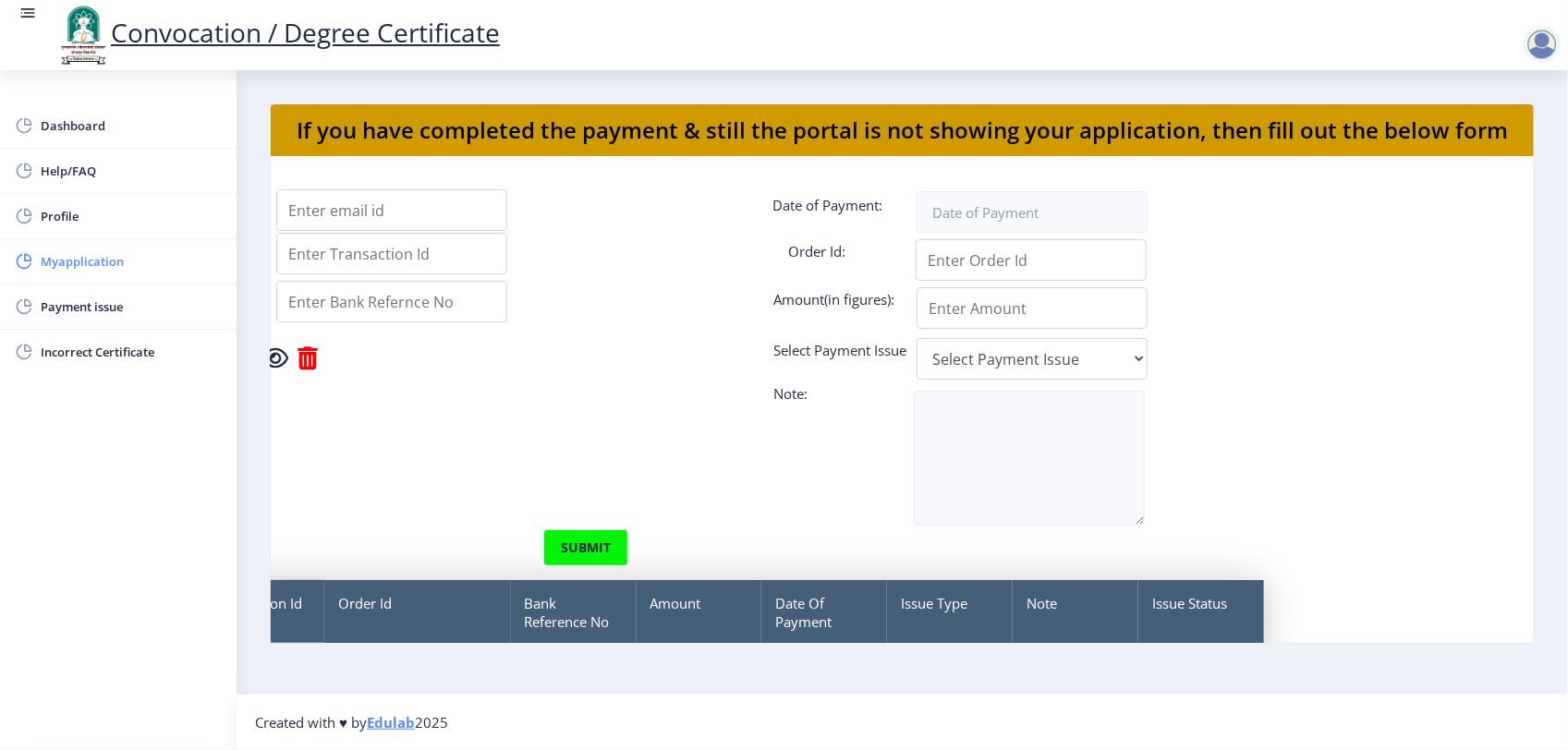 click on "Myapplication" 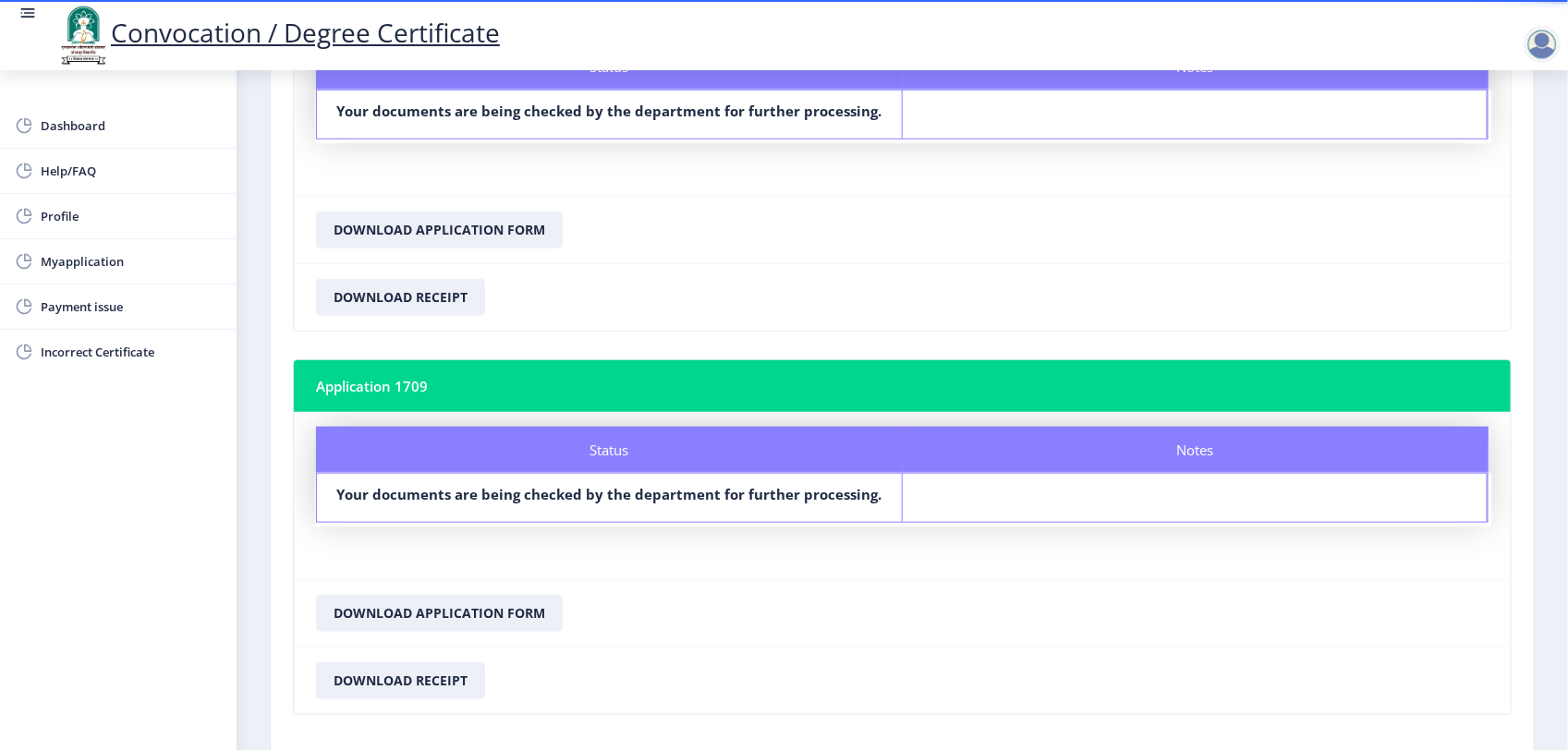 scroll, scrollTop: 703, scrollLeft: 0, axis: vertical 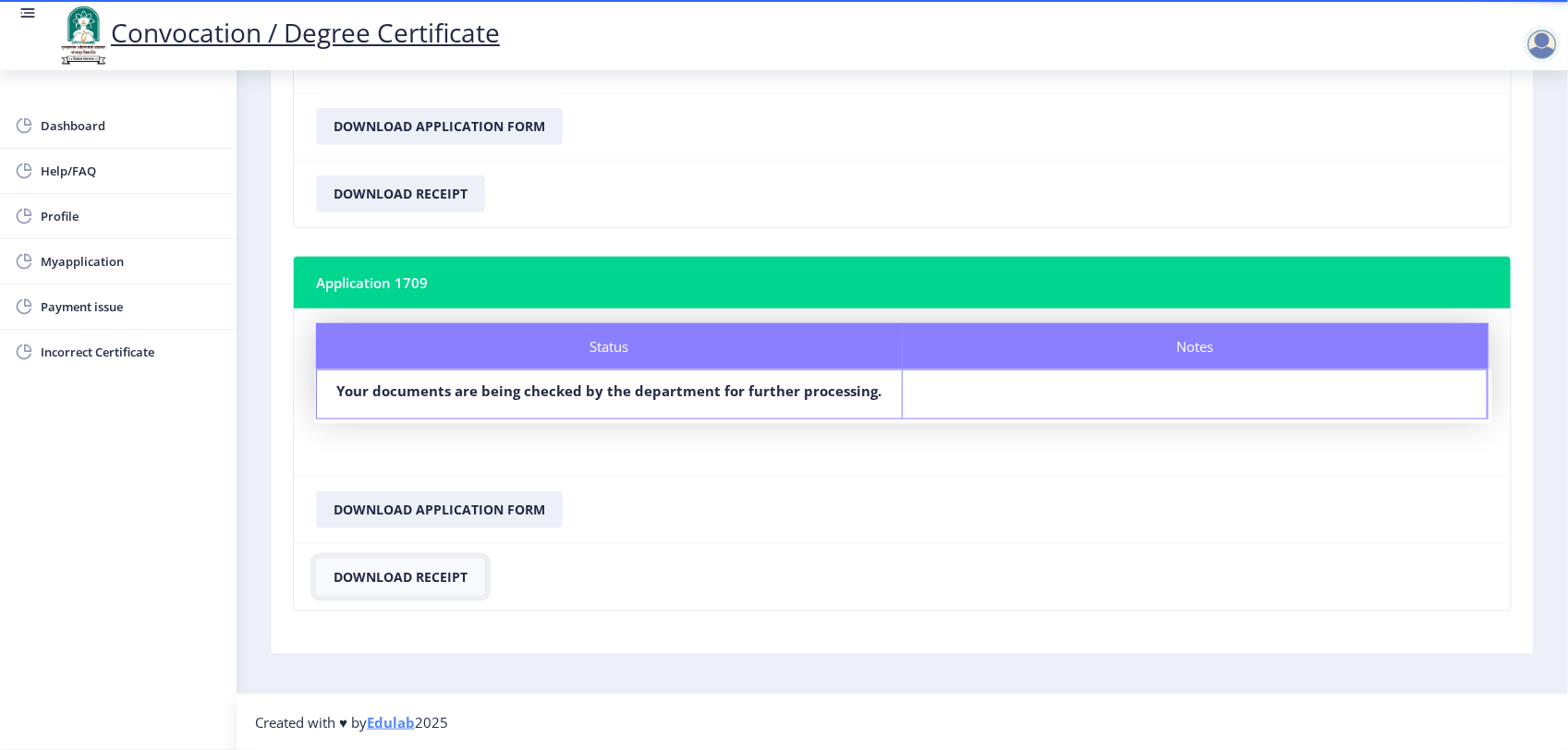 click on "Download Receipt" 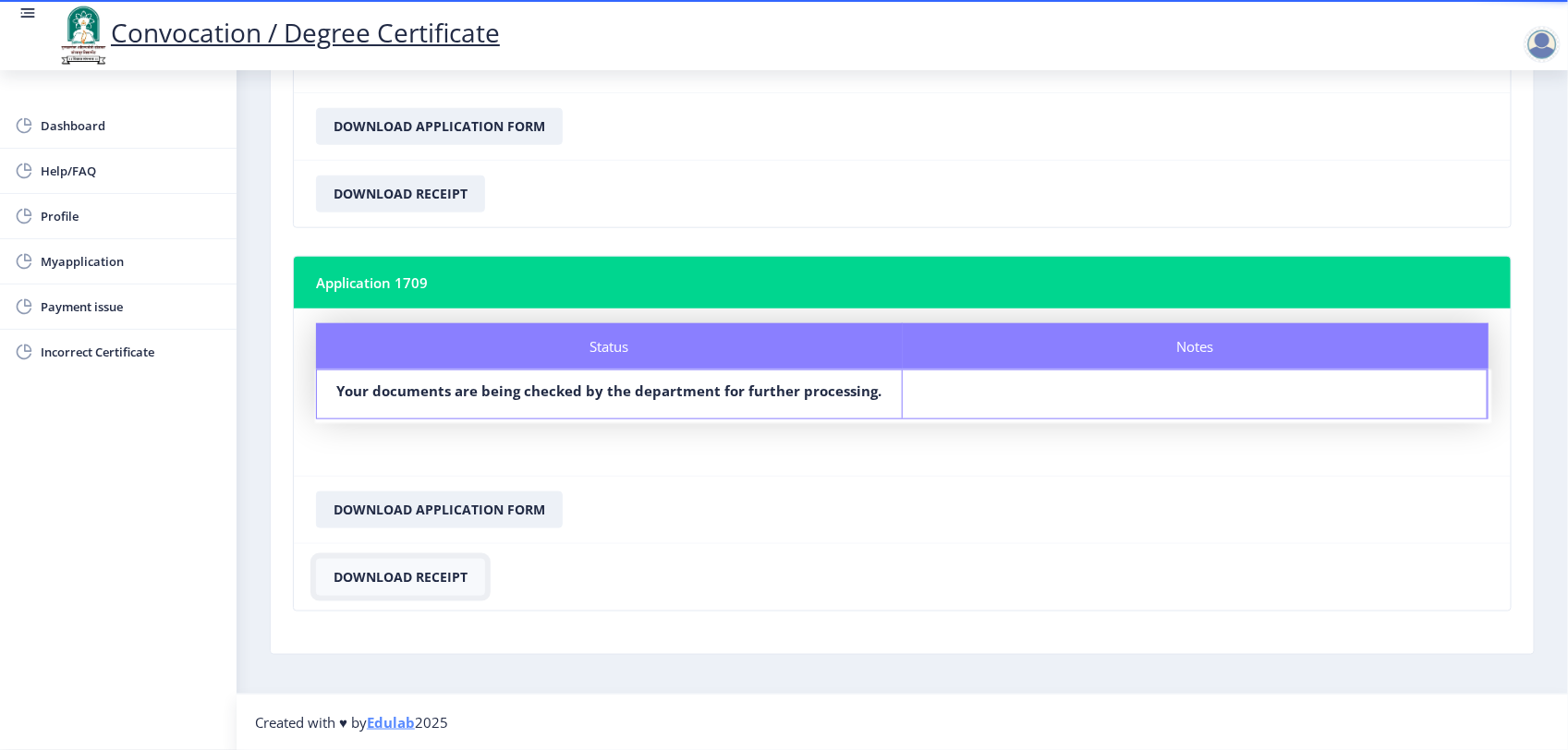 click on "Download Receipt" 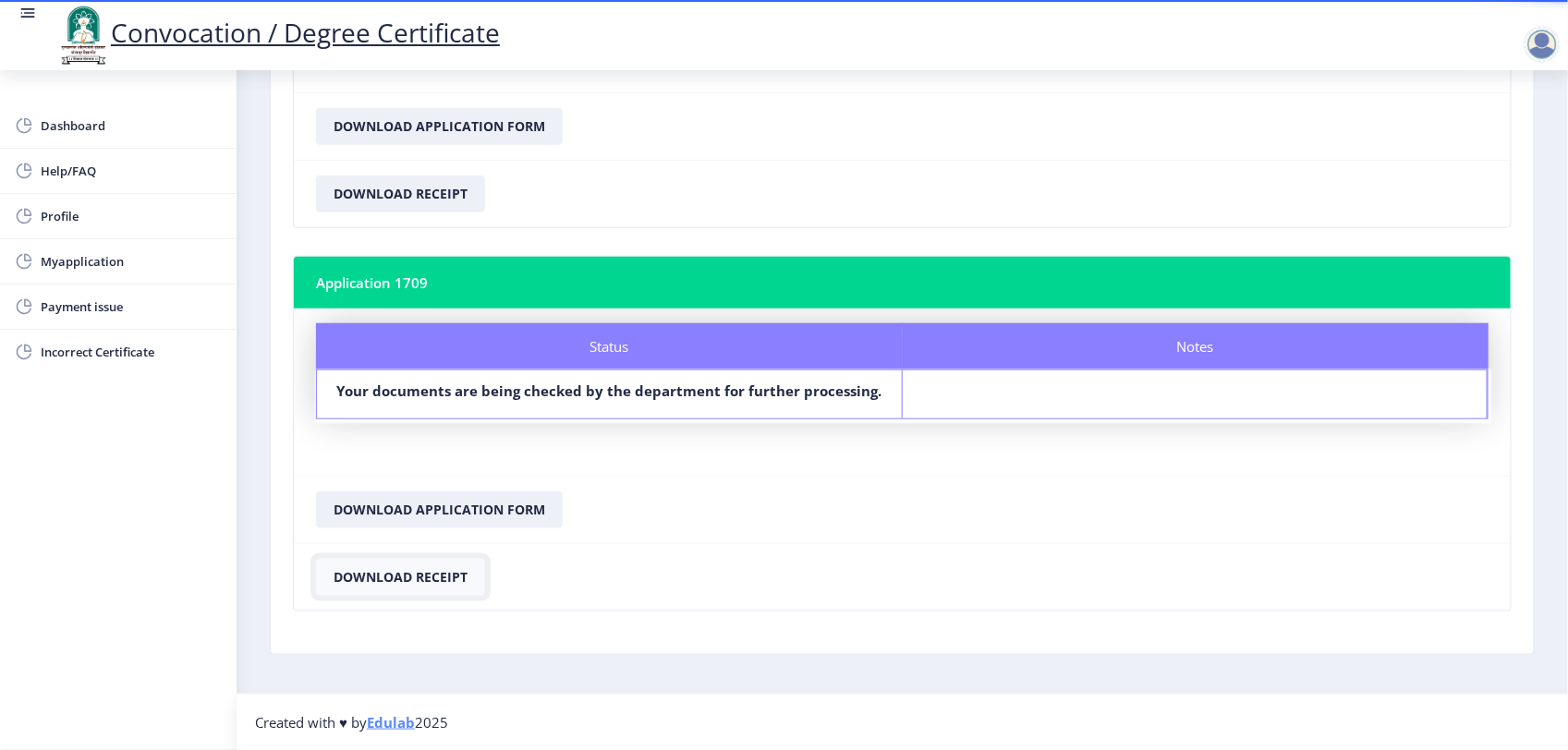 click on "Download Receipt" 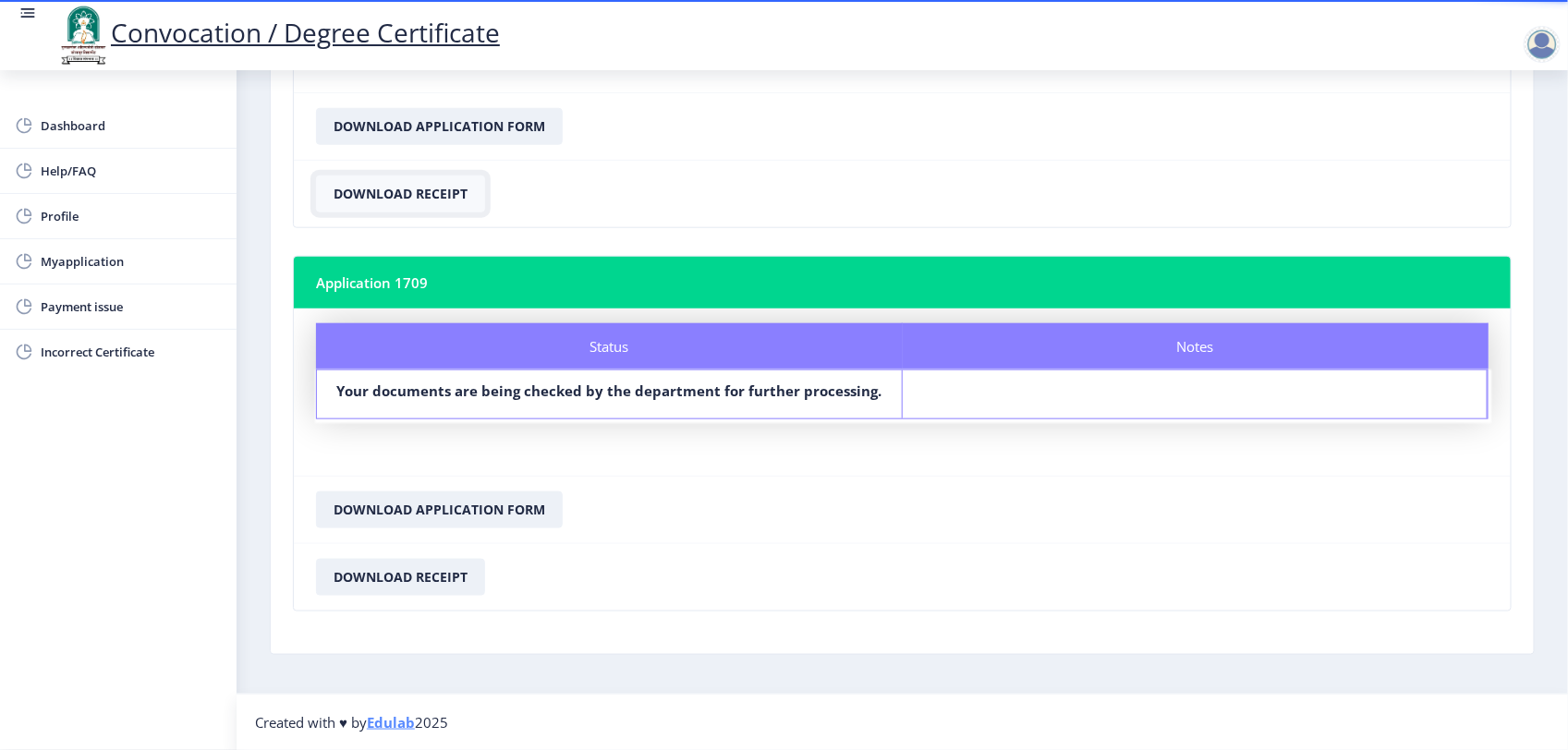 click on "Download Receipt" 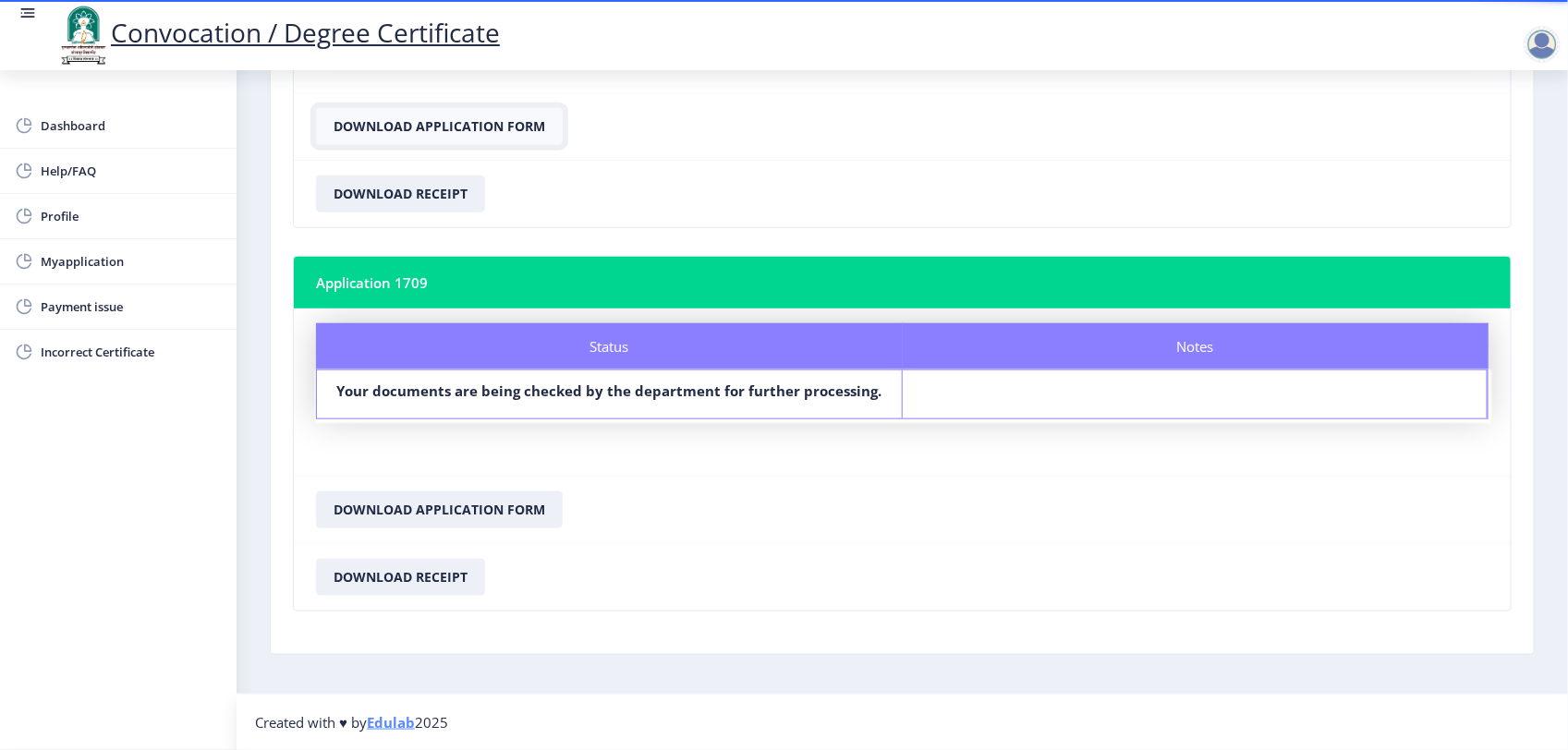 click on "Download Application Form" 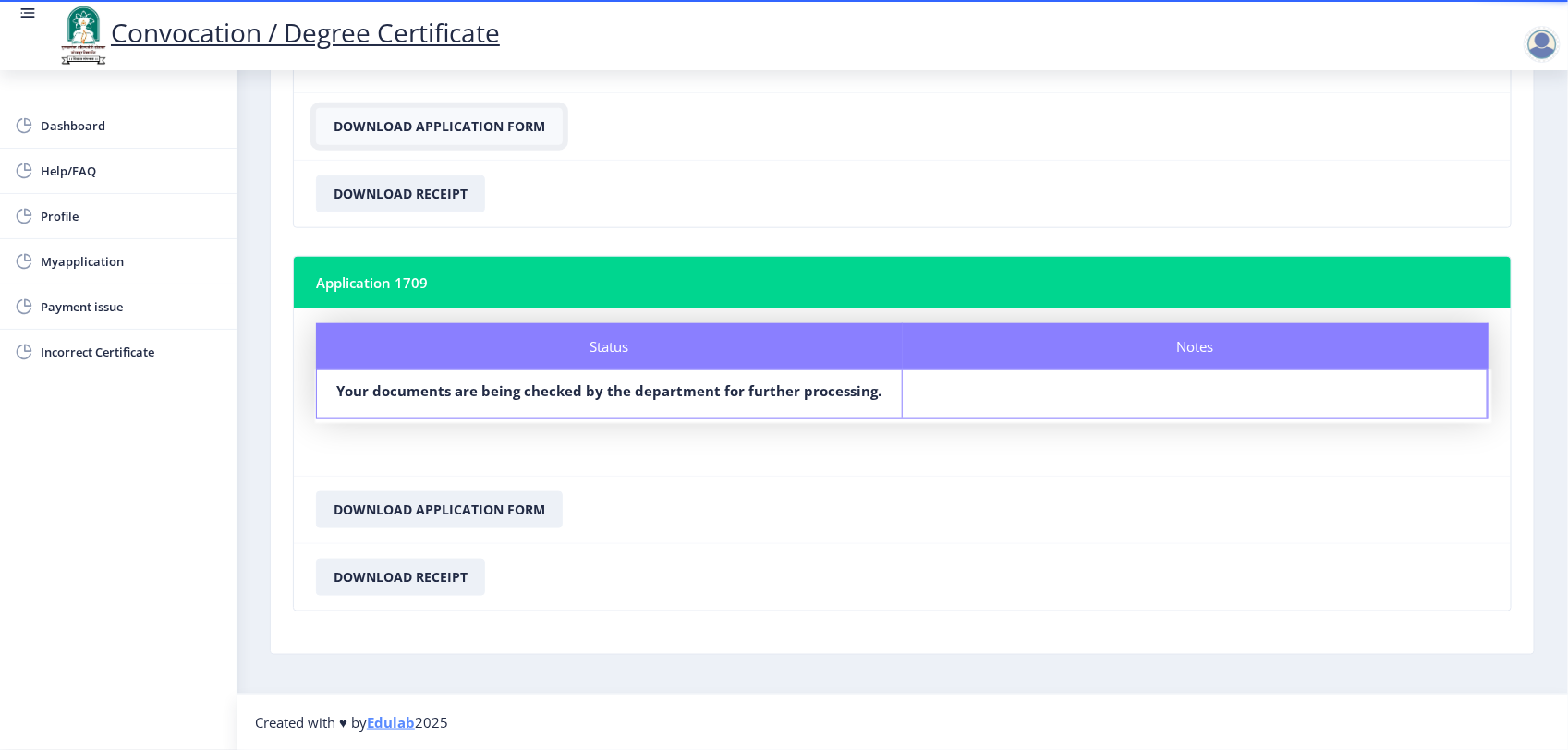 click on "Download Application Form" 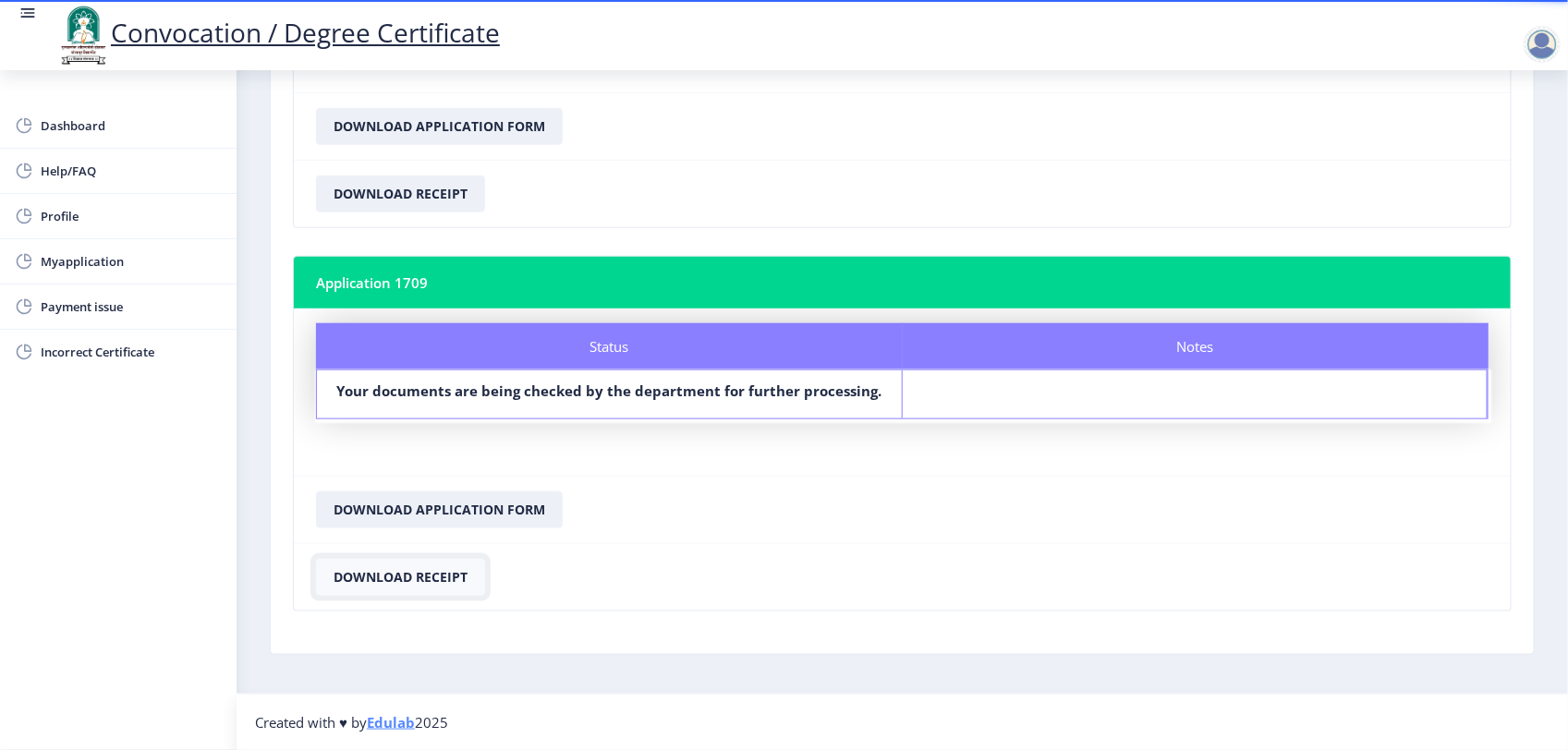 click on "Download Receipt" 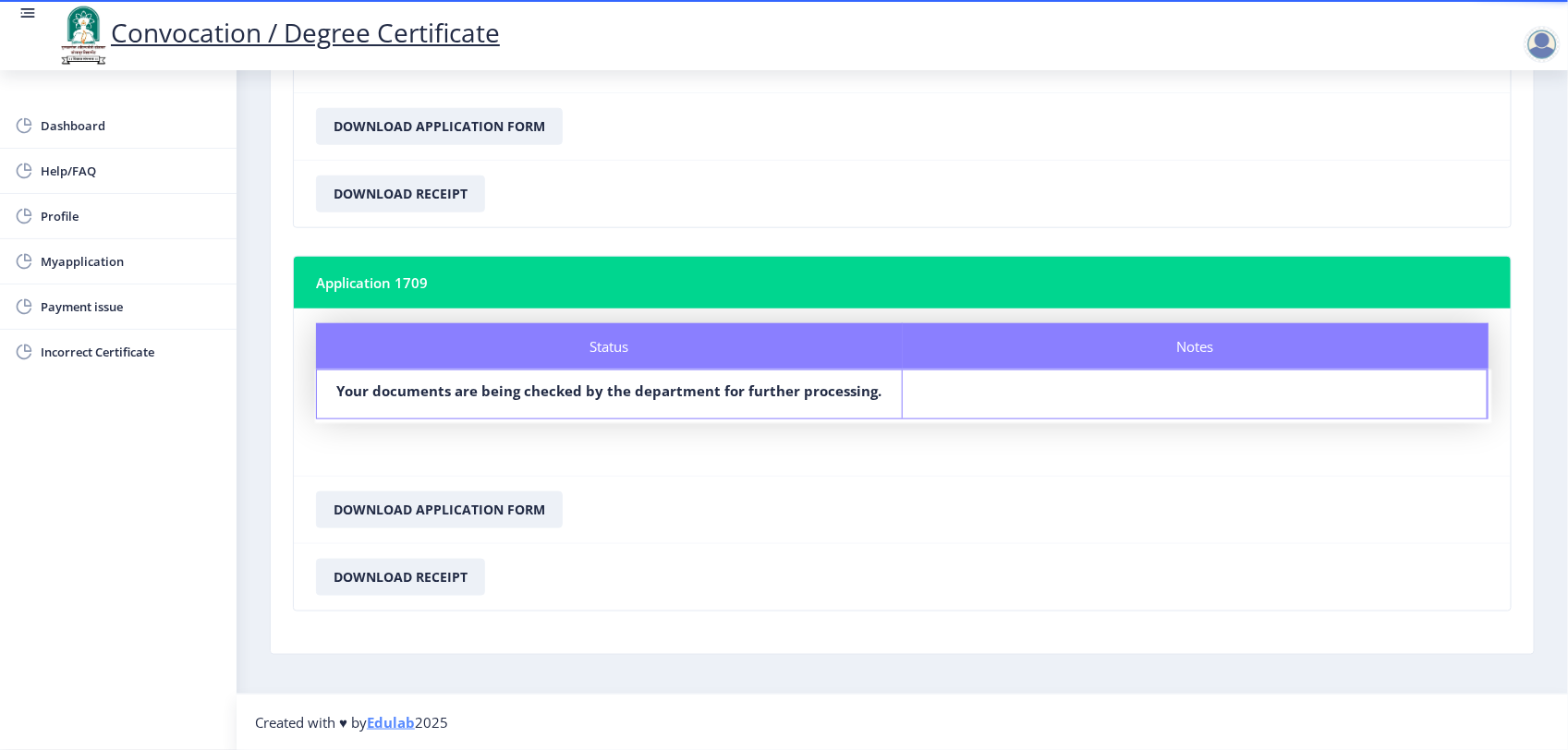 click on "Download Application Form" 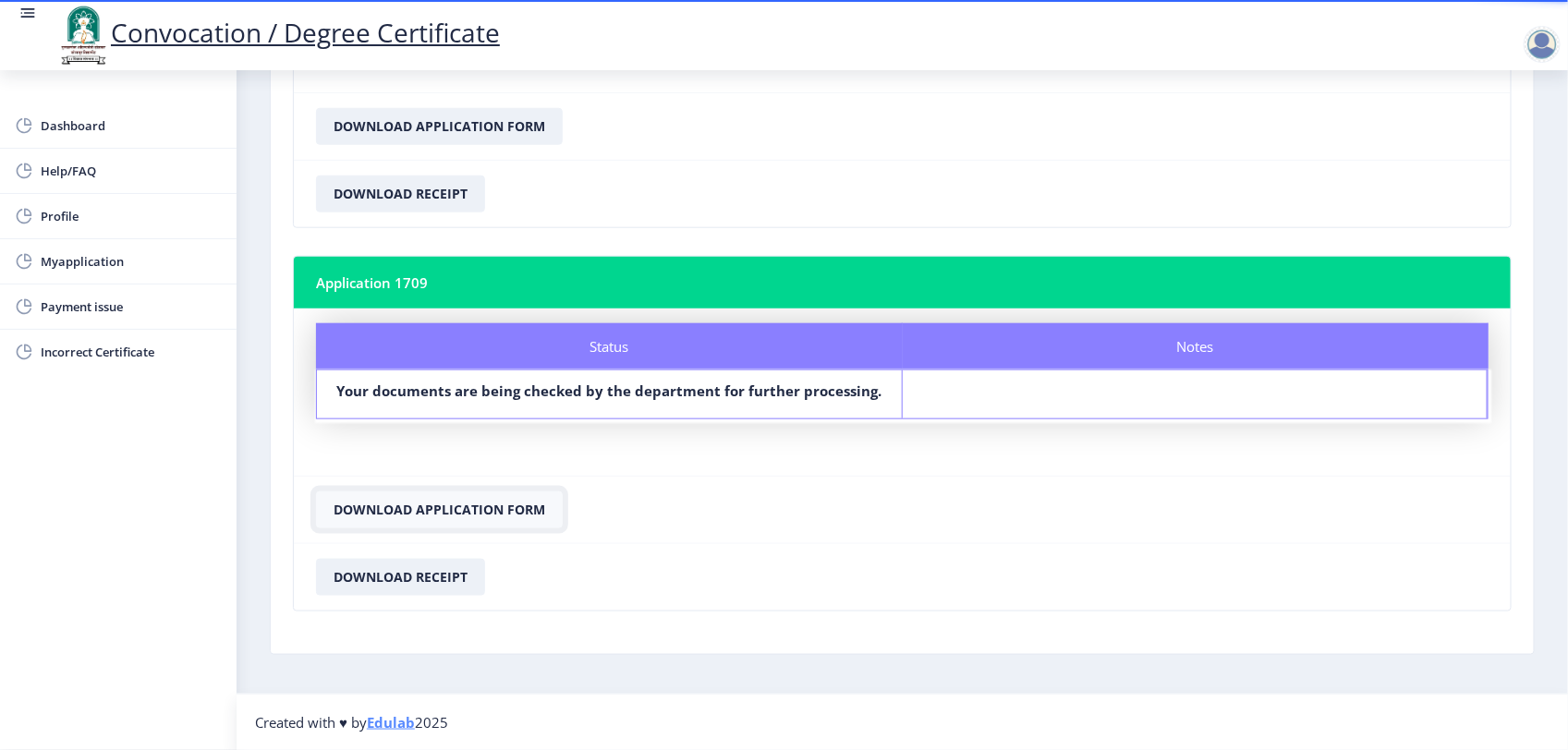 click on "Download Application Form" 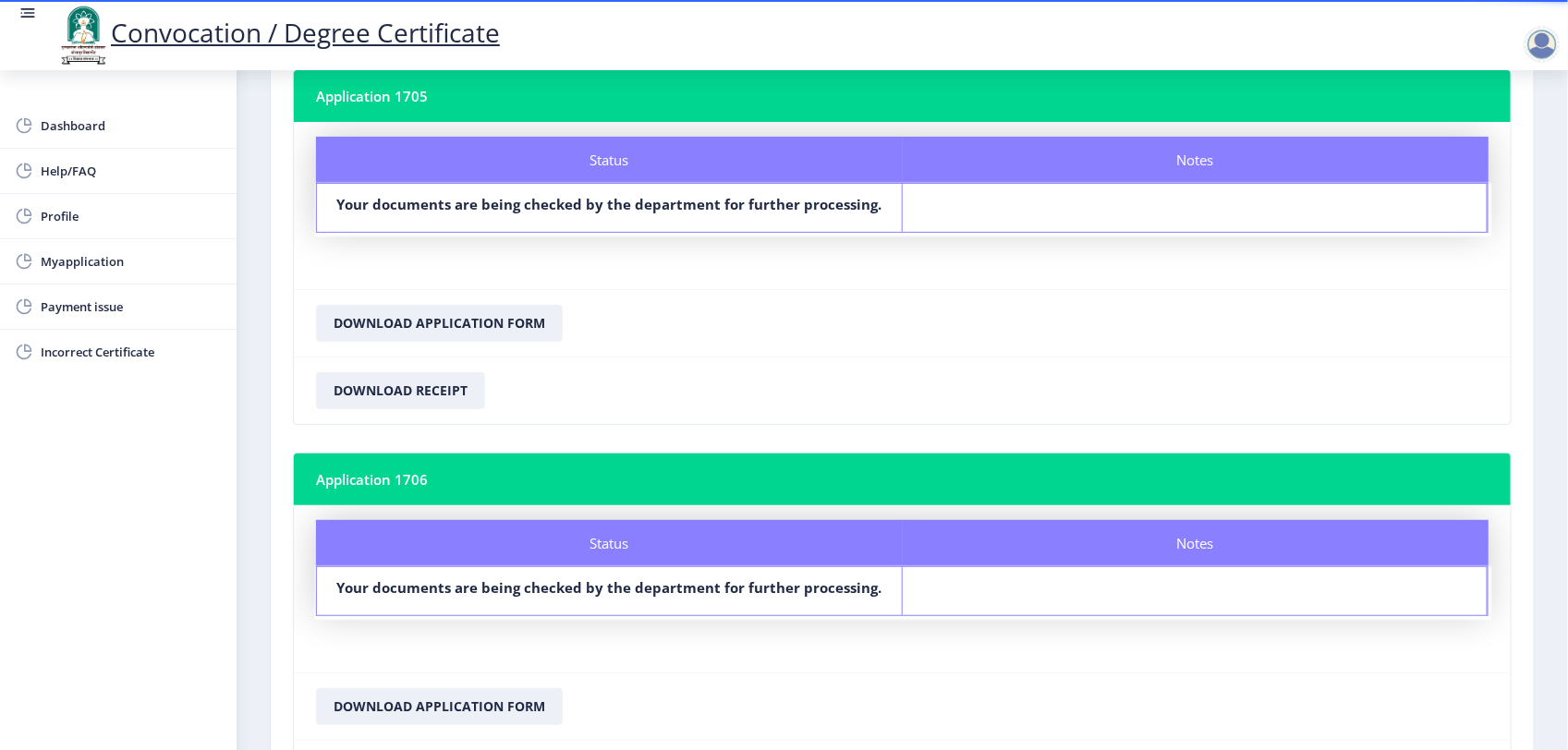 scroll, scrollTop: 114, scrollLeft: 0, axis: vertical 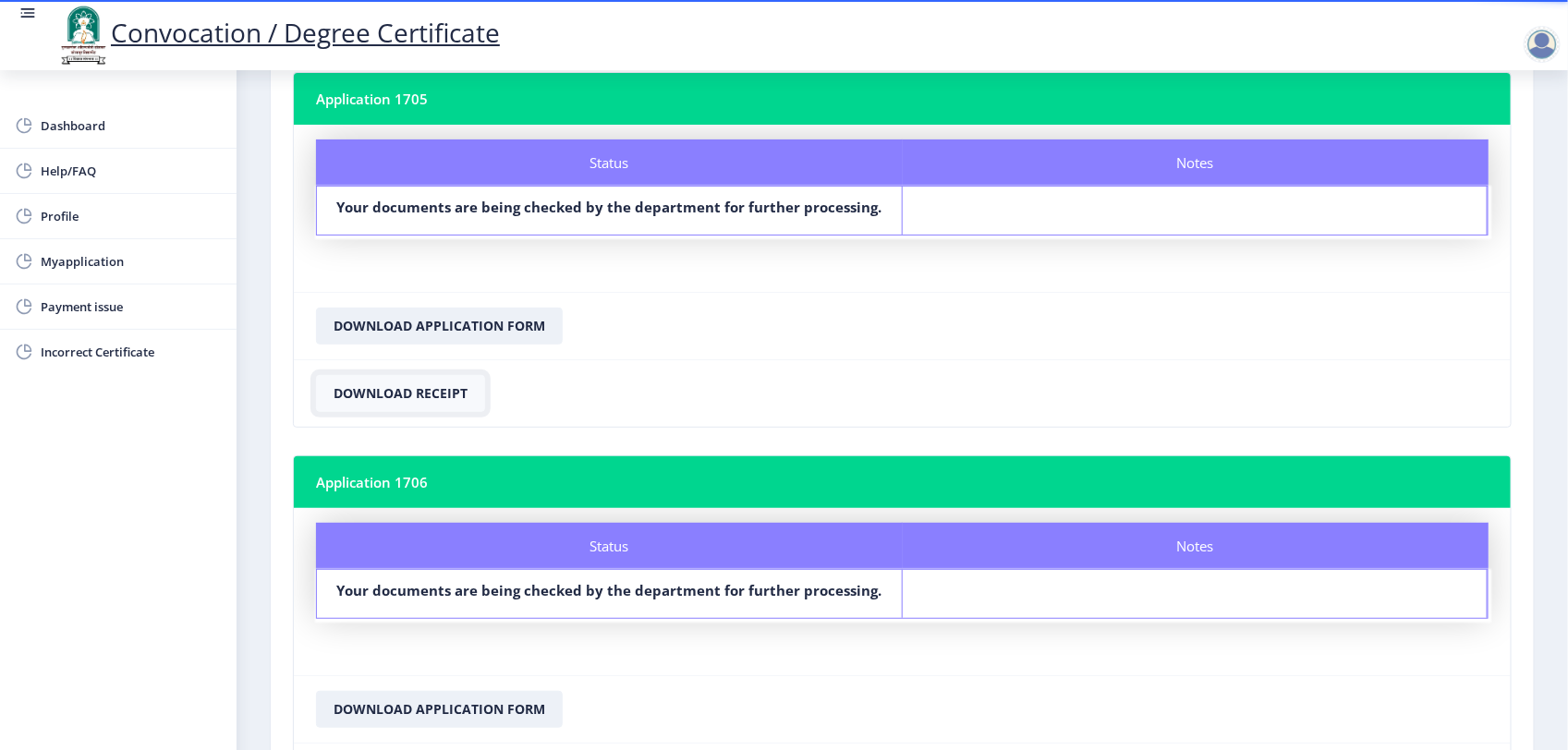 click on "Download Receipt" 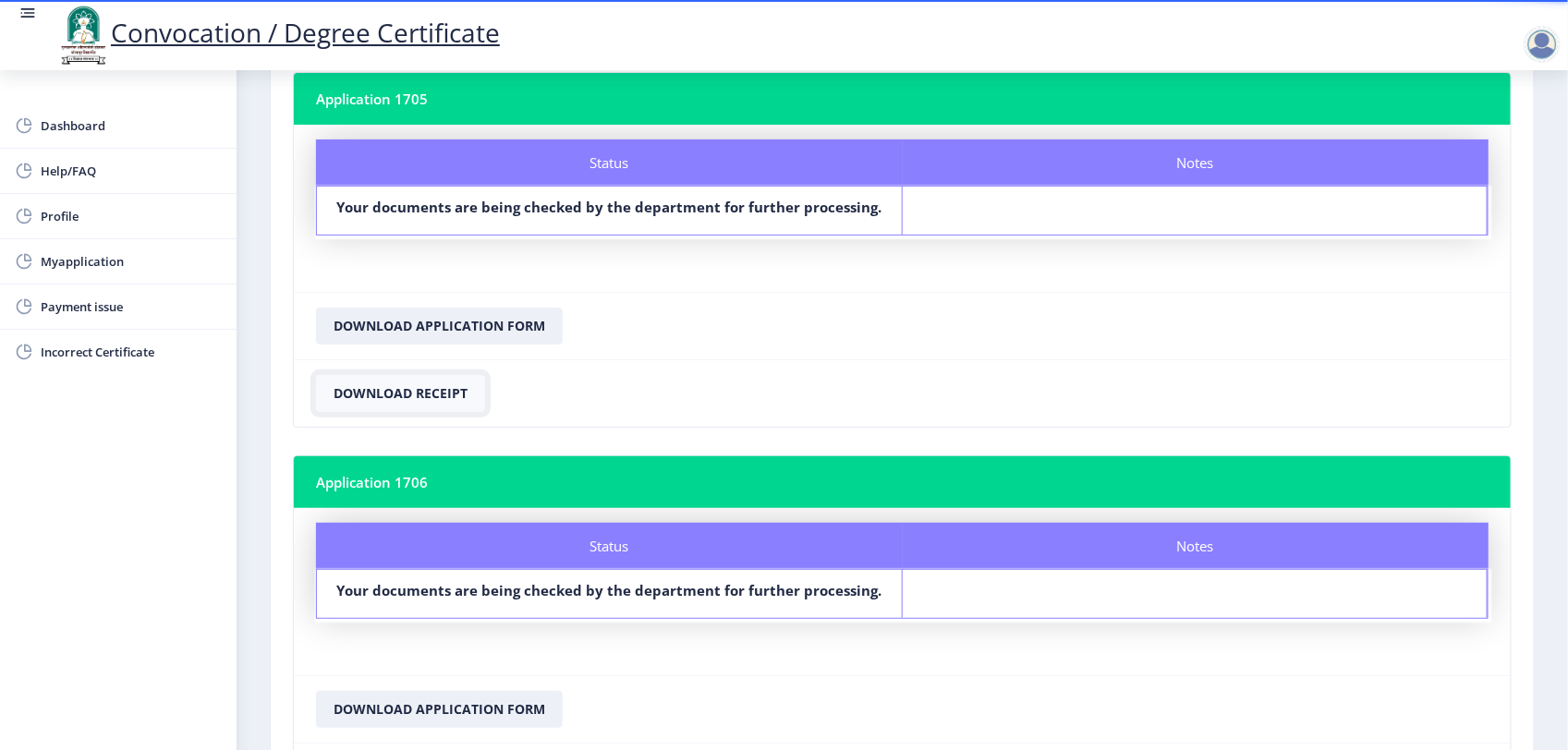 click on "Download Receipt" 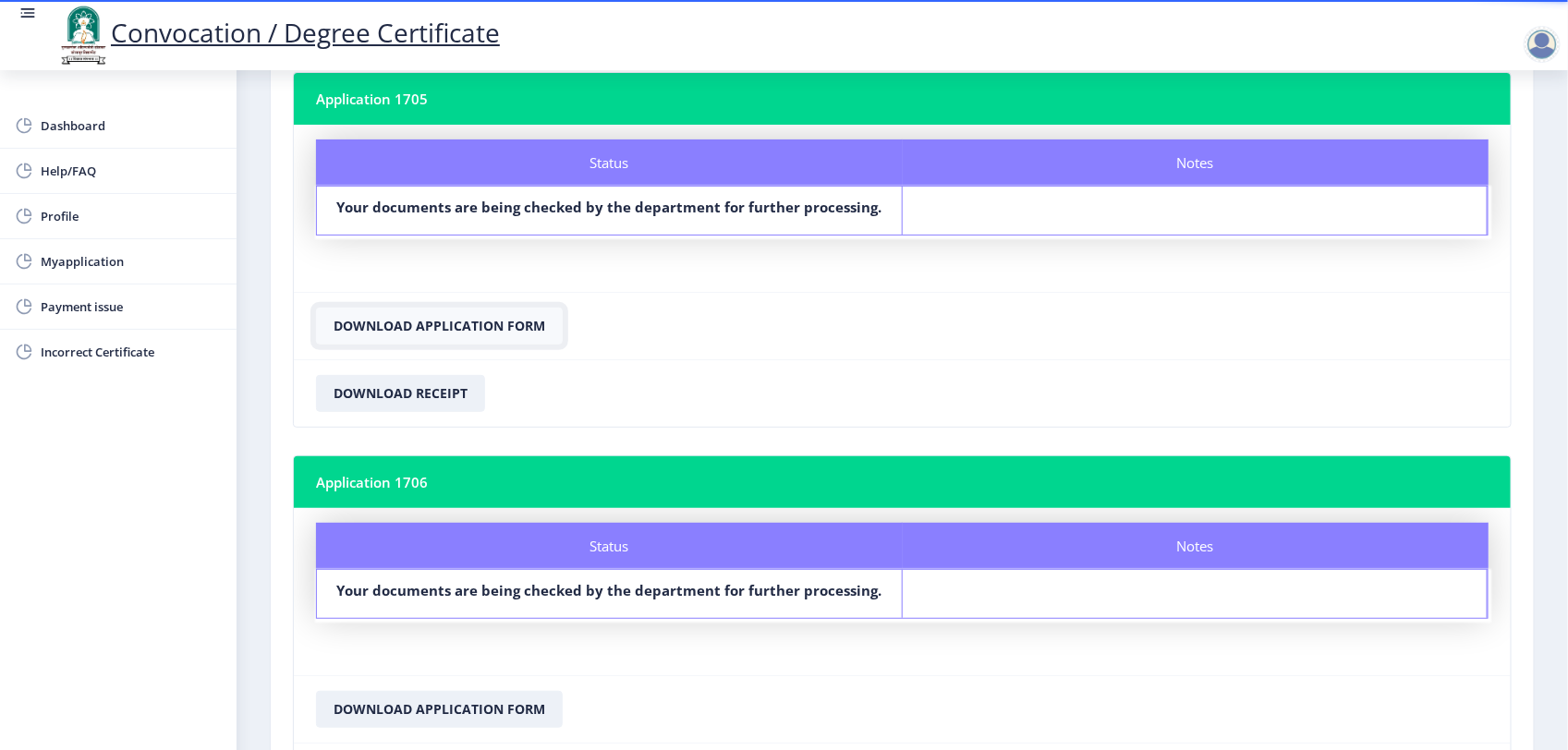 click on "Download Application Form" 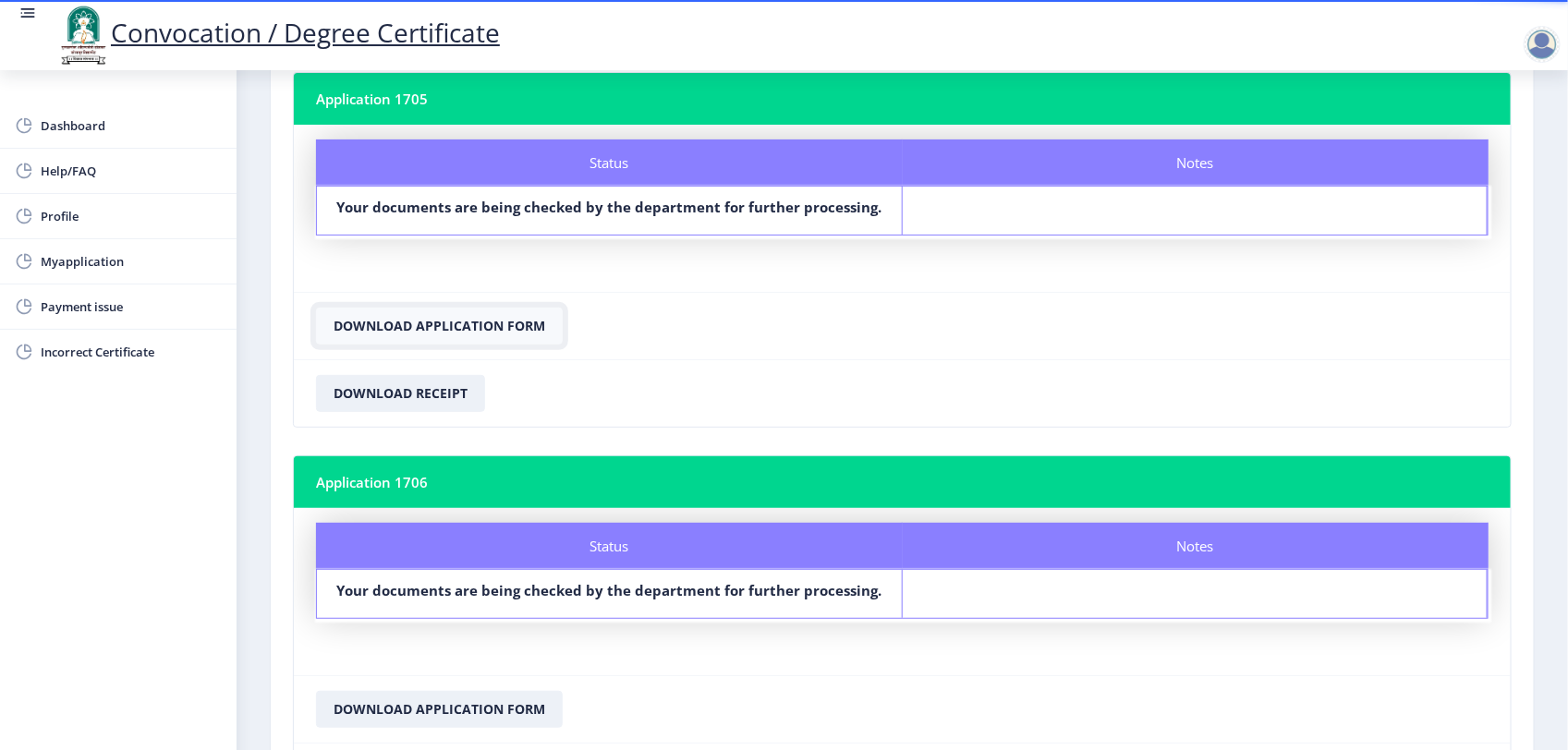click on "Download Application Form" 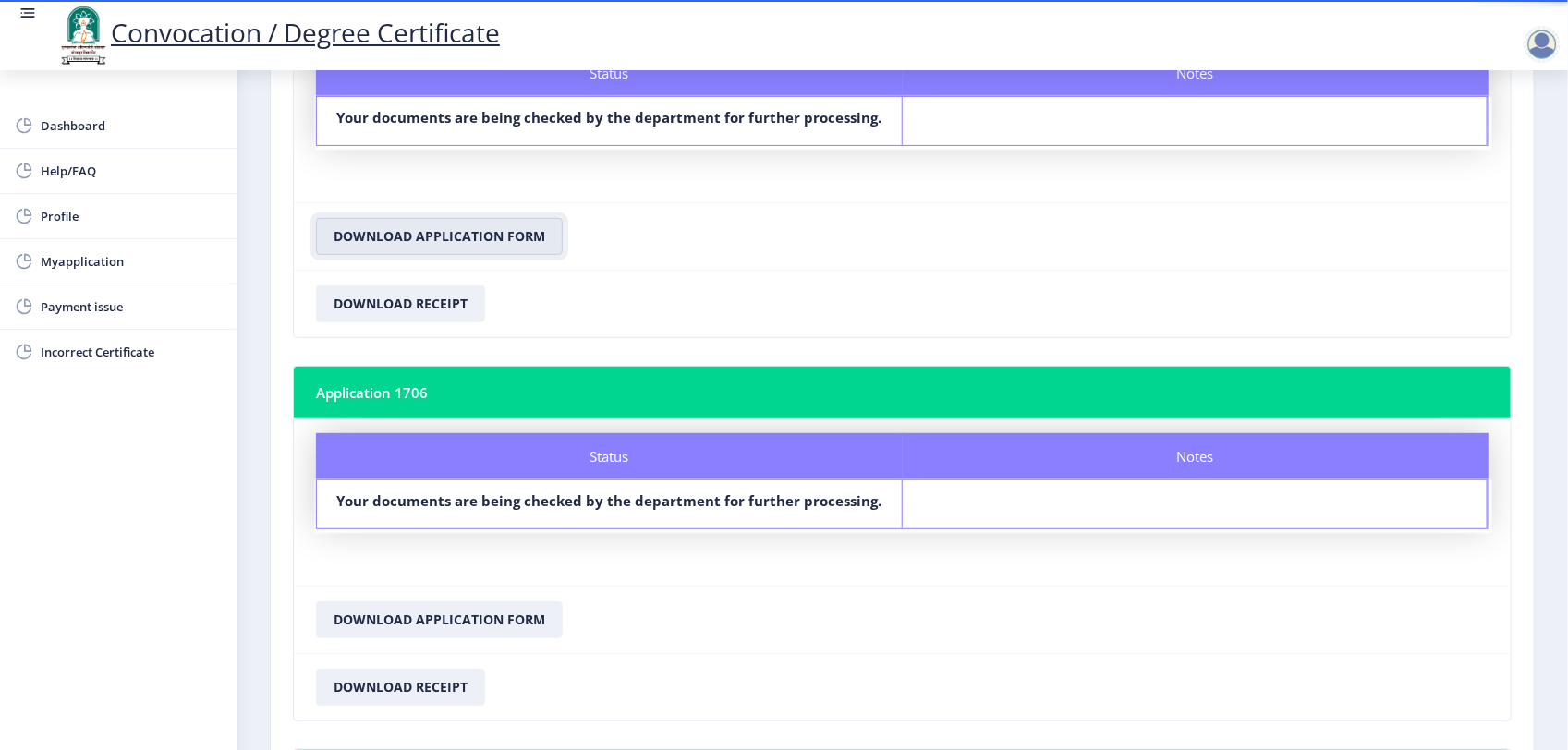 scroll, scrollTop: 215, scrollLeft: 0, axis: vertical 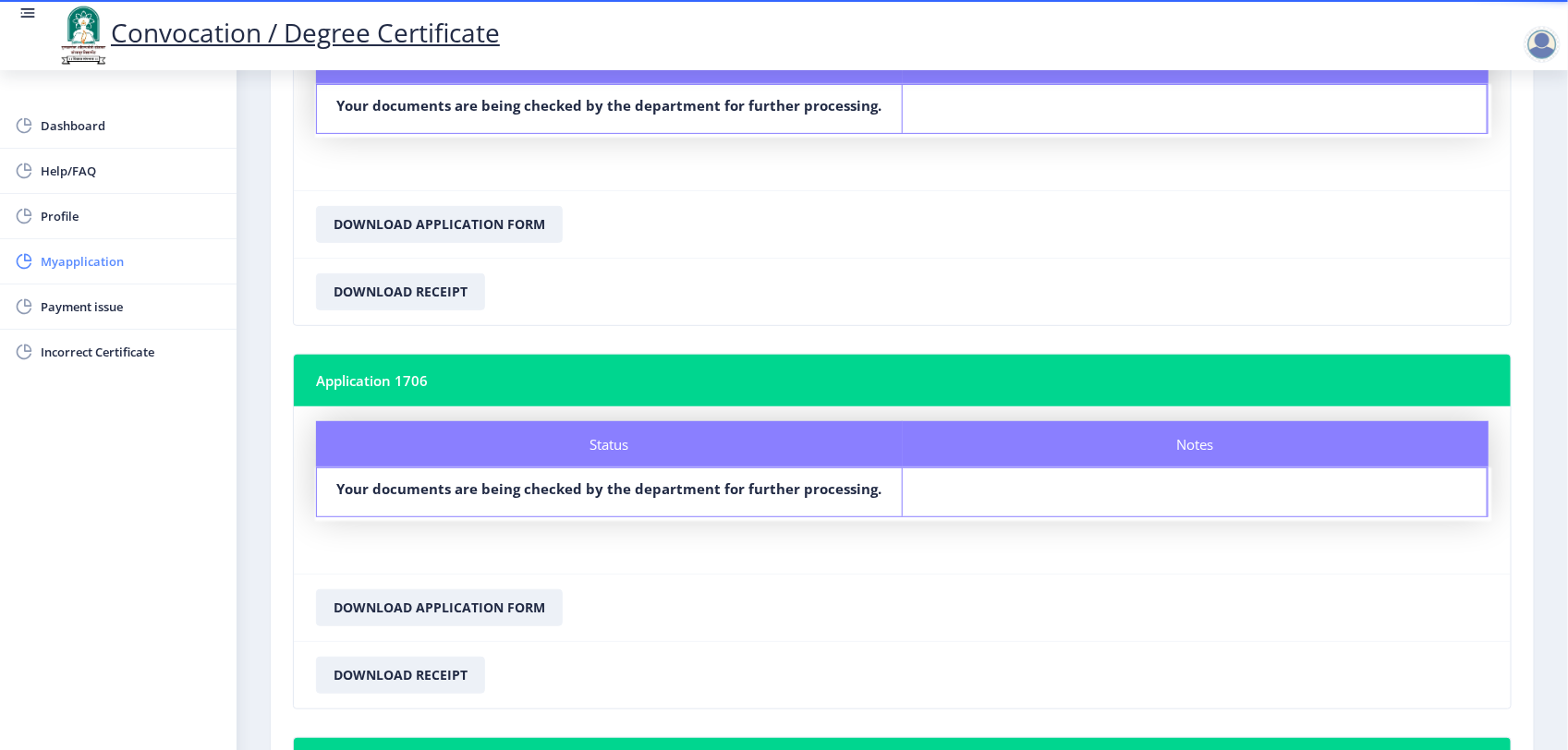 click on "Myapplication" 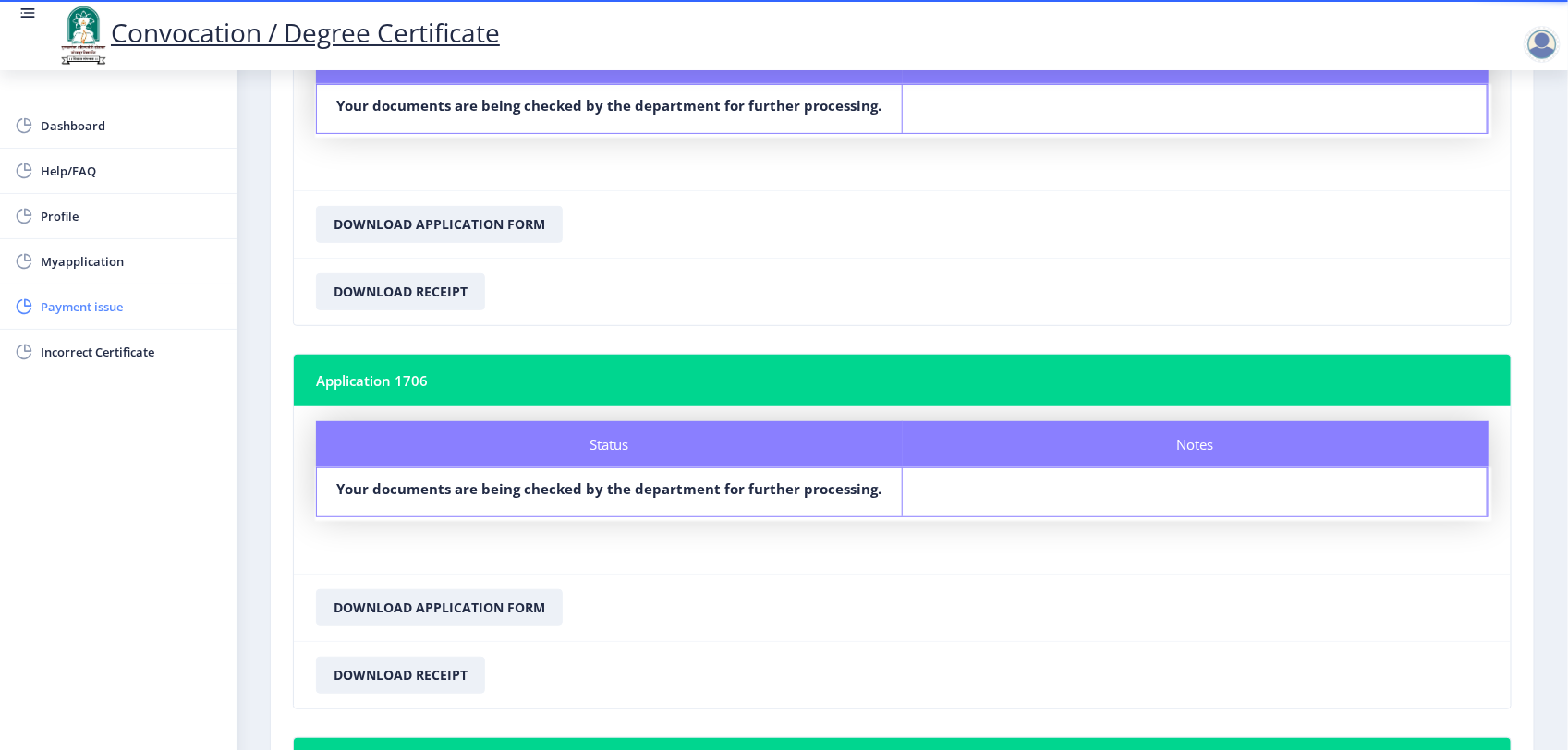 click on "Payment issue" 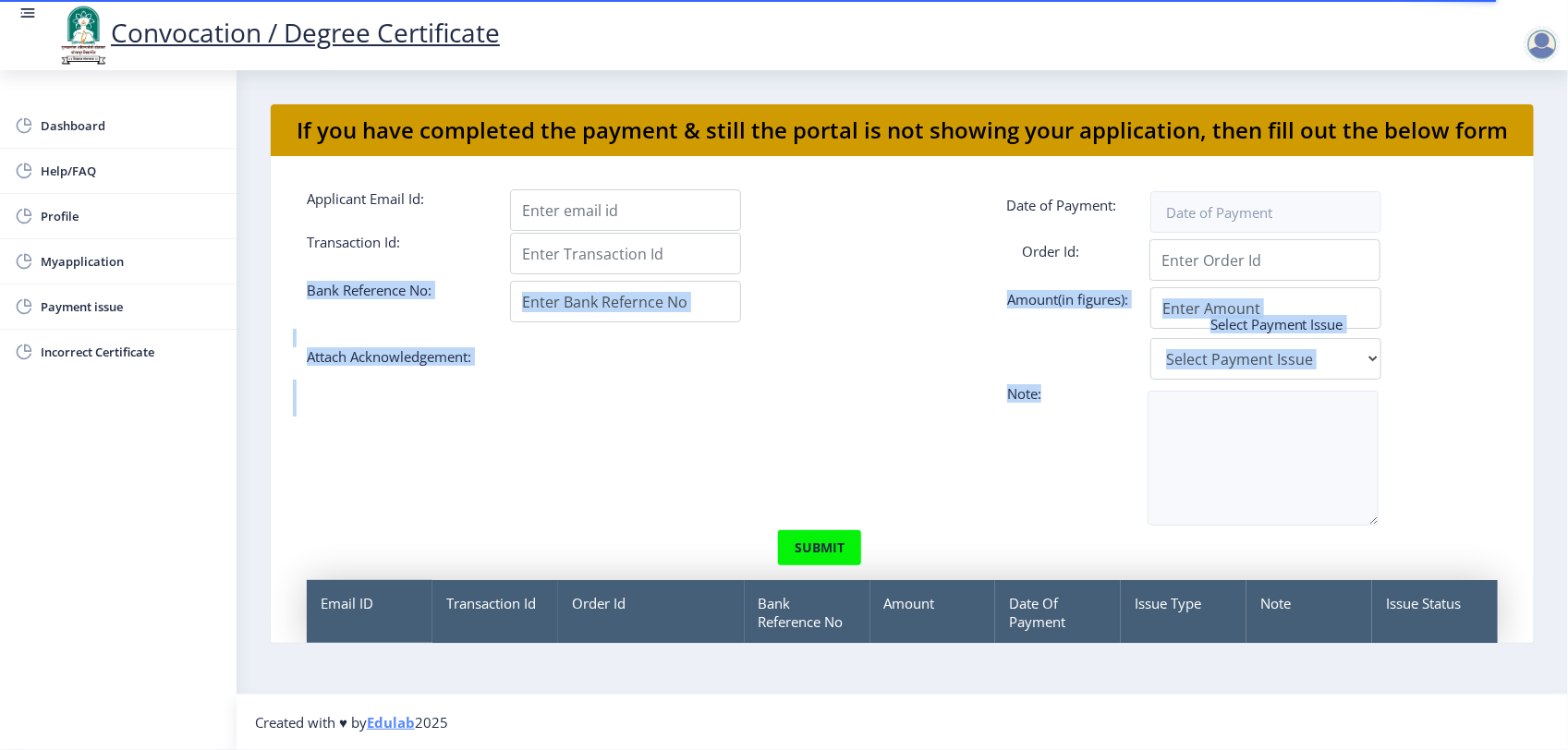 drag, startPoint x: 1567, startPoint y: 333, endPoint x: 1572, endPoint y: 504, distance: 171.0731 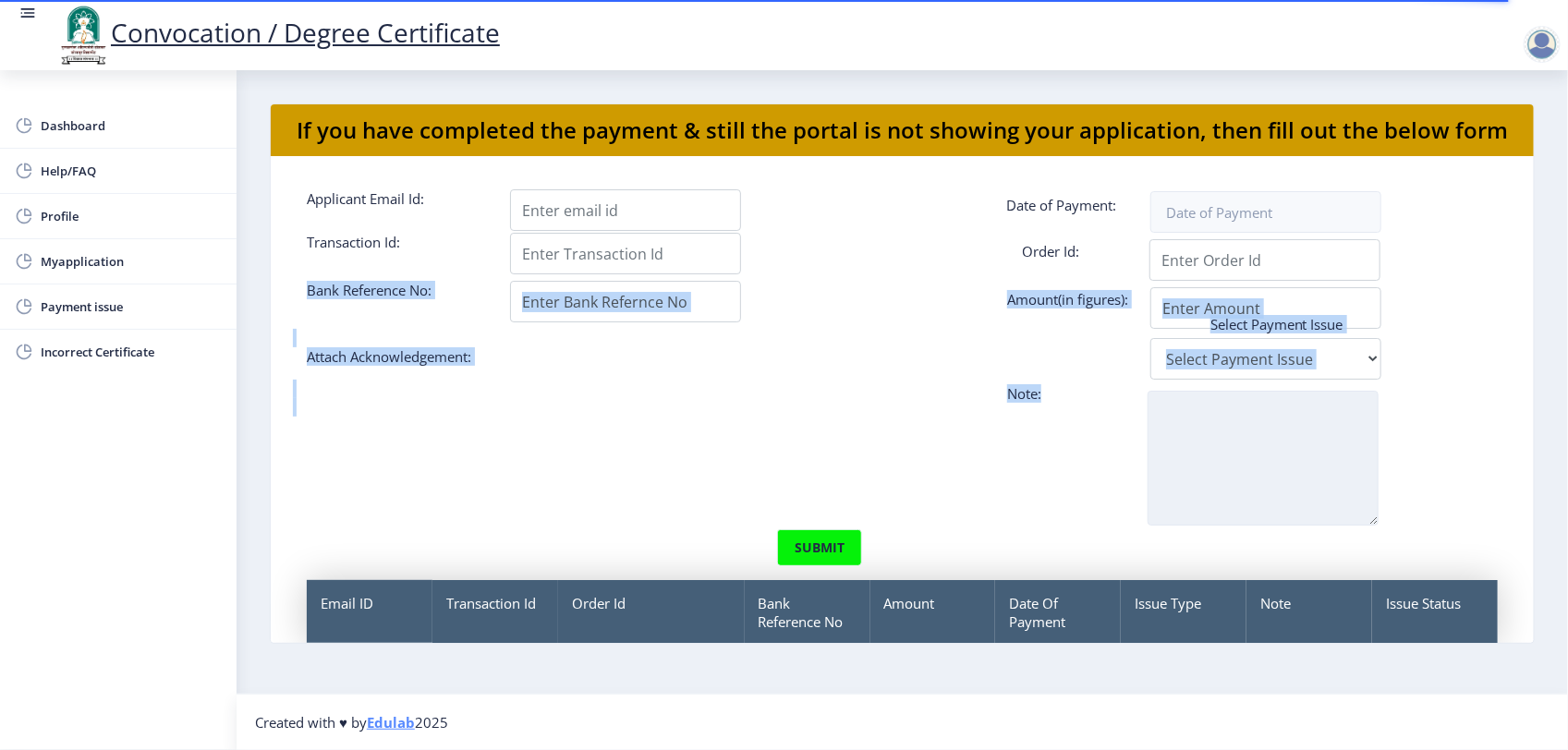 drag, startPoint x: 1572, startPoint y: 504, endPoint x: 1319, endPoint y: 491, distance: 253.33377 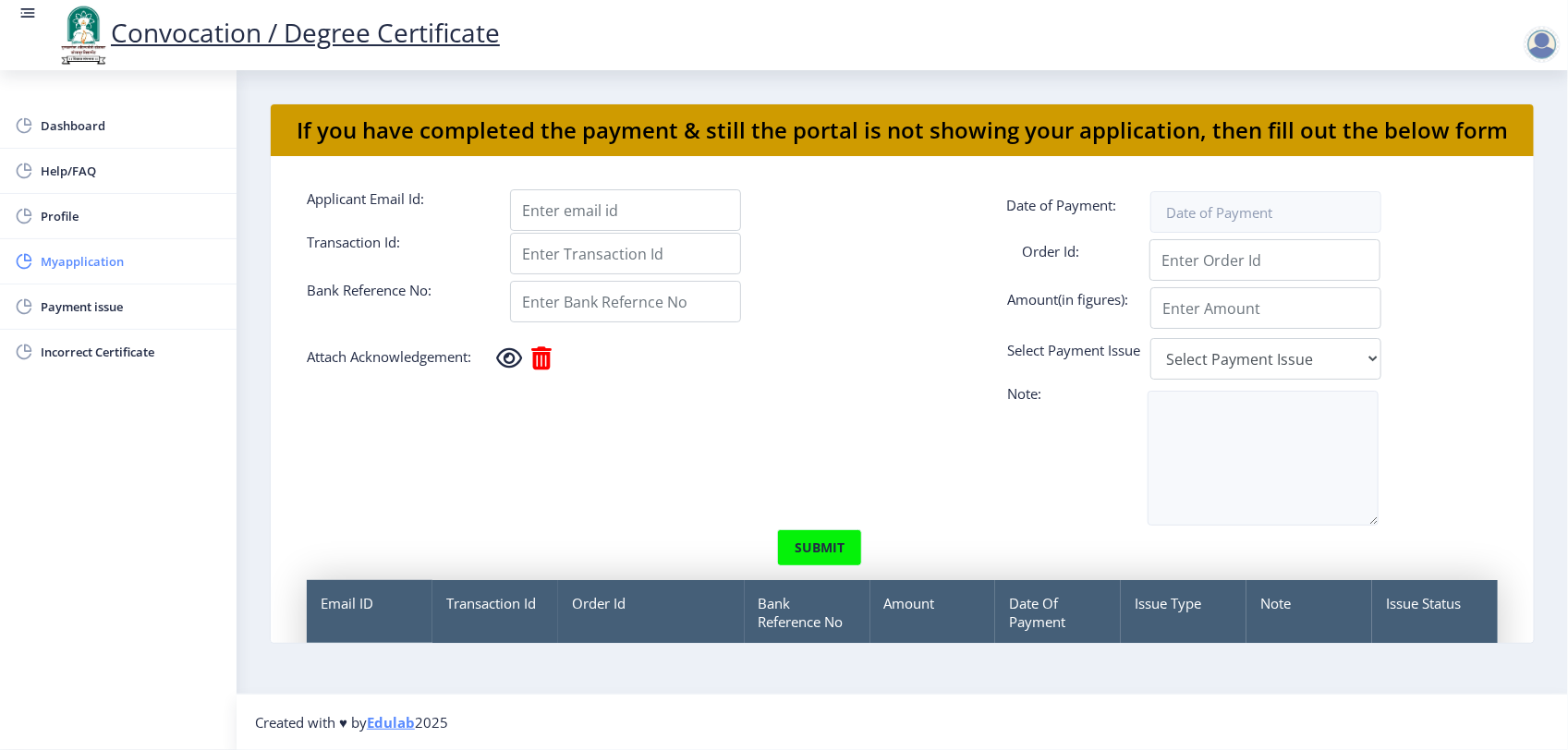 click on "Myapplication" 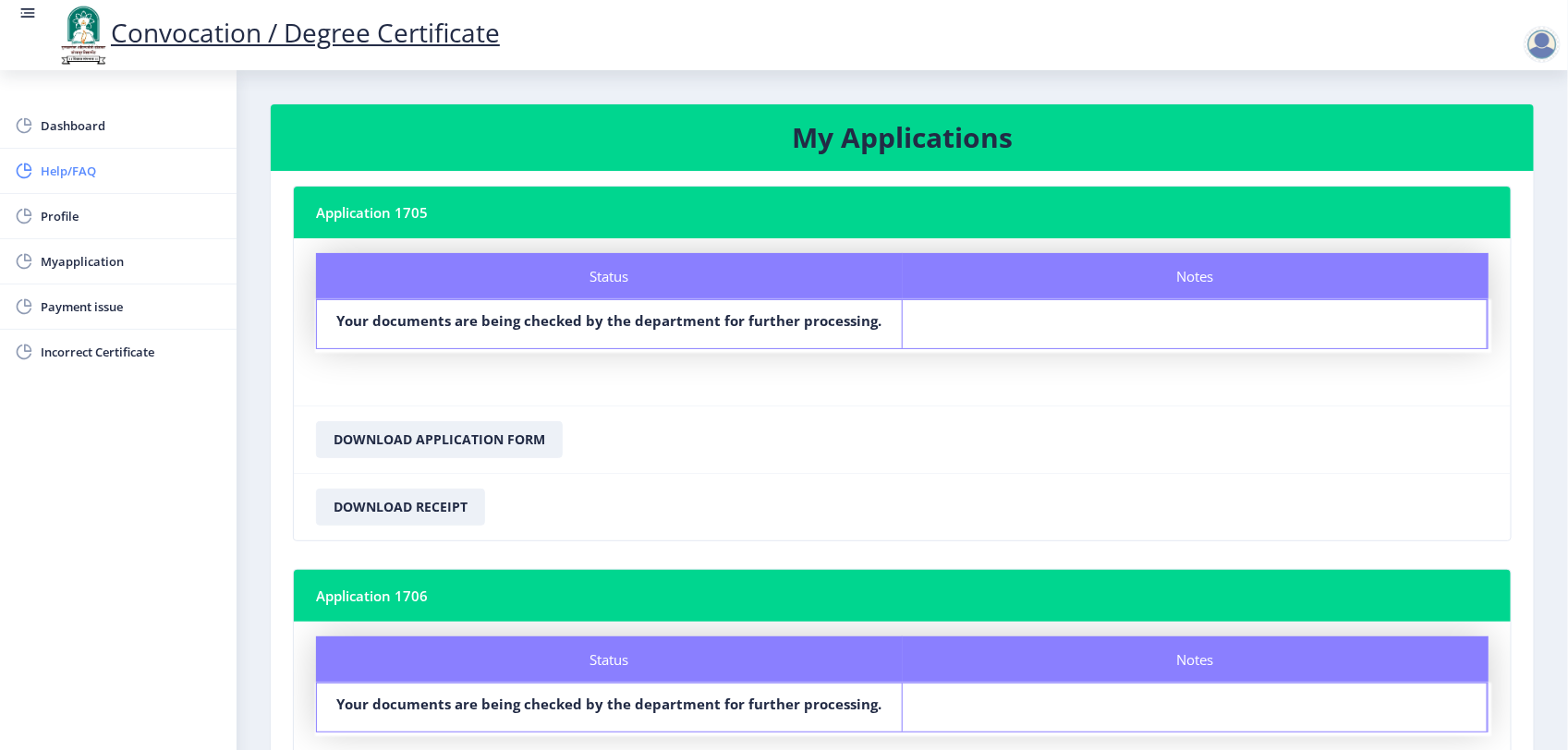 drag, startPoint x: 92, startPoint y: 131, endPoint x: 118, endPoint y: 172, distance: 48.548944 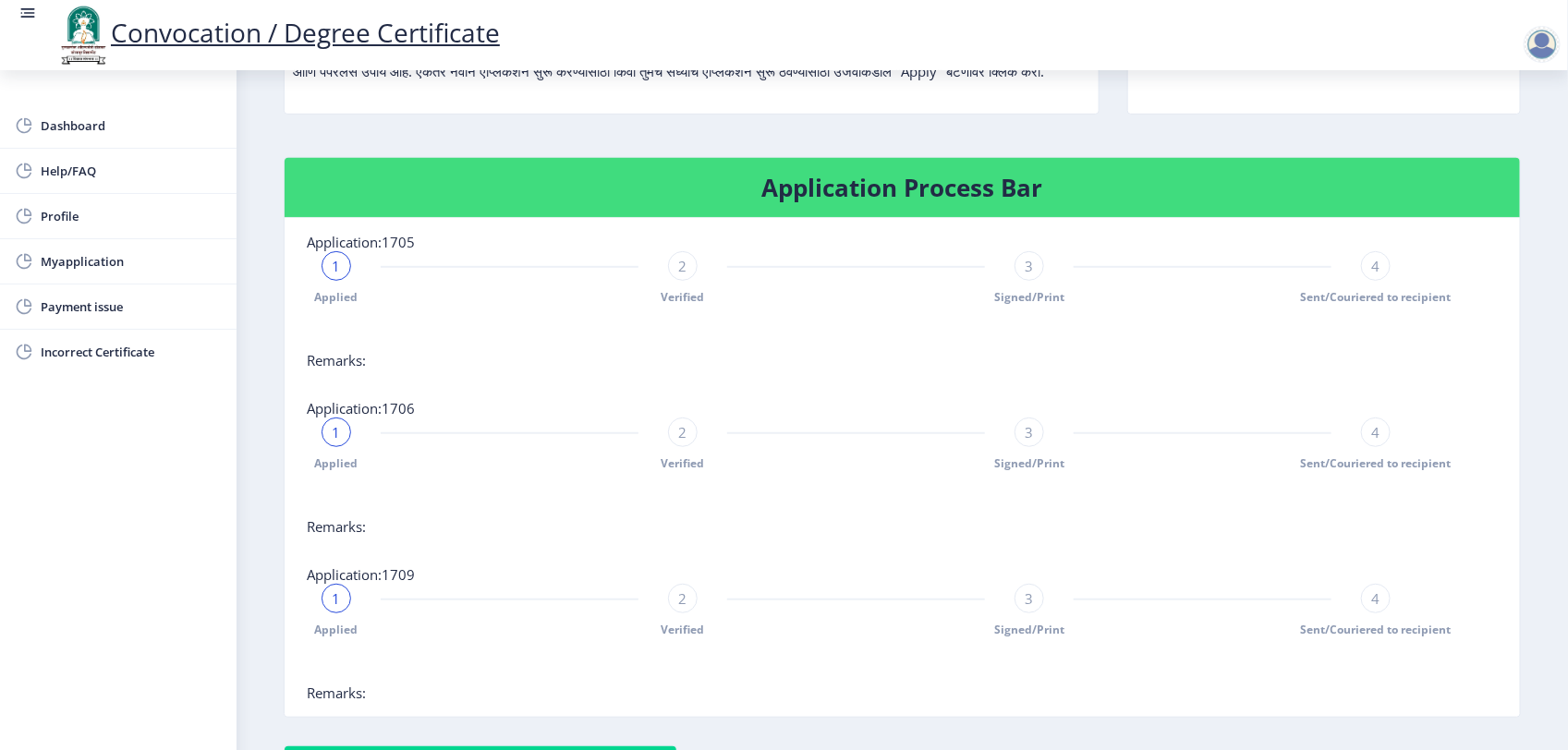 scroll, scrollTop: 183, scrollLeft: 0, axis: vertical 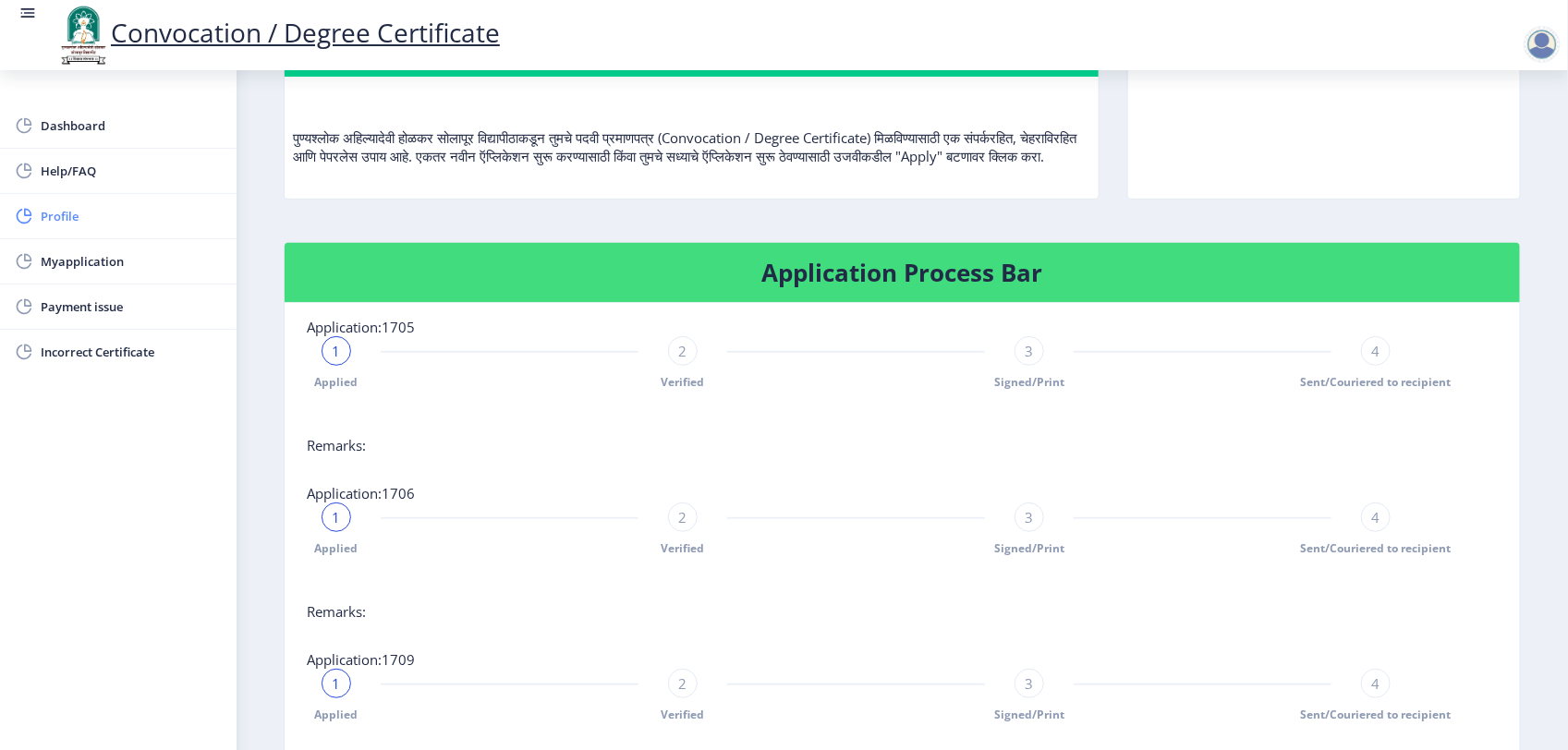click on "Profile" 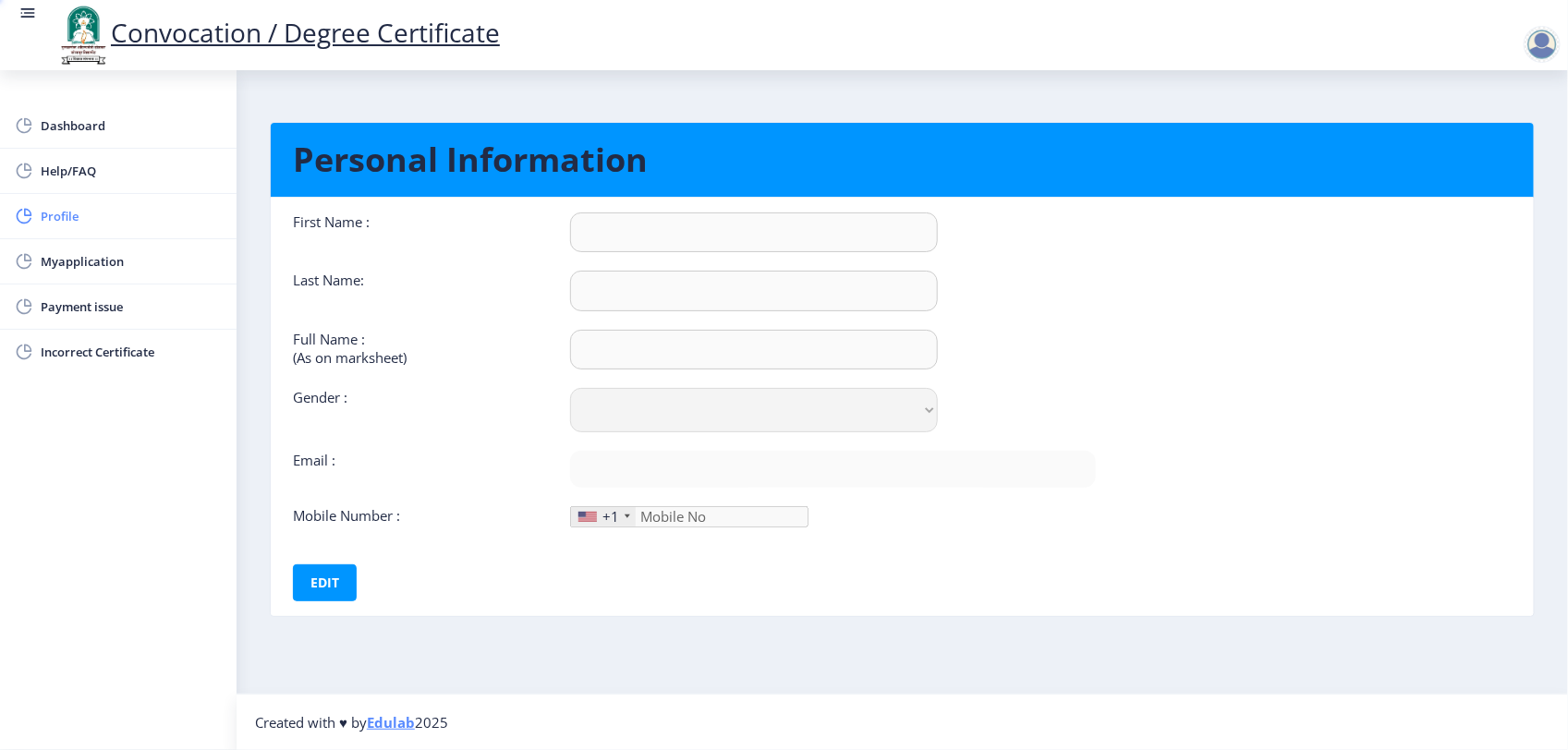 scroll, scrollTop: 0, scrollLeft: 0, axis: both 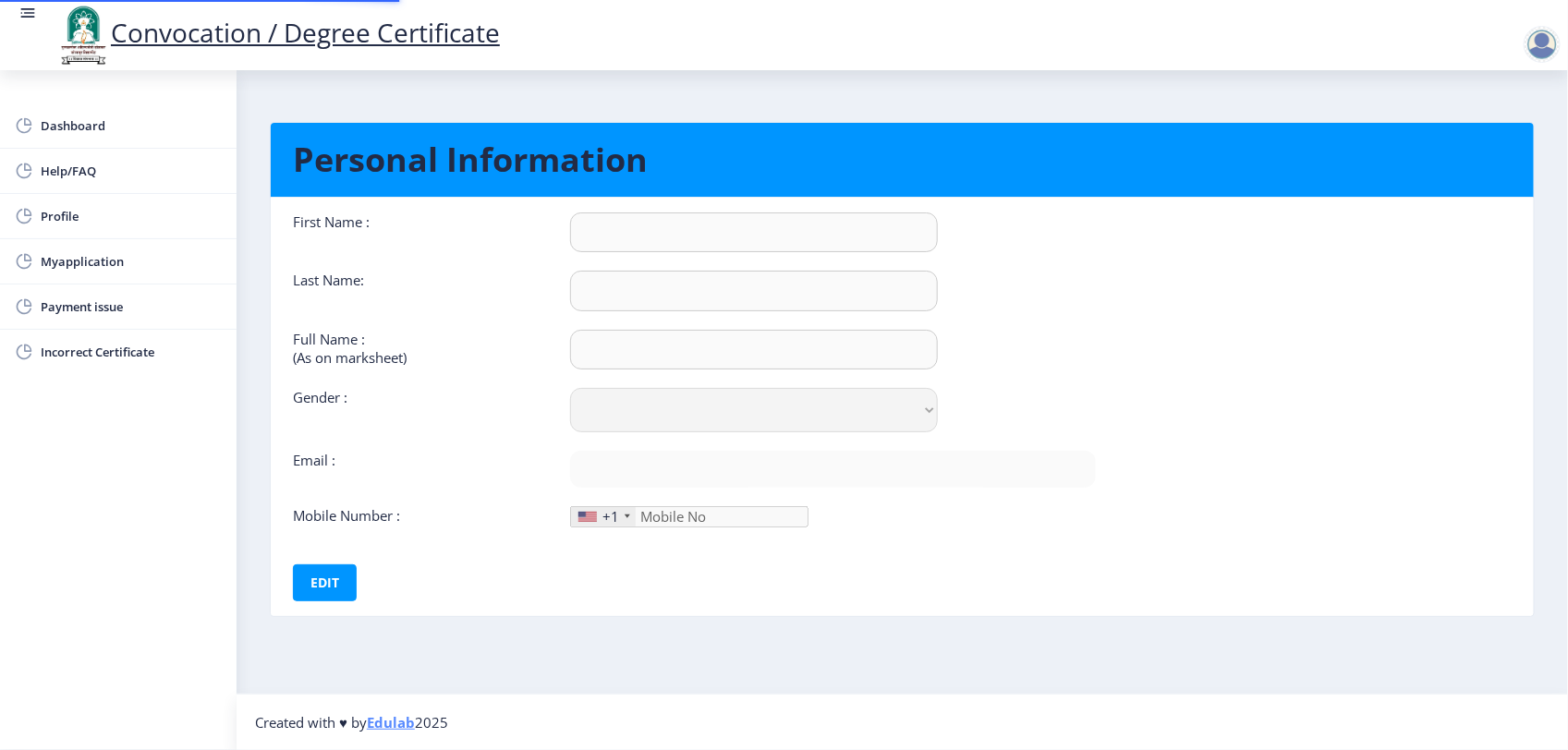 type on "SANA" 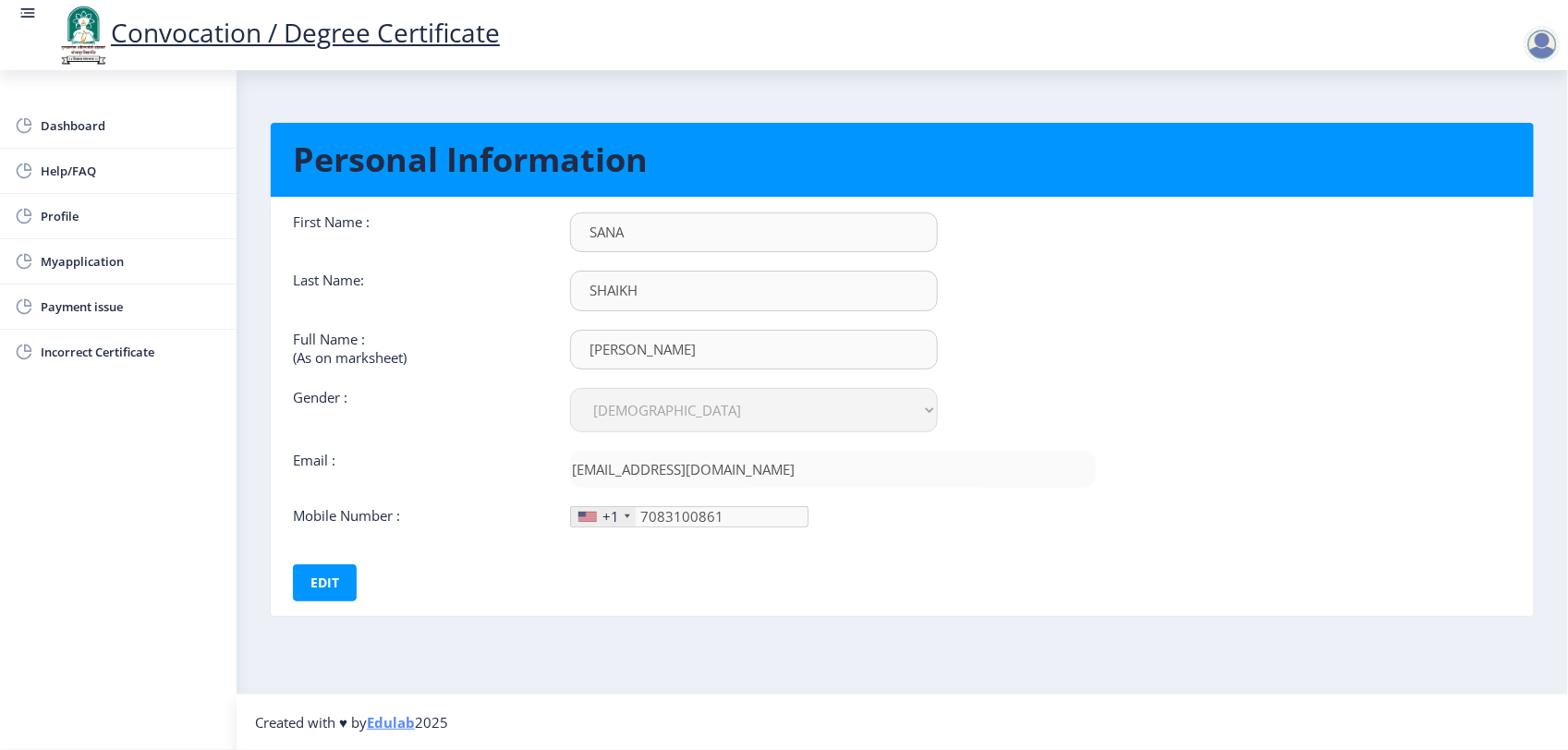 scroll, scrollTop: 1, scrollLeft: 0, axis: vertical 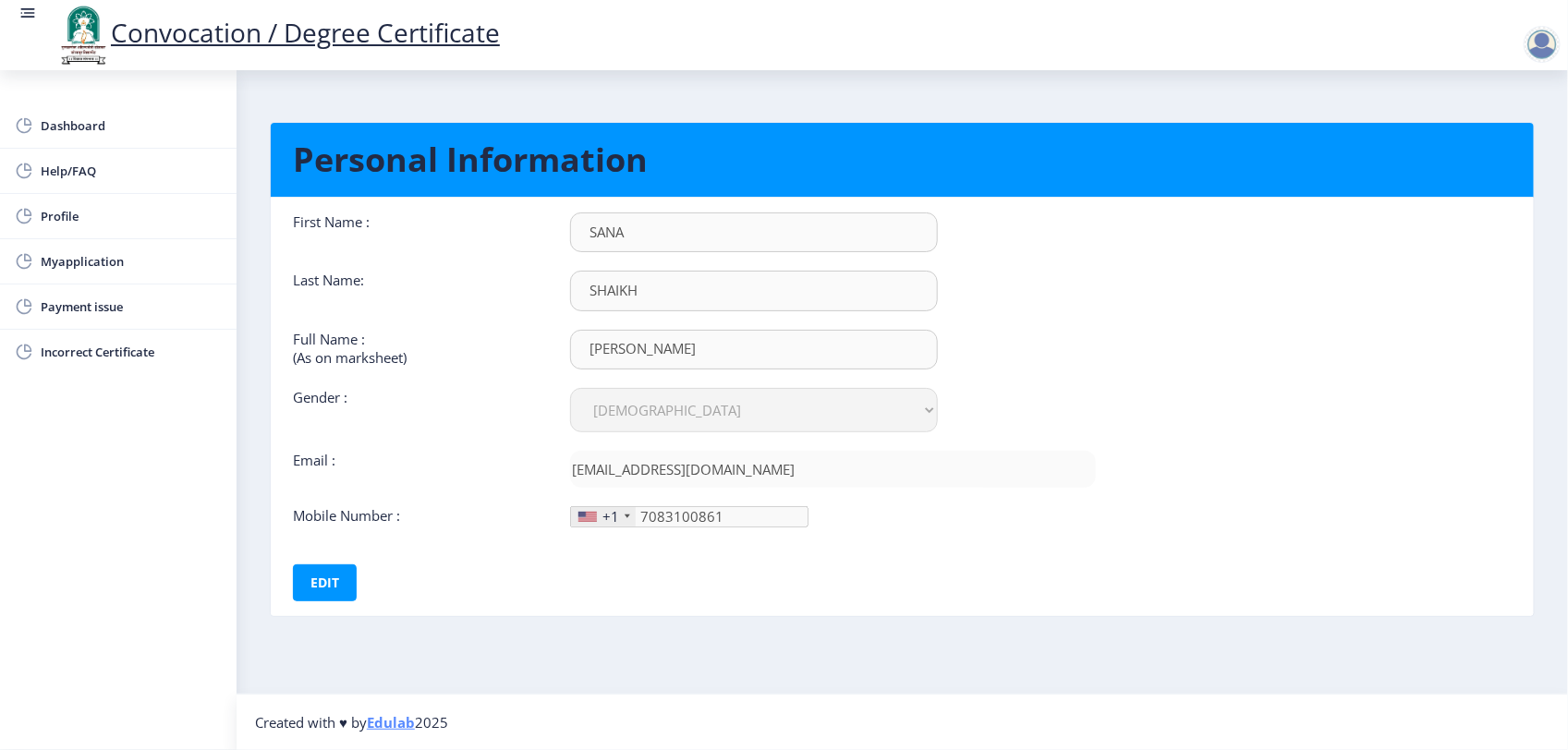 click on "+1 [GEOGRAPHIC_DATA] +1 [GEOGRAPHIC_DATA] +44 [GEOGRAPHIC_DATA] (‫[GEOGRAPHIC_DATA]‬‎) +93 [GEOGRAPHIC_DATA] ([GEOGRAPHIC_DATA]) +355 [GEOGRAPHIC_DATA] (‫[GEOGRAPHIC_DATA]‬‎) +213 [US_STATE] +1 [GEOGRAPHIC_DATA] +376 [GEOGRAPHIC_DATA] +244 [GEOGRAPHIC_DATA] +1 [GEOGRAPHIC_DATA] +1 [GEOGRAPHIC_DATA] +54 [GEOGRAPHIC_DATA] ([GEOGRAPHIC_DATA]) +374 [GEOGRAPHIC_DATA] +297 [GEOGRAPHIC_DATA] +61 [GEOGRAPHIC_DATA] ([GEOGRAPHIC_DATA]) +43 [GEOGRAPHIC_DATA] ([GEOGRAPHIC_DATA]) +994 [GEOGRAPHIC_DATA] +1 [GEOGRAPHIC_DATA] ([GEOGRAPHIC_DATA][GEOGRAPHIC_DATA]‬‎) +973 [GEOGRAPHIC_DATA] ([GEOGRAPHIC_DATA]) +880 [GEOGRAPHIC_DATA] +1 [GEOGRAPHIC_DATA] ([GEOGRAPHIC_DATA]) +375 [GEOGRAPHIC_DATA] ([GEOGRAPHIC_DATA]) +32 [GEOGRAPHIC_DATA] +501 [GEOGRAPHIC_DATA] ([GEOGRAPHIC_DATA]) +229 [GEOGRAPHIC_DATA] +1 [GEOGRAPHIC_DATA] (འབྲུག) +975 [GEOGRAPHIC_DATA] +591 [GEOGRAPHIC_DATA] ([GEOGRAPHIC_DATA]) +387 [GEOGRAPHIC_DATA] +267 [GEOGRAPHIC_DATA] ([GEOGRAPHIC_DATA]) +55 [GEOGRAPHIC_DATA] +246 [GEOGRAPHIC_DATA] +1 [GEOGRAPHIC_DATA] +673 [GEOGRAPHIC_DATA] ([GEOGRAPHIC_DATA]) +359 [GEOGRAPHIC_DATA] +226 [GEOGRAPHIC_DATA] ([GEOGRAPHIC_DATA]) +257 [GEOGRAPHIC_DATA] ([GEOGRAPHIC_DATA]) +855 [GEOGRAPHIC_DATA] ([GEOGRAPHIC_DATA]) +237 [GEOGRAPHIC_DATA] +1 [GEOGRAPHIC_DATA] ([GEOGRAPHIC_DATA]) +238 [GEOGRAPHIC_DATA] [GEOGRAPHIC_DATA] +599 [GEOGRAPHIC_DATA] +1 +236 [GEOGRAPHIC_DATA] ([GEOGRAPHIC_DATA]) +235 [GEOGRAPHIC_DATA]" 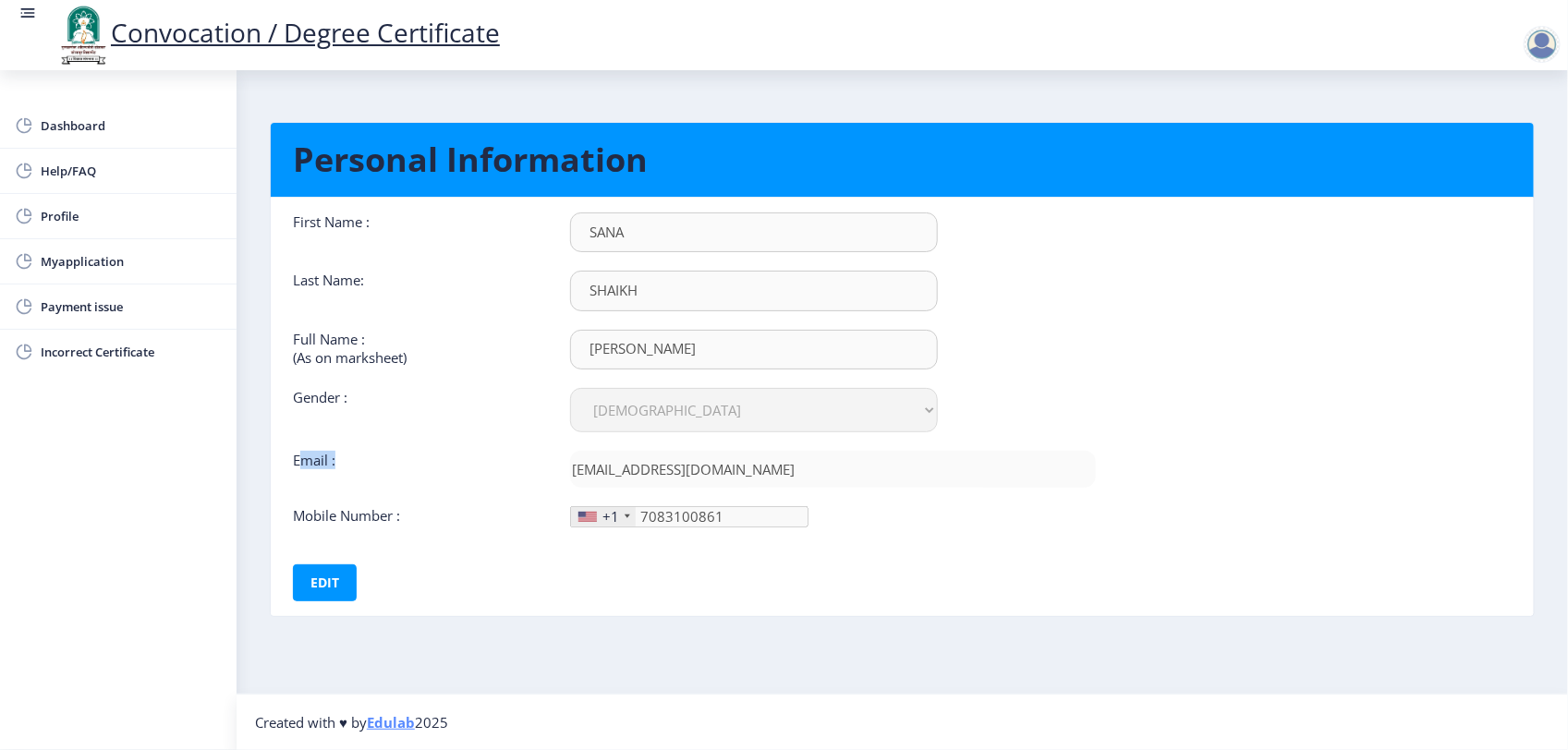 click on "Email :  [EMAIL_ADDRESS][DOMAIN_NAME]" 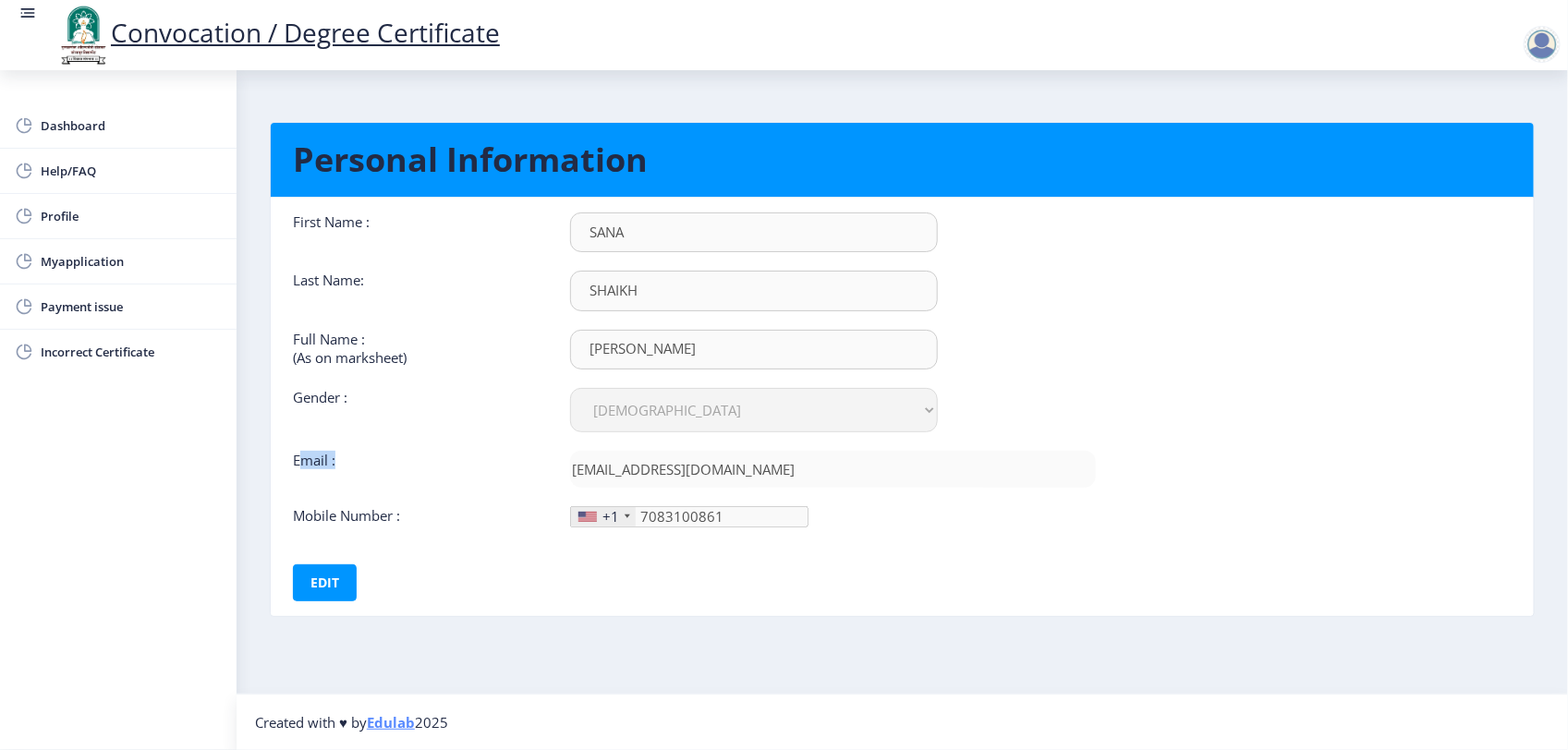 copy on "Email :" 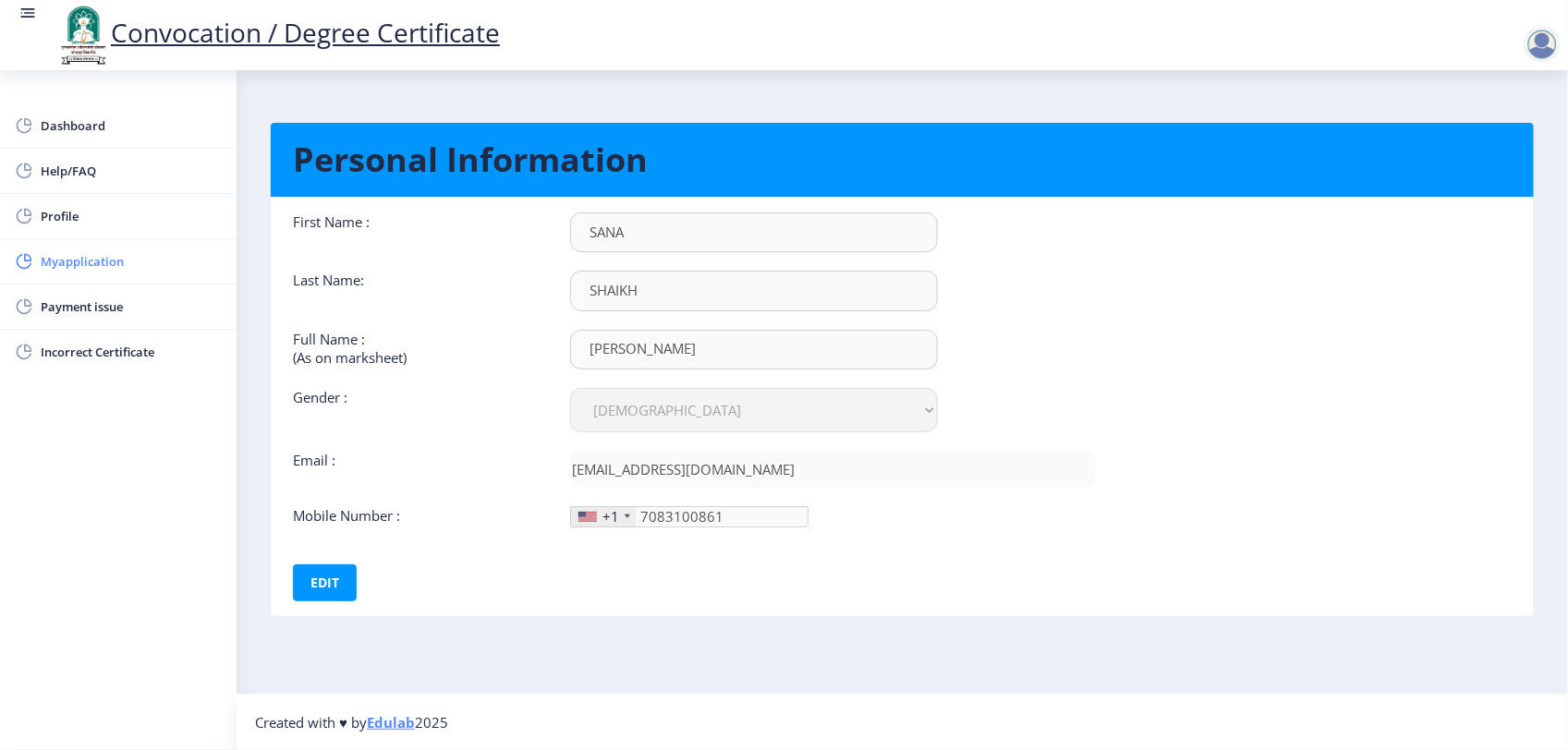 click on "Myapplication" 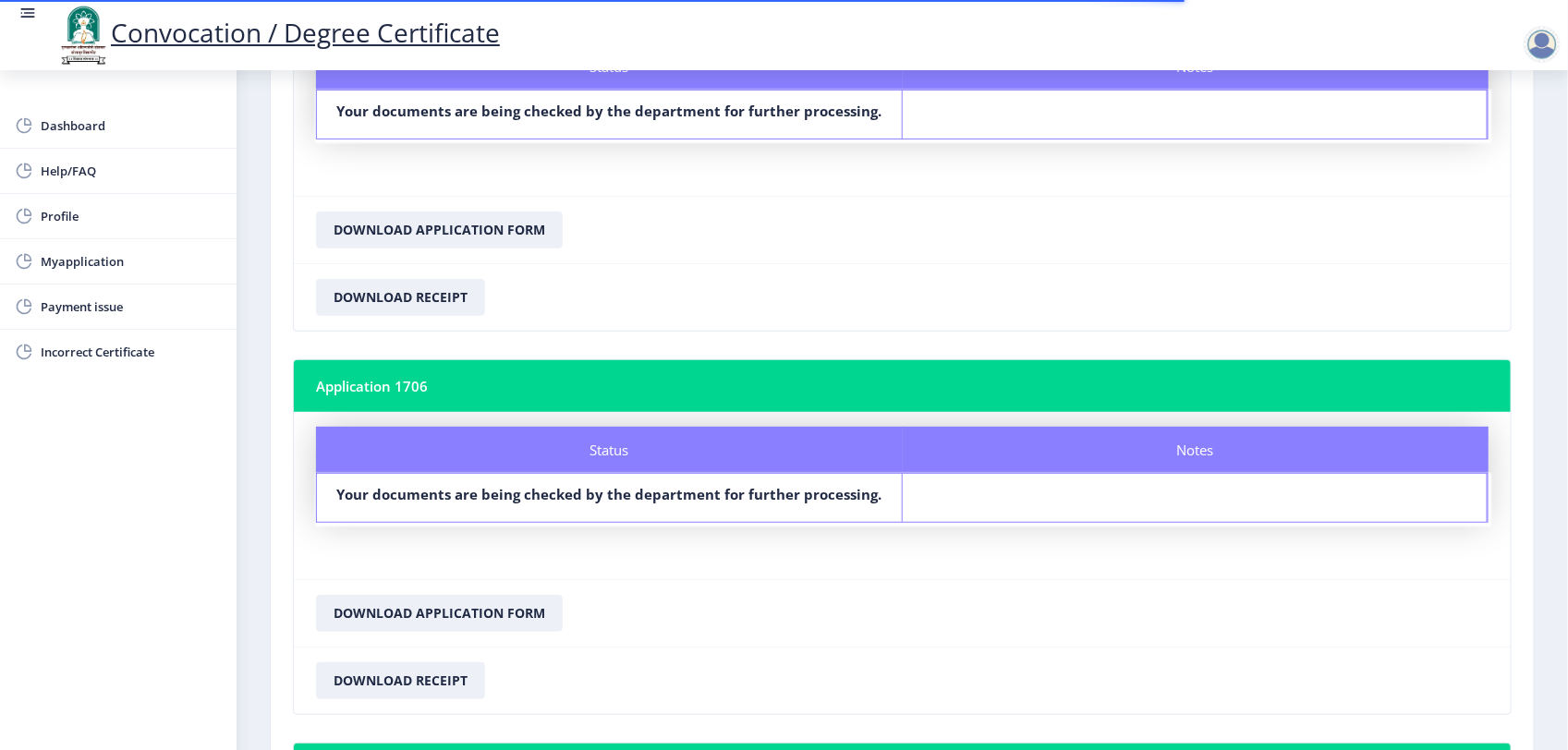 scroll, scrollTop: 12, scrollLeft: 0, axis: vertical 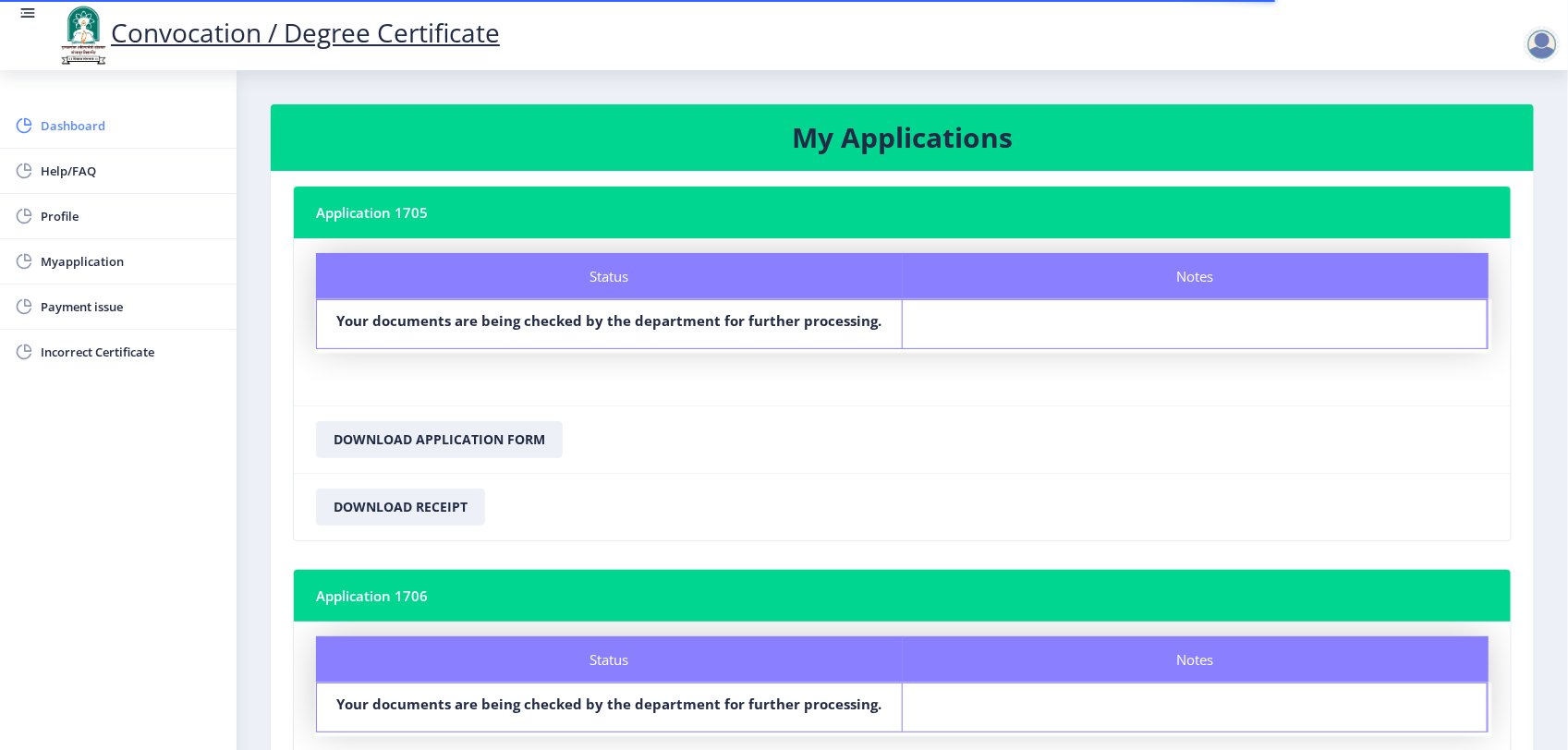 click on "Dashboard" 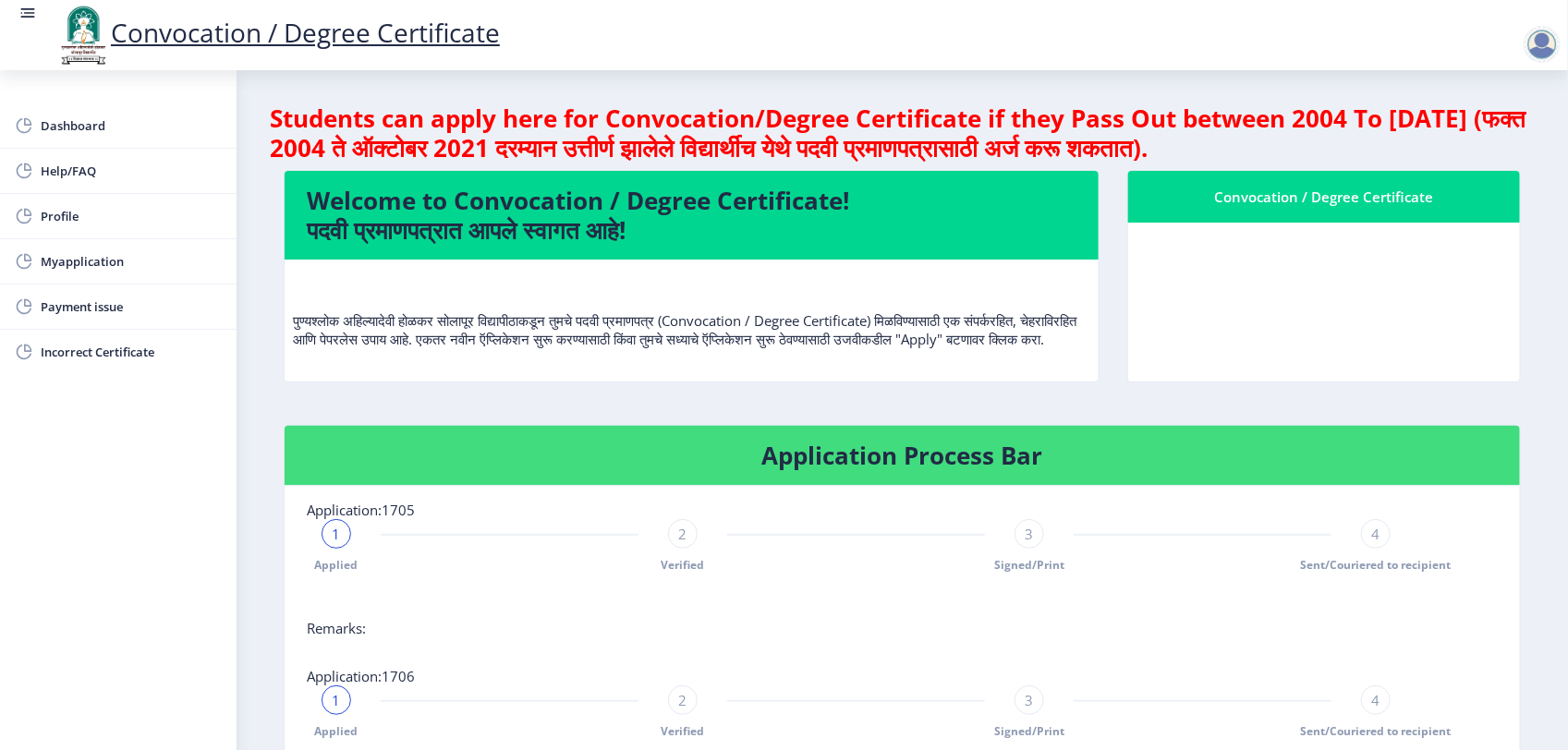 click 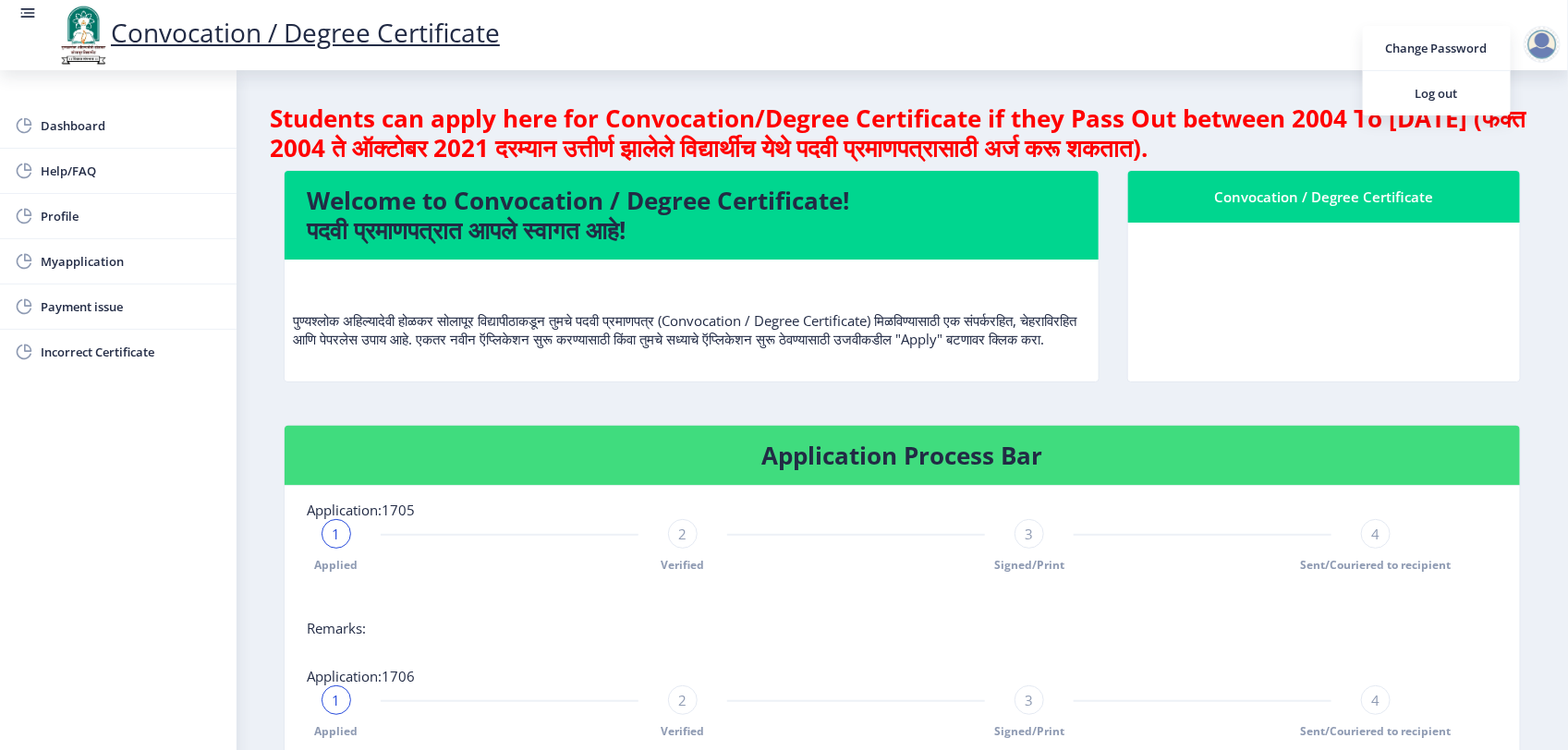 drag, startPoint x: 1341, startPoint y: 236, endPoint x: 1346, endPoint y: 259, distance: 23.537205 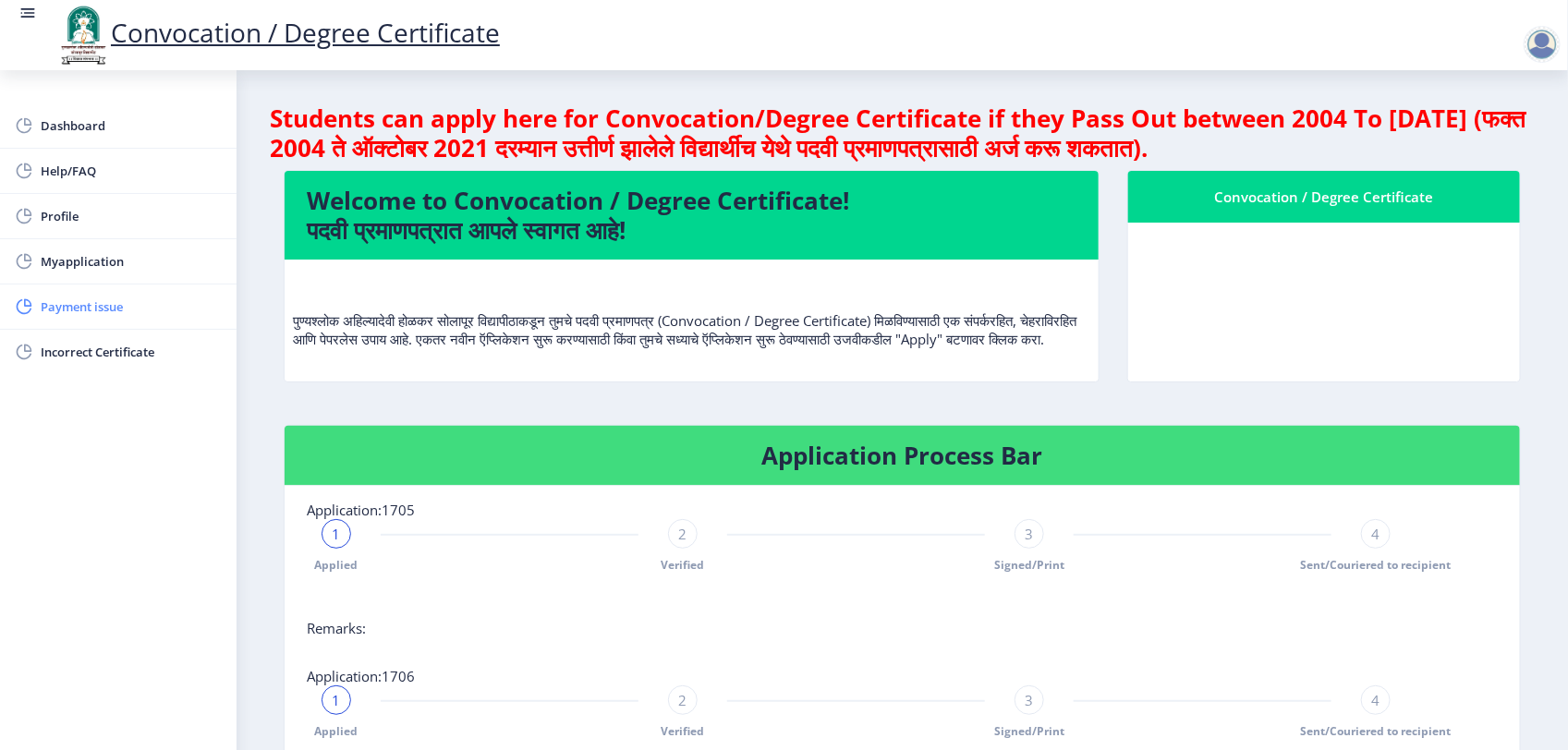 click on "Payment issue" 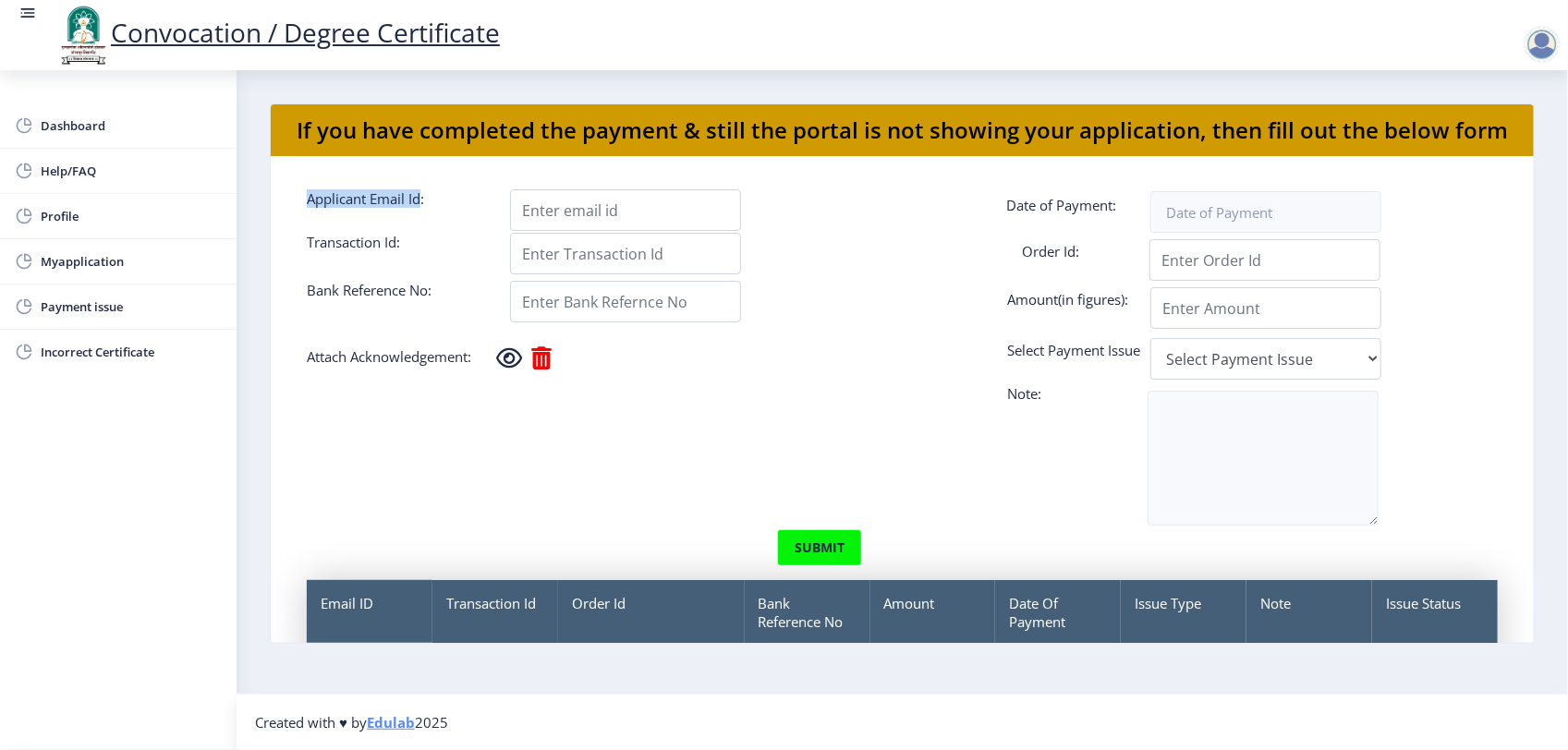 drag, startPoint x: 302, startPoint y: 194, endPoint x: 420, endPoint y: 204, distance: 118.42297 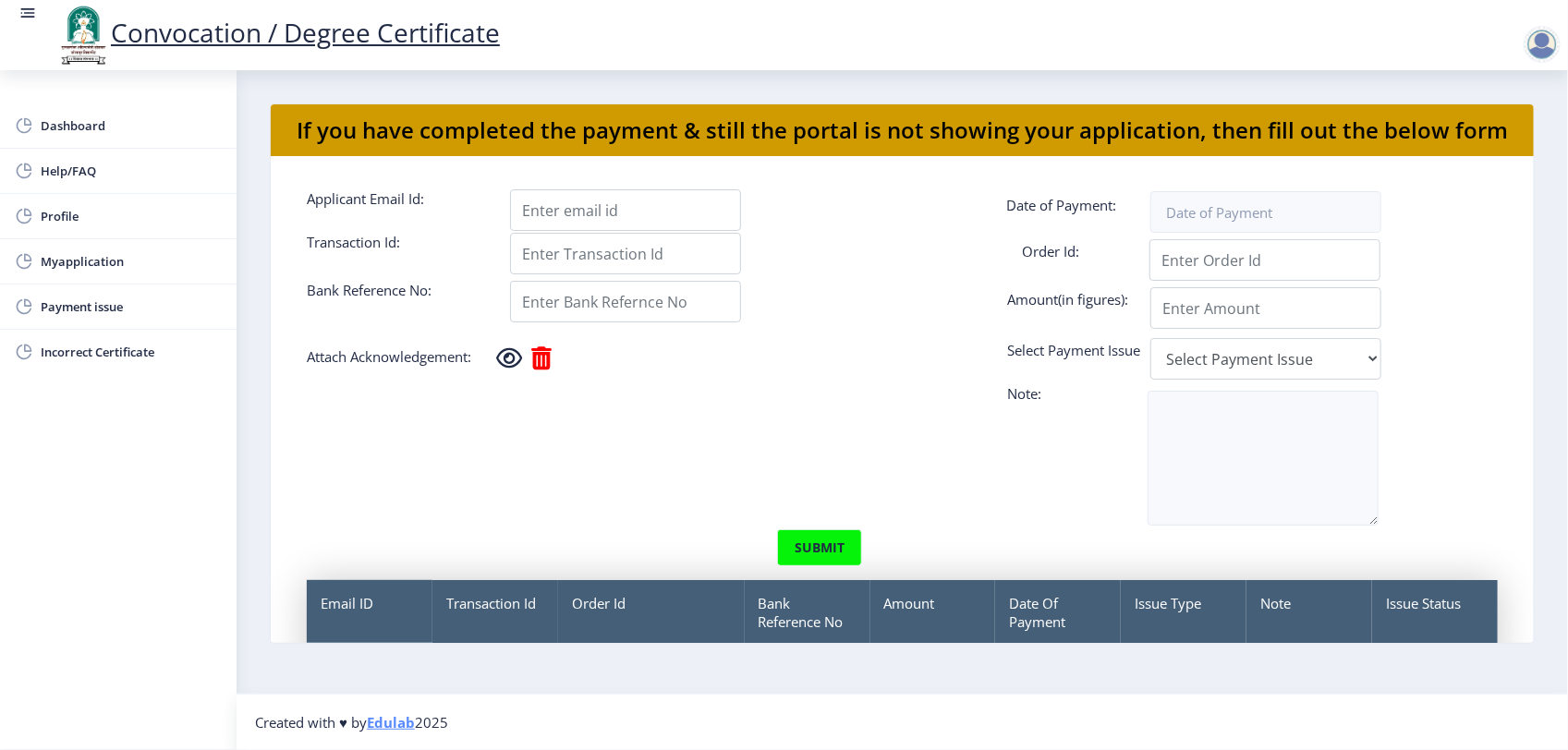 drag, startPoint x: 555, startPoint y: 464, endPoint x: 543, endPoint y: 455, distance: 15 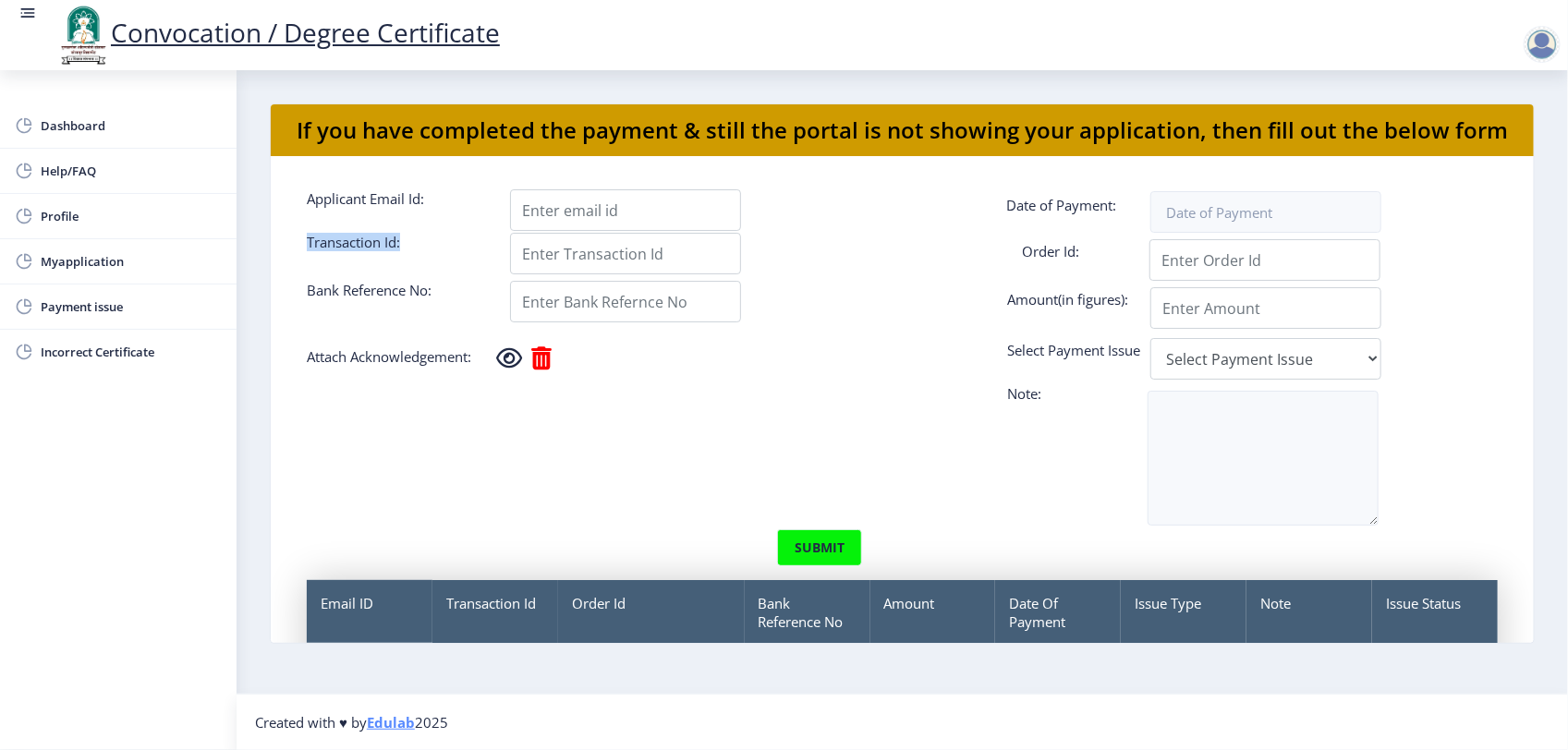 drag, startPoint x: 307, startPoint y: 241, endPoint x: 403, endPoint y: 242, distance: 96.00521 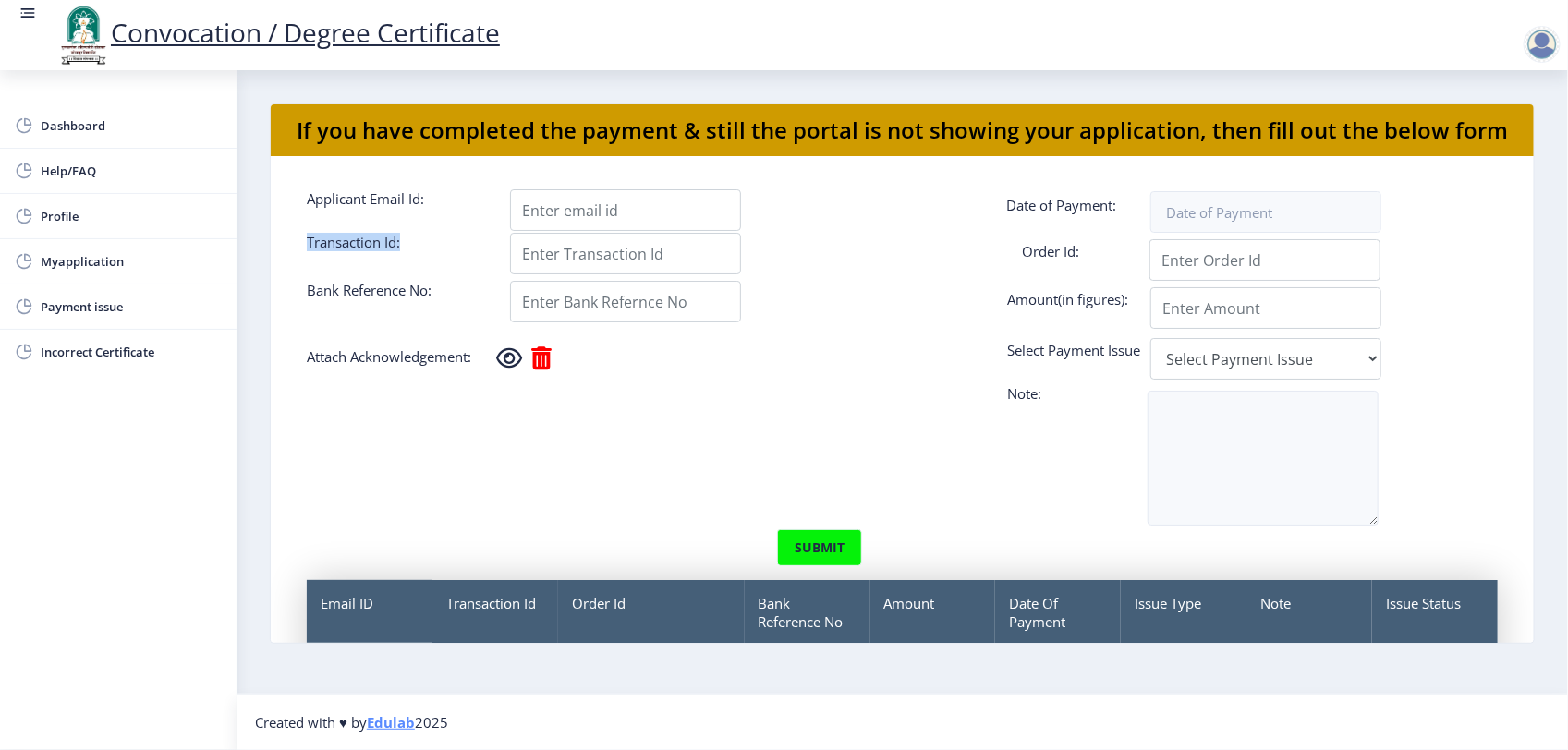 copy on "Transaction Id:" 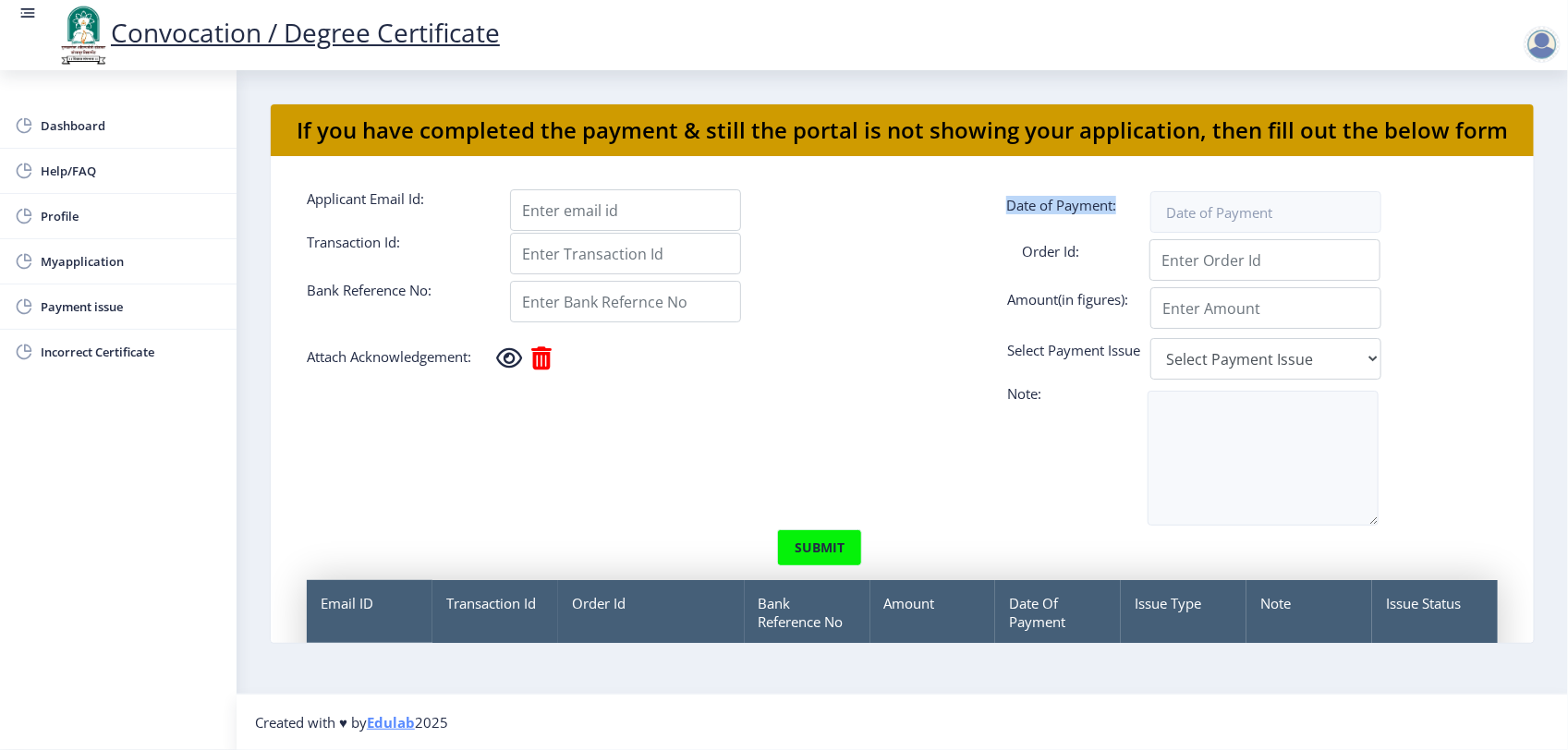 drag, startPoint x: 1007, startPoint y: 204, endPoint x: 1119, endPoint y: 208, distance: 112.0714 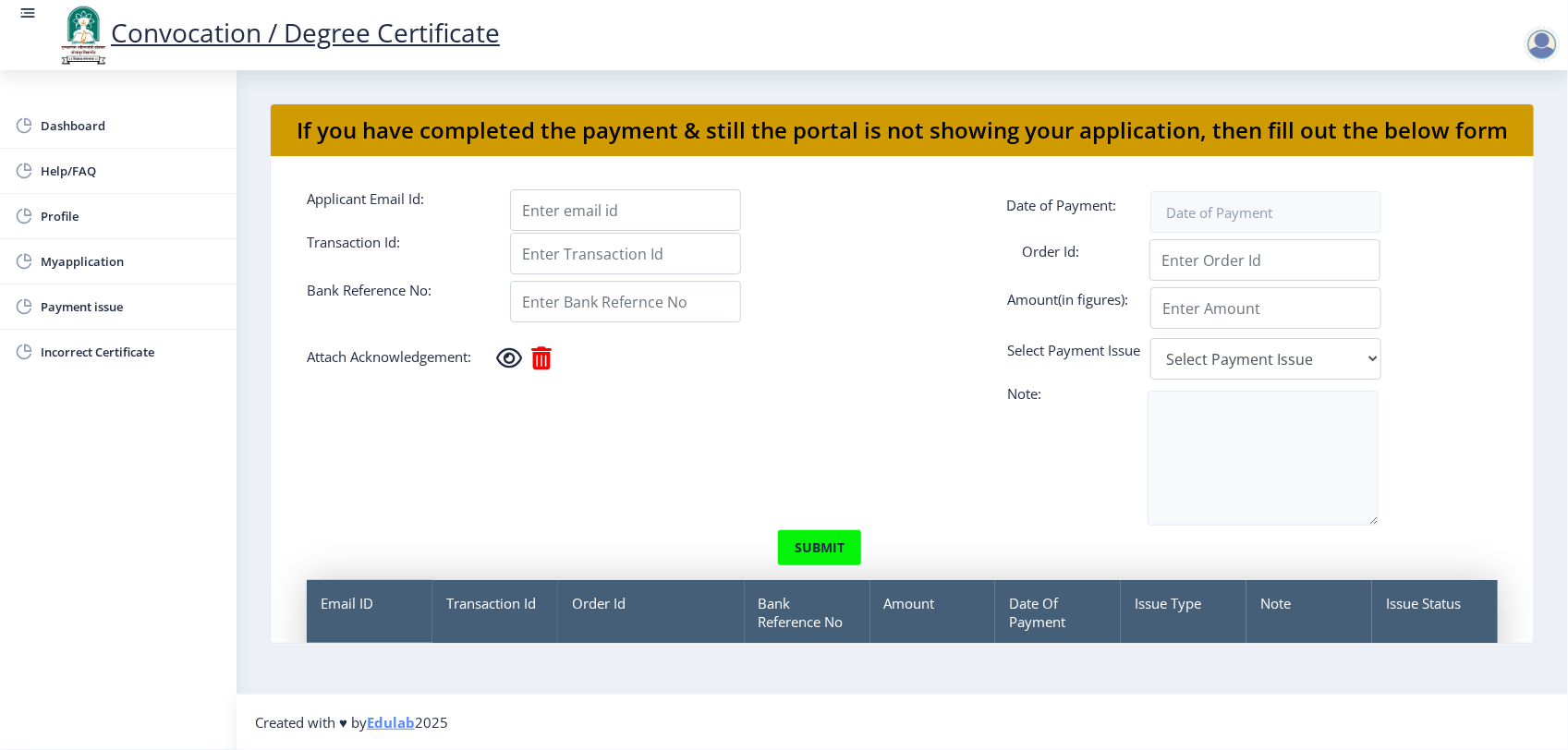 click 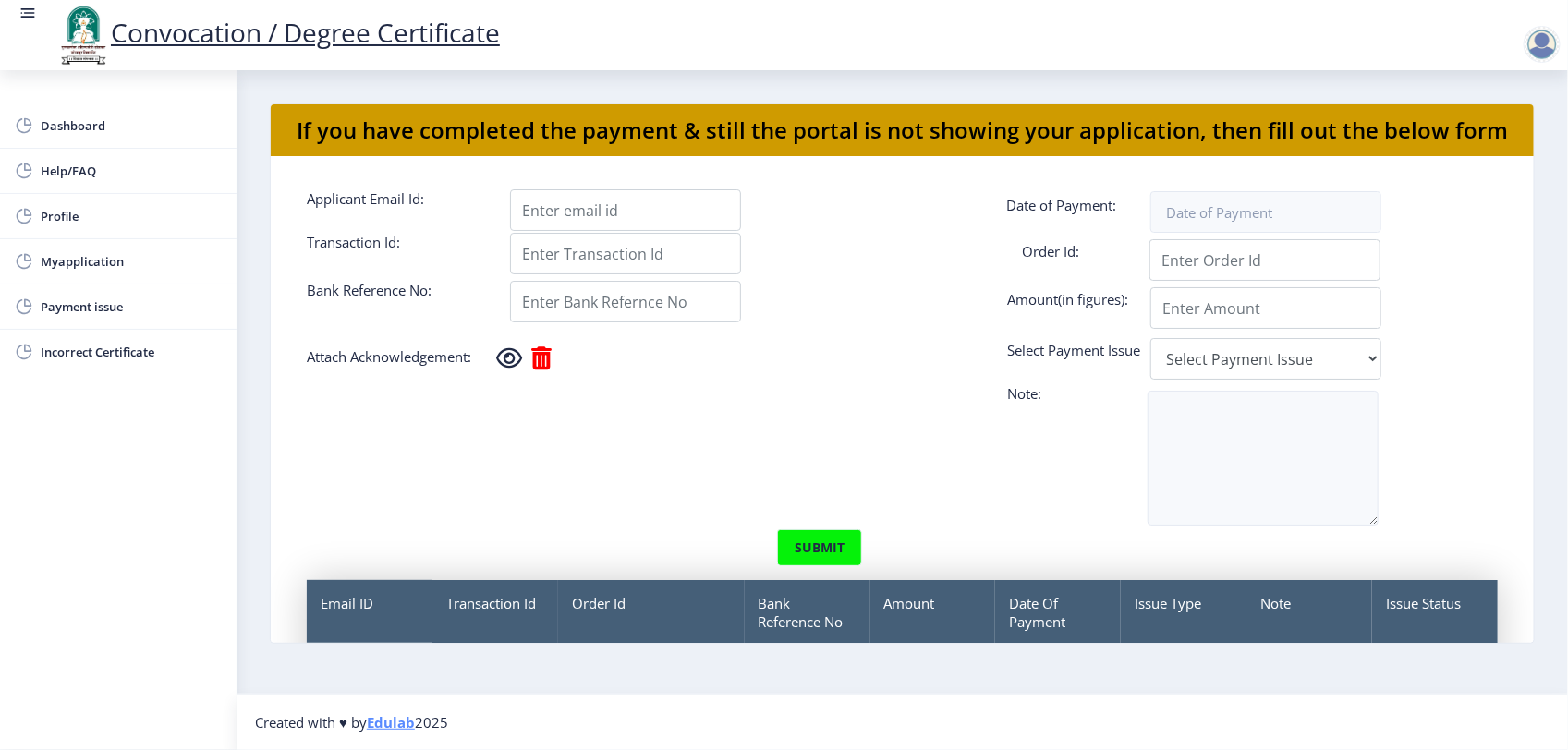 drag, startPoint x: 1003, startPoint y: 297, endPoint x: 1188, endPoint y: 289, distance: 185.17289 